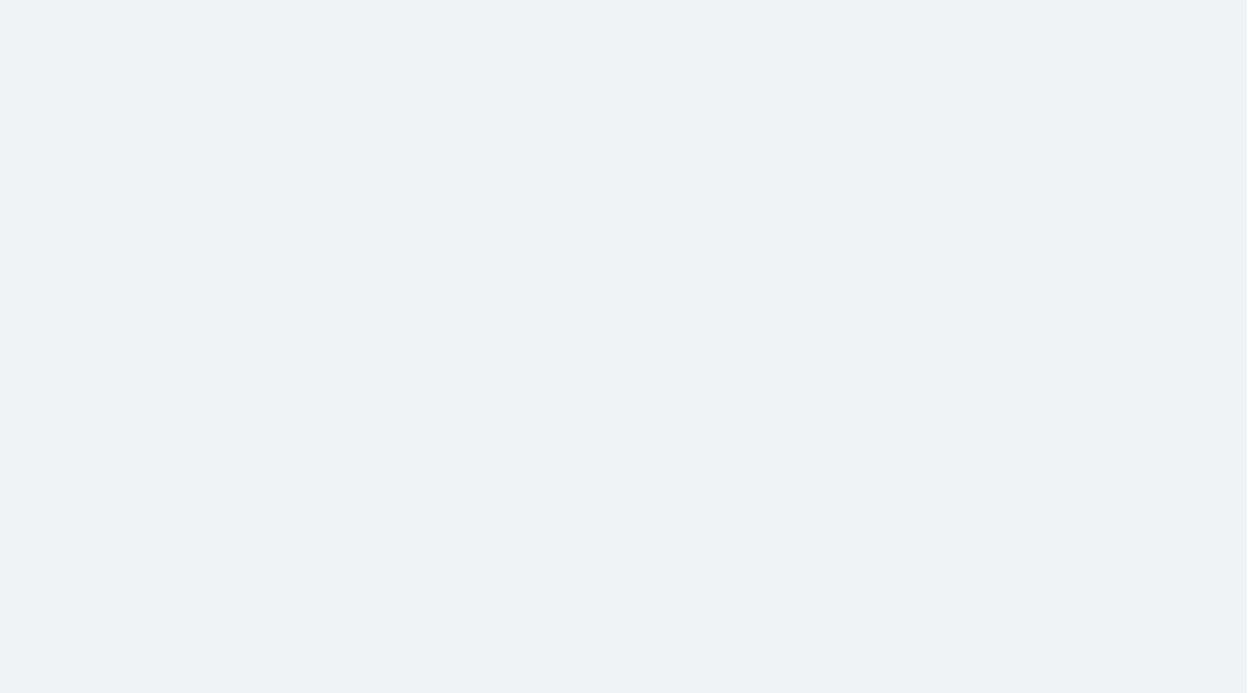 scroll, scrollTop: 0, scrollLeft: 0, axis: both 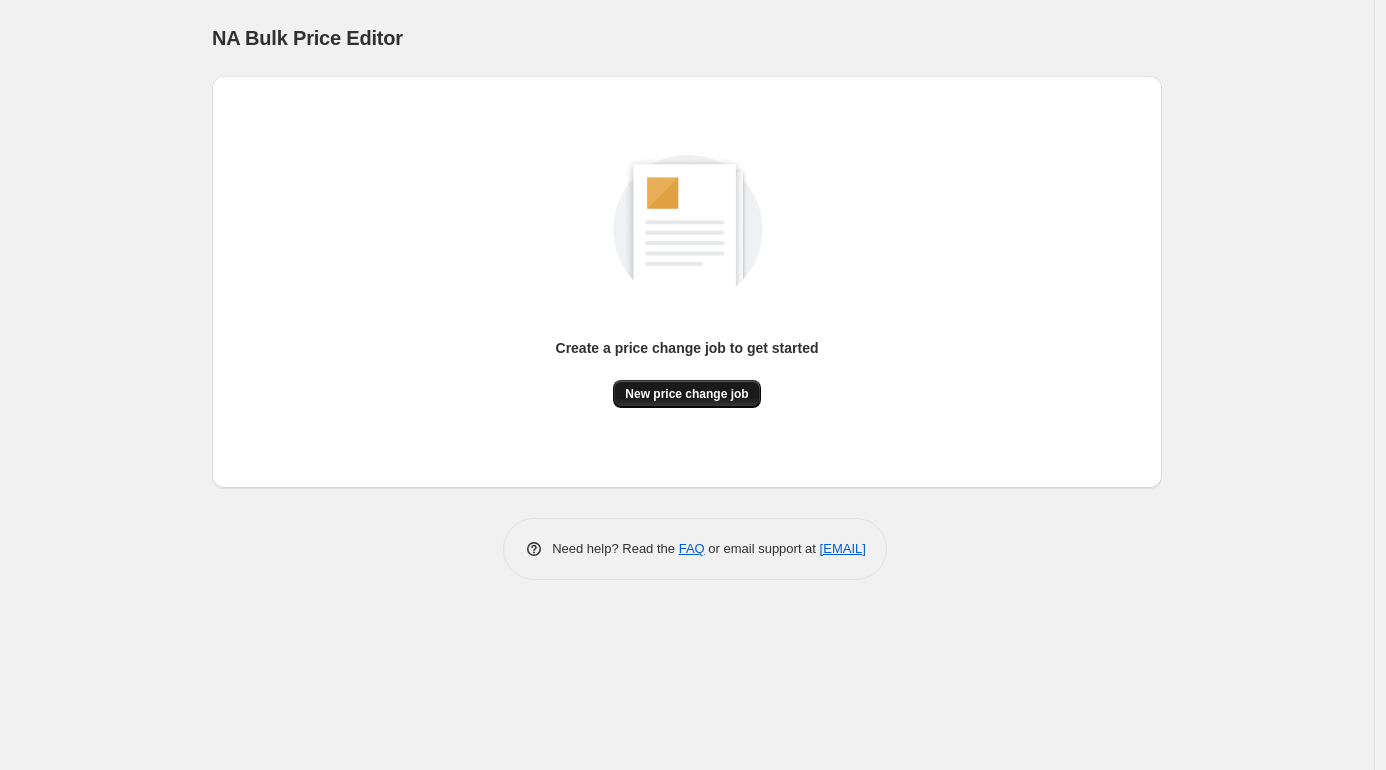 click on "New price change job" at bounding box center (686, 394) 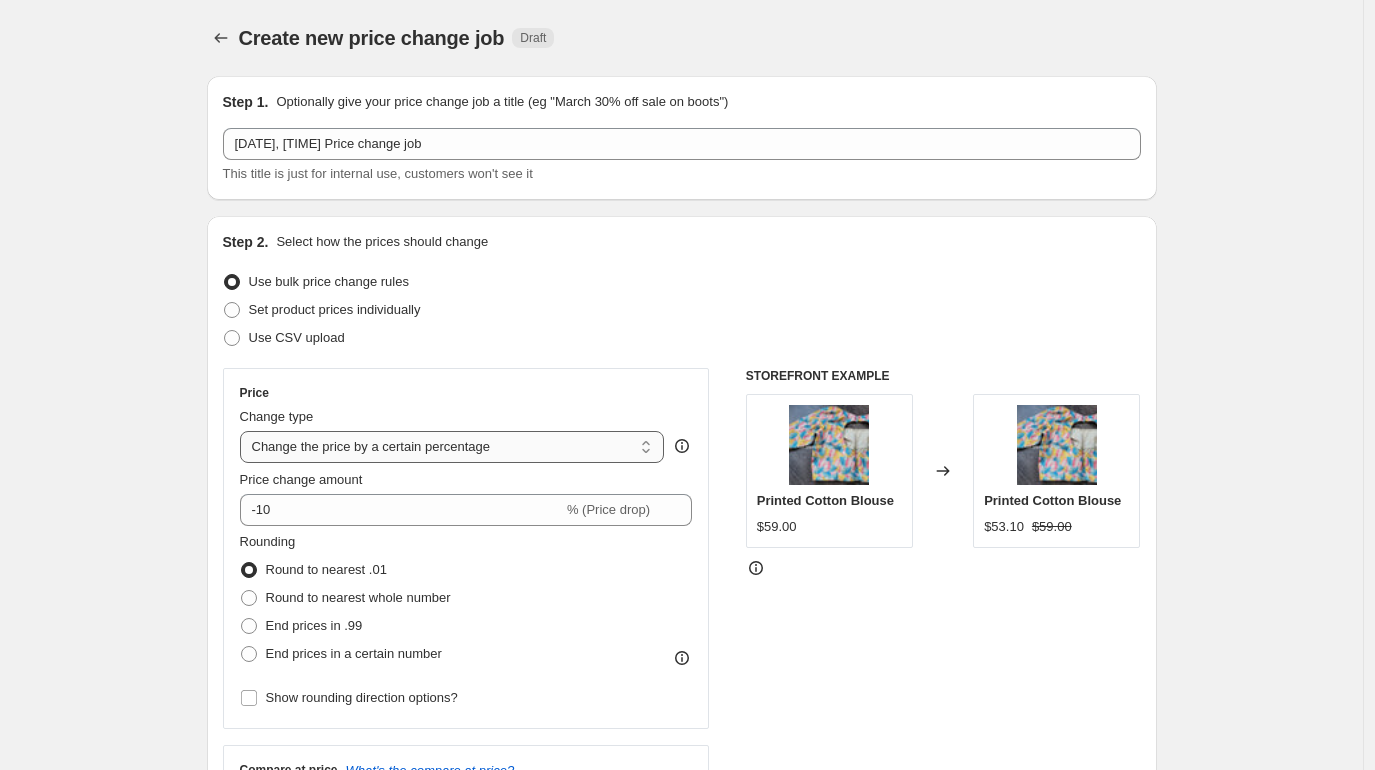 click on "Change the price to a certain amount Change the price by a certain amount Change the price by a certain percentage Change the price to the current compare at price (price before sale) Change the price by a certain amount relative to the compare at price Change the price by a certain percentage relative to the compare at price Don't change the price Change the price by a certain percentage relative to the cost per item Change price to certain cost margin" at bounding box center (452, 447) 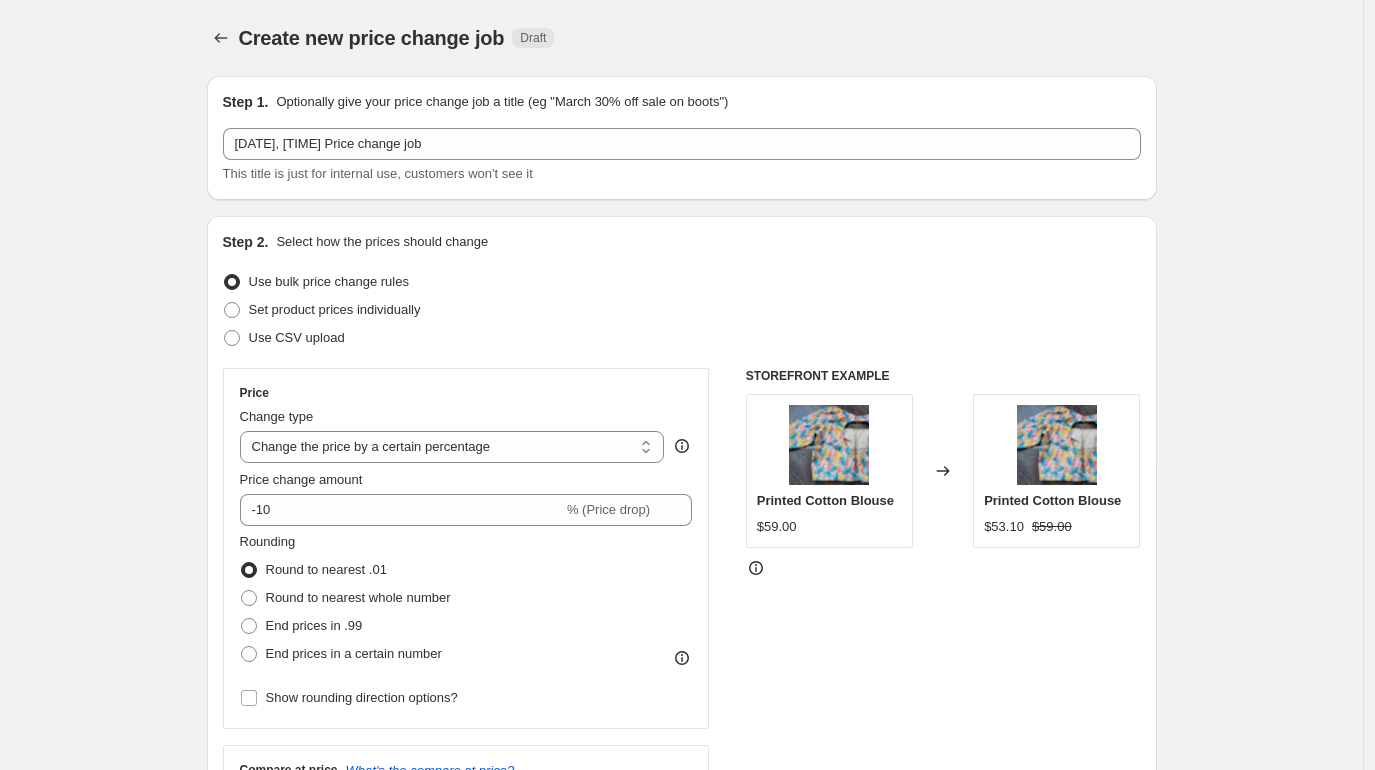 select on "by" 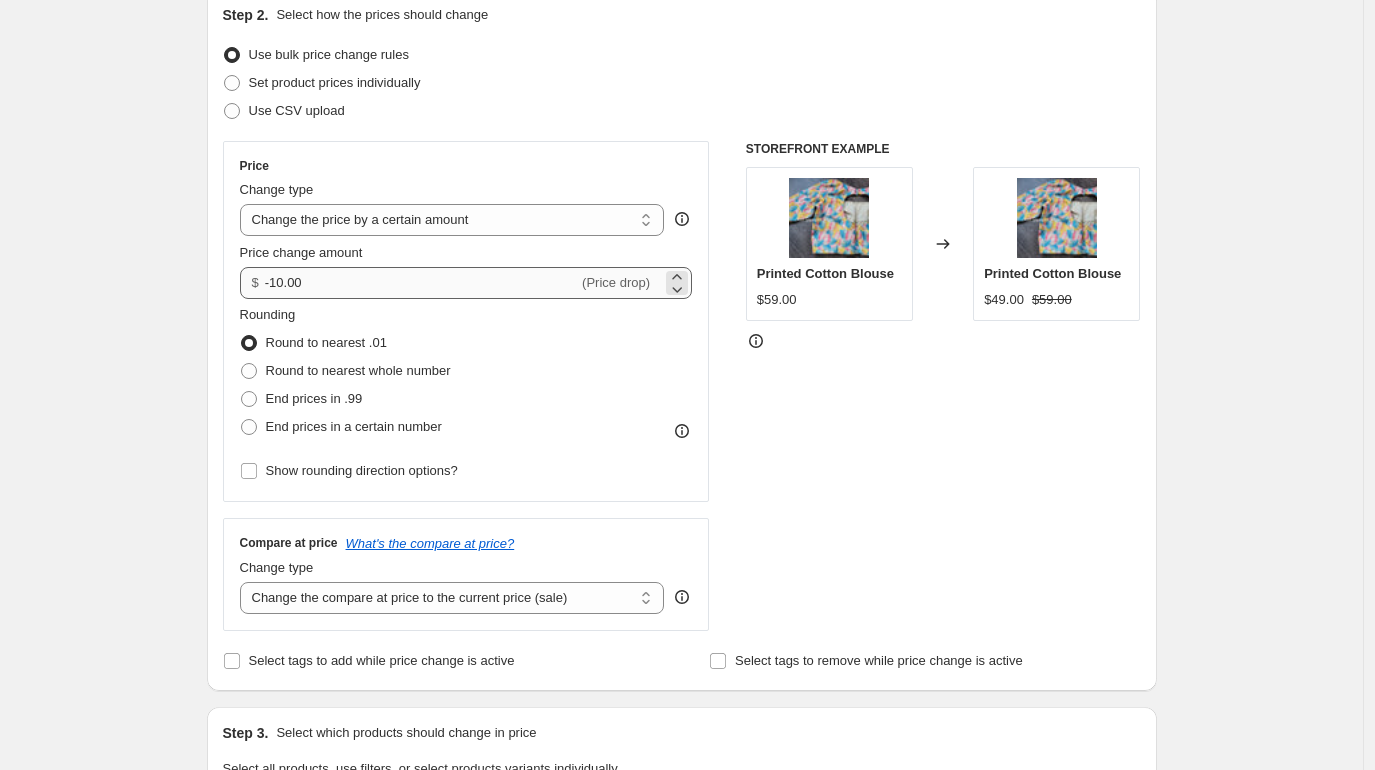 scroll, scrollTop: 228, scrollLeft: 0, axis: vertical 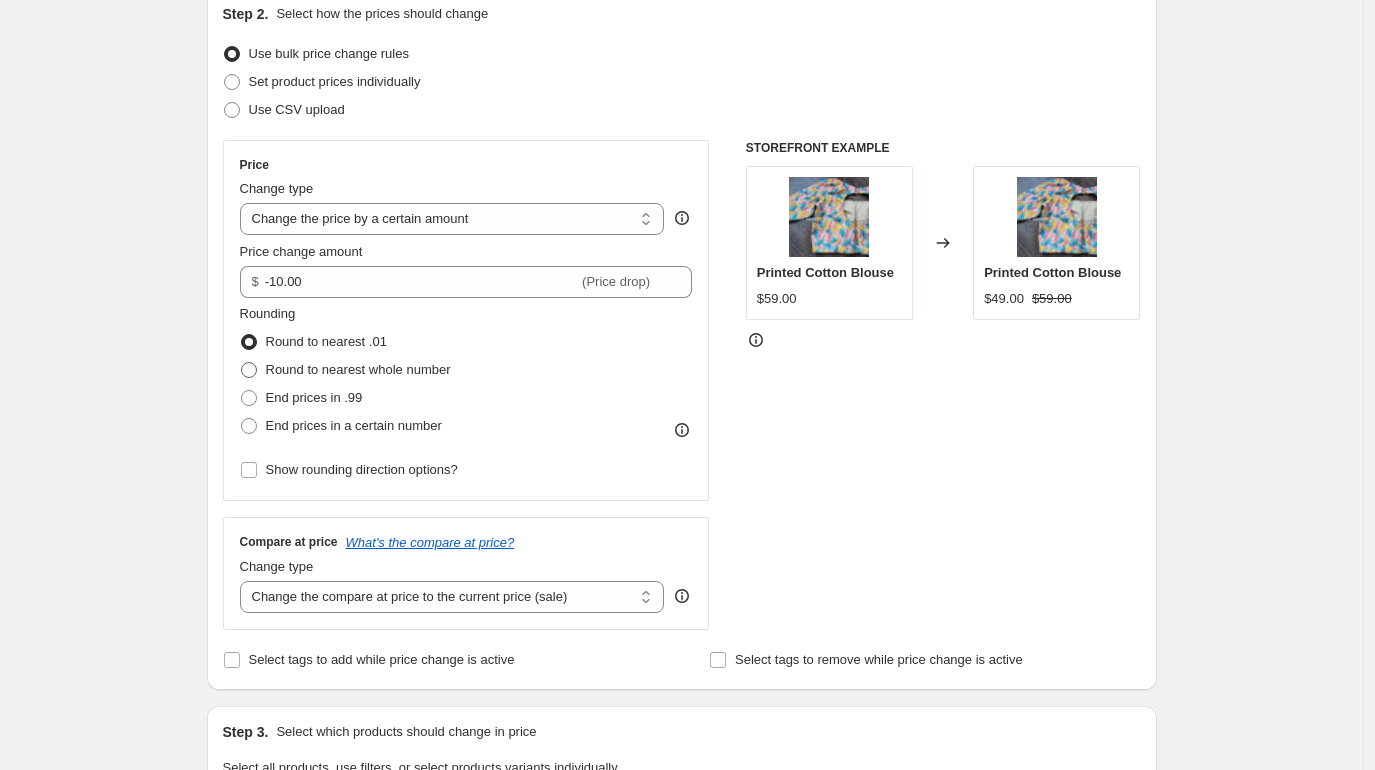 click on "Round to nearest whole number" at bounding box center [358, 369] 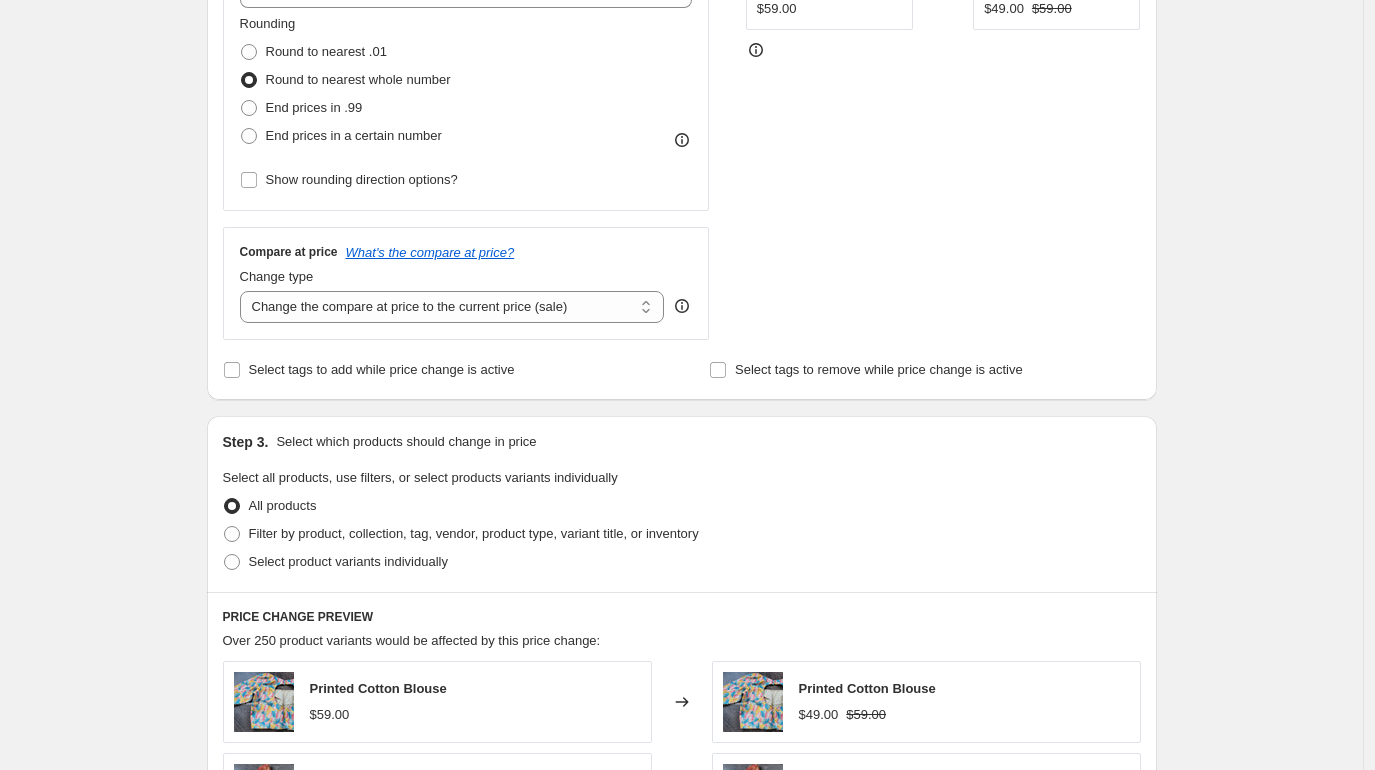 scroll, scrollTop: 527, scrollLeft: 0, axis: vertical 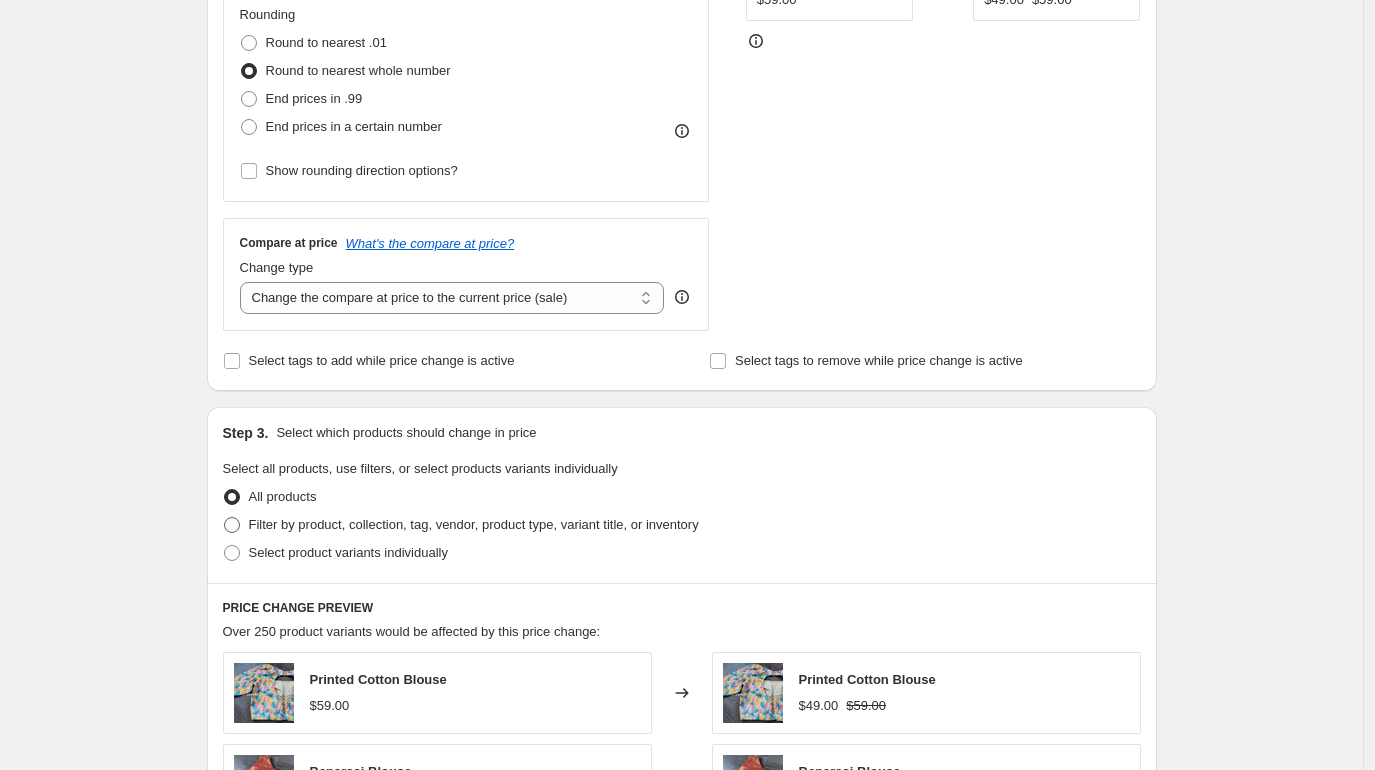 click on "Filter by product, collection, tag, vendor, product type, variant title, or inventory" at bounding box center [474, 524] 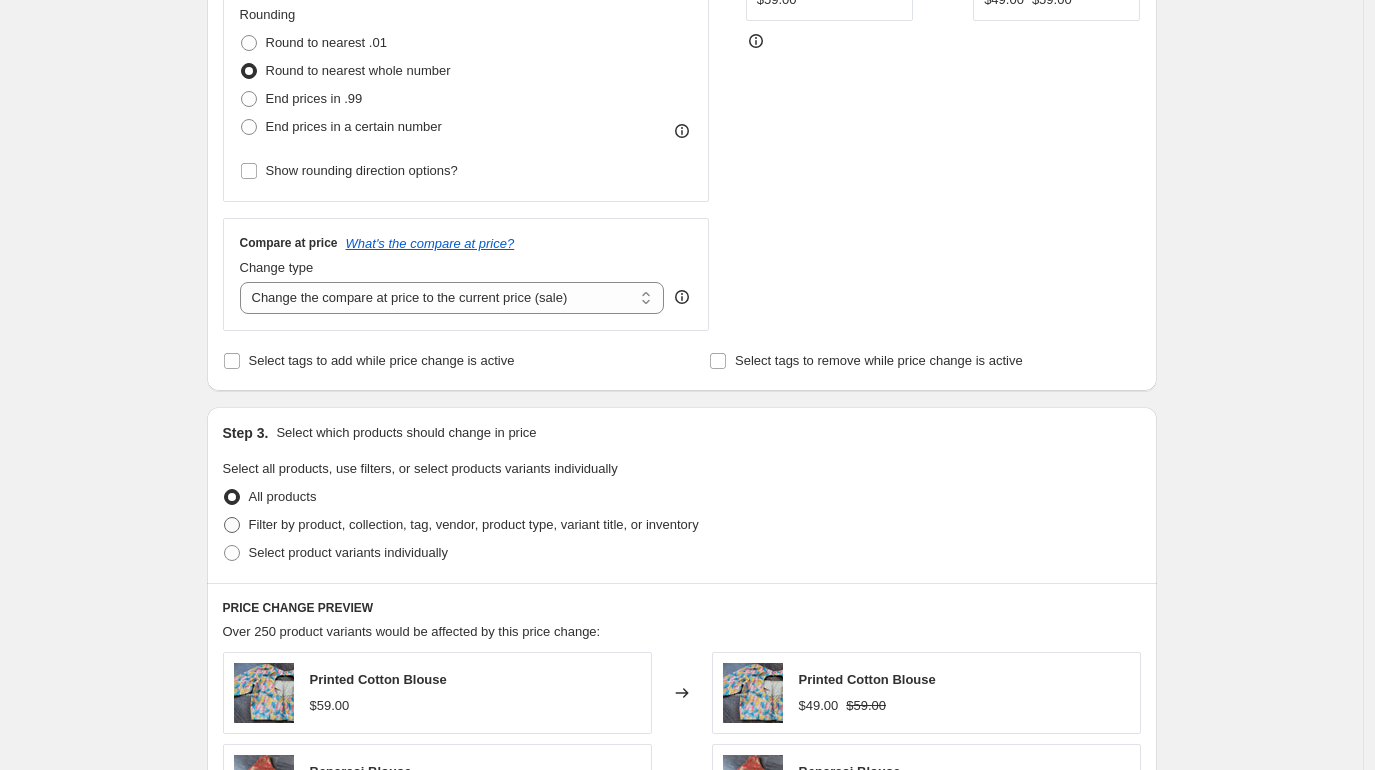 radio on "true" 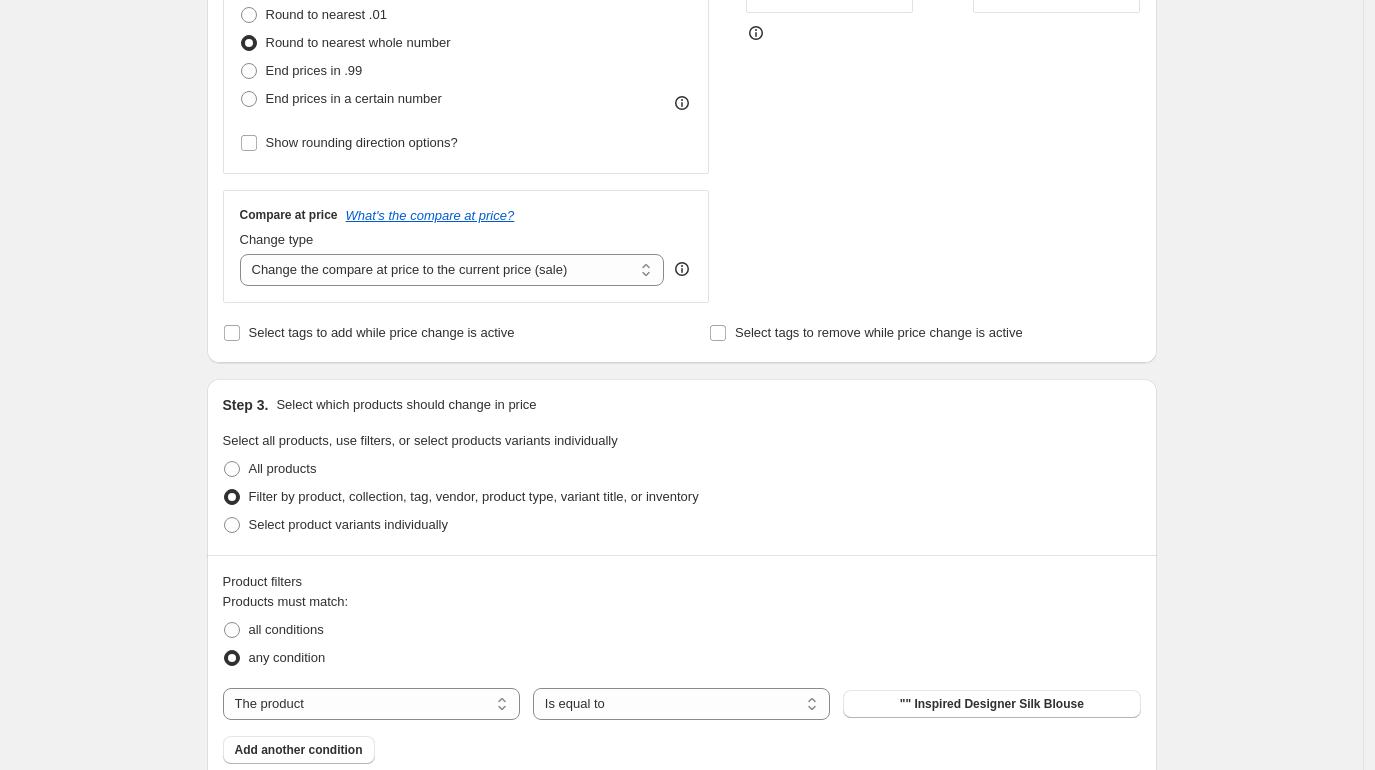 scroll, scrollTop: 685, scrollLeft: 0, axis: vertical 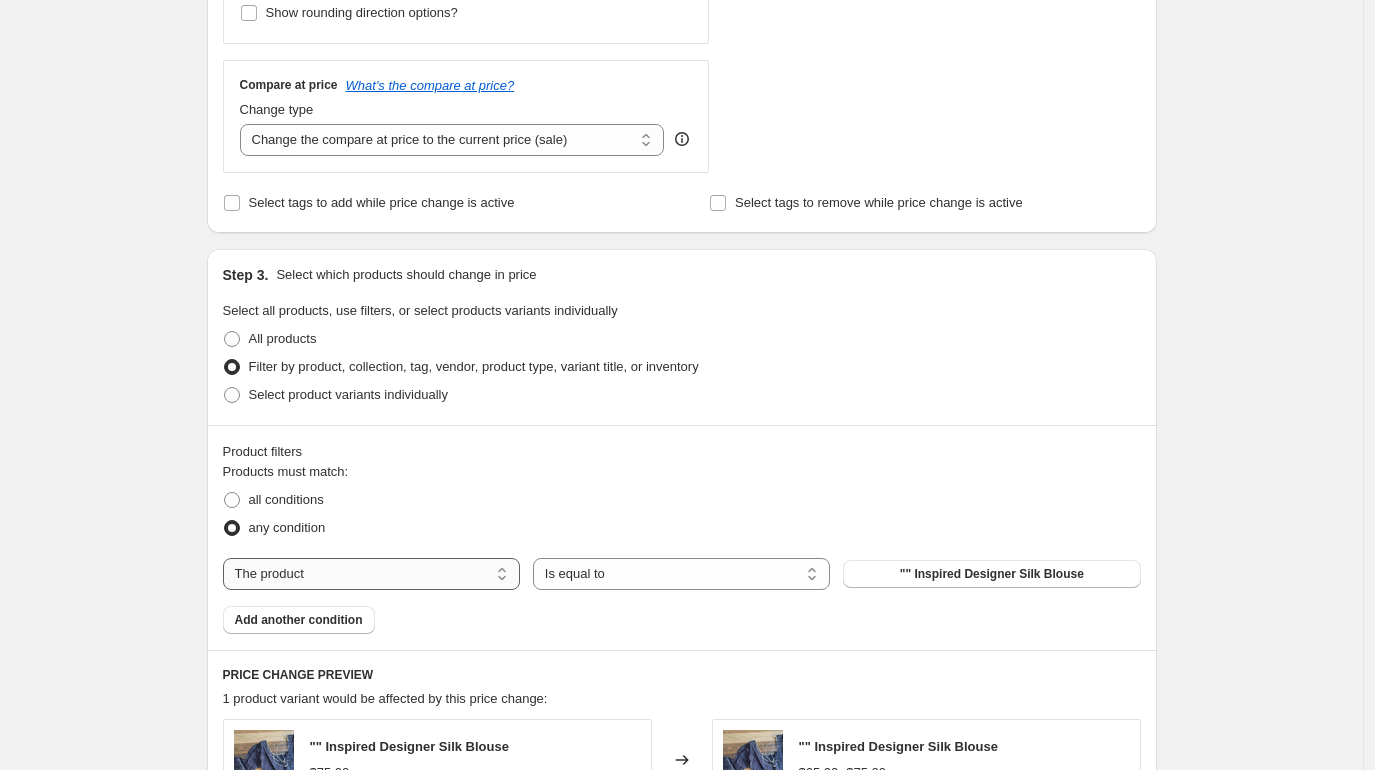 click on "The product The product's collection The product's tag The product's vendor The product's type The product's status The variant's title Inventory quantity" at bounding box center (371, 574) 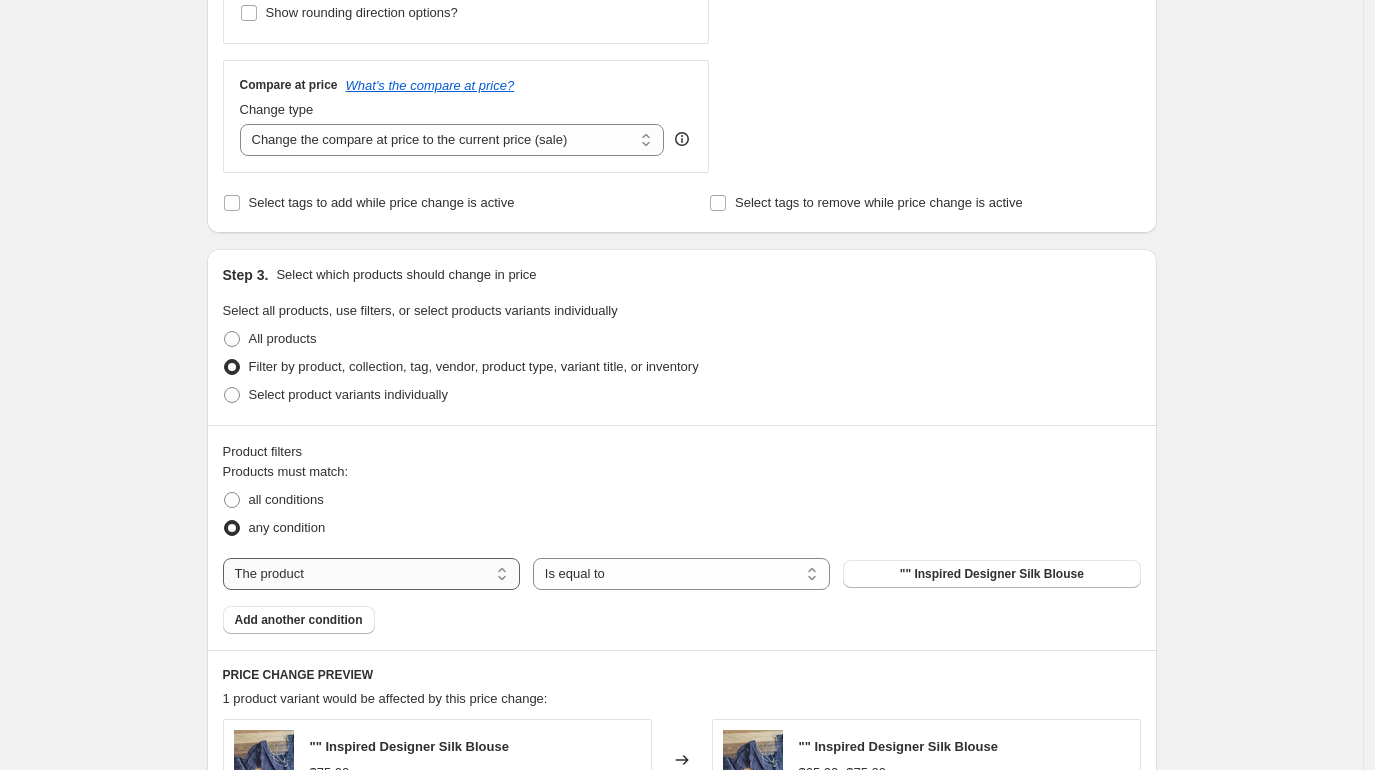 select on "collection" 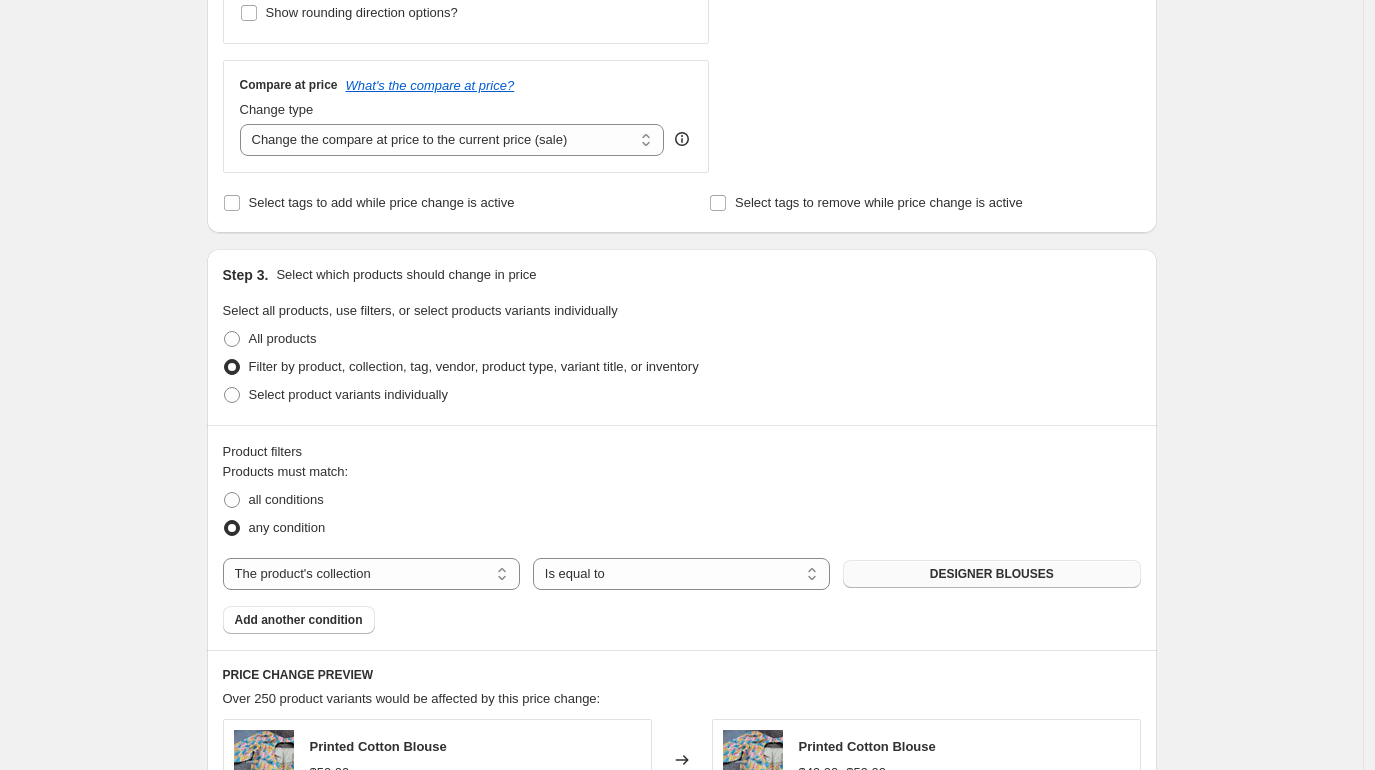 click on "DESIGNER BLOUSES" at bounding box center [992, 574] 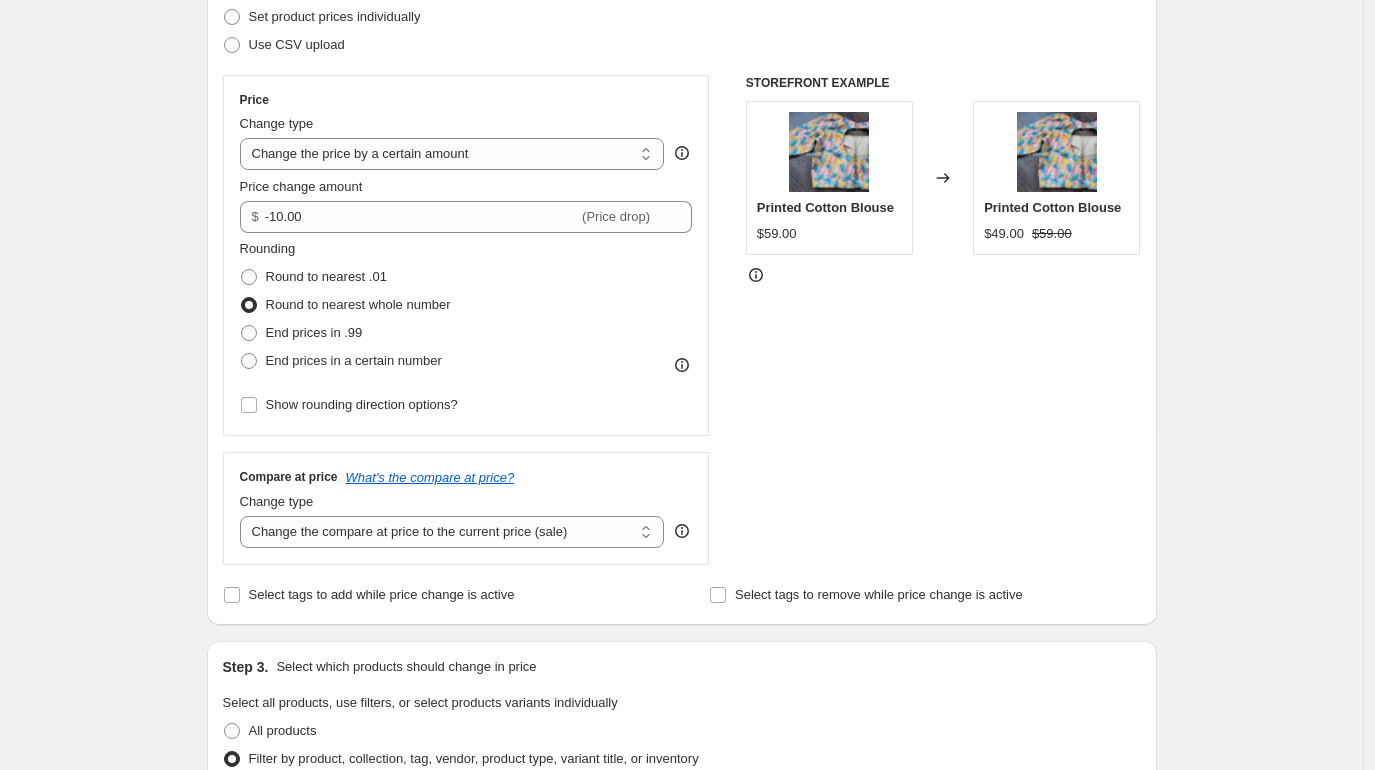 scroll, scrollTop: 225, scrollLeft: 0, axis: vertical 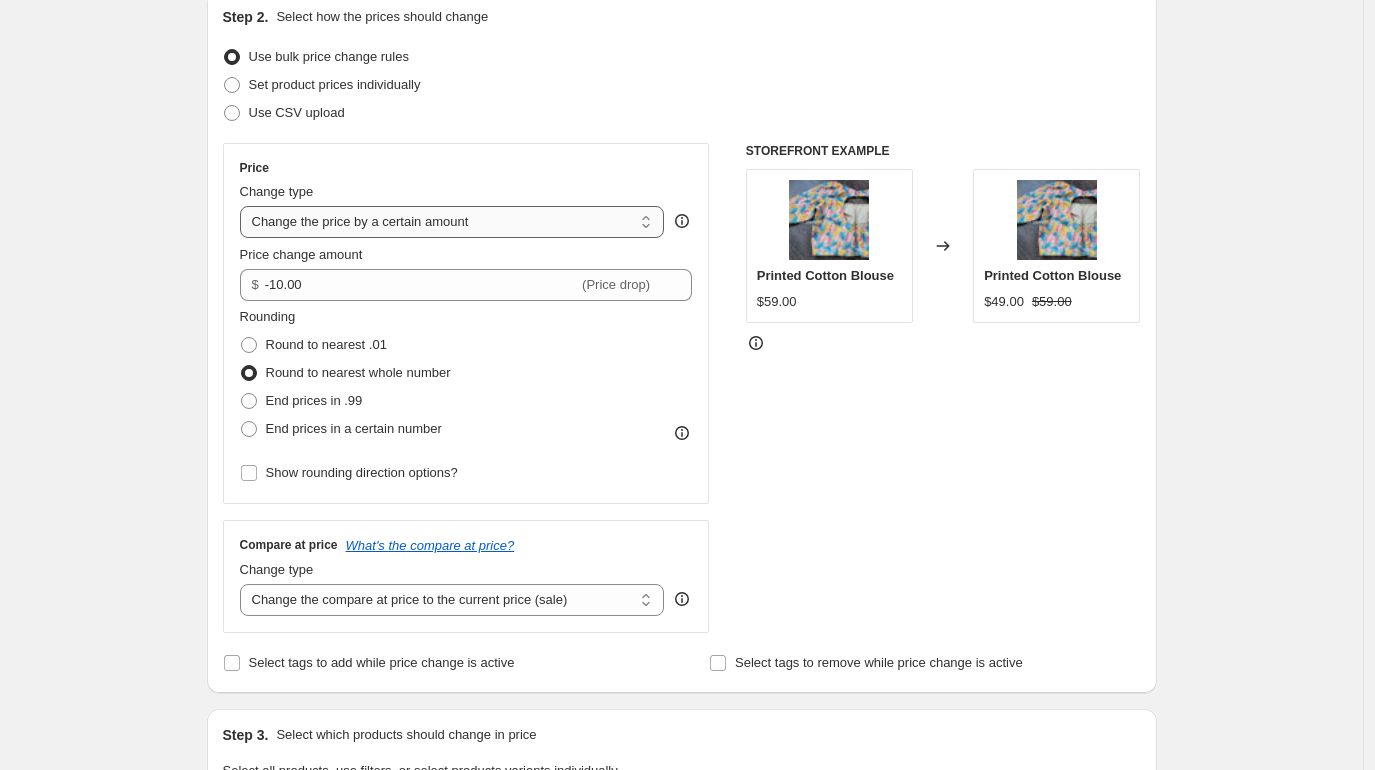 click on "Change the price to a certain amount Change the price by a certain amount Change the price by a certain percentage Change the price to the current compare at price (price before sale) Change the price by a certain amount relative to the compare at price Change the price by a certain percentage relative to the compare at price Don't change the price Change the price by a certain percentage relative to the cost per item Change price to certain cost margin" at bounding box center (452, 222) 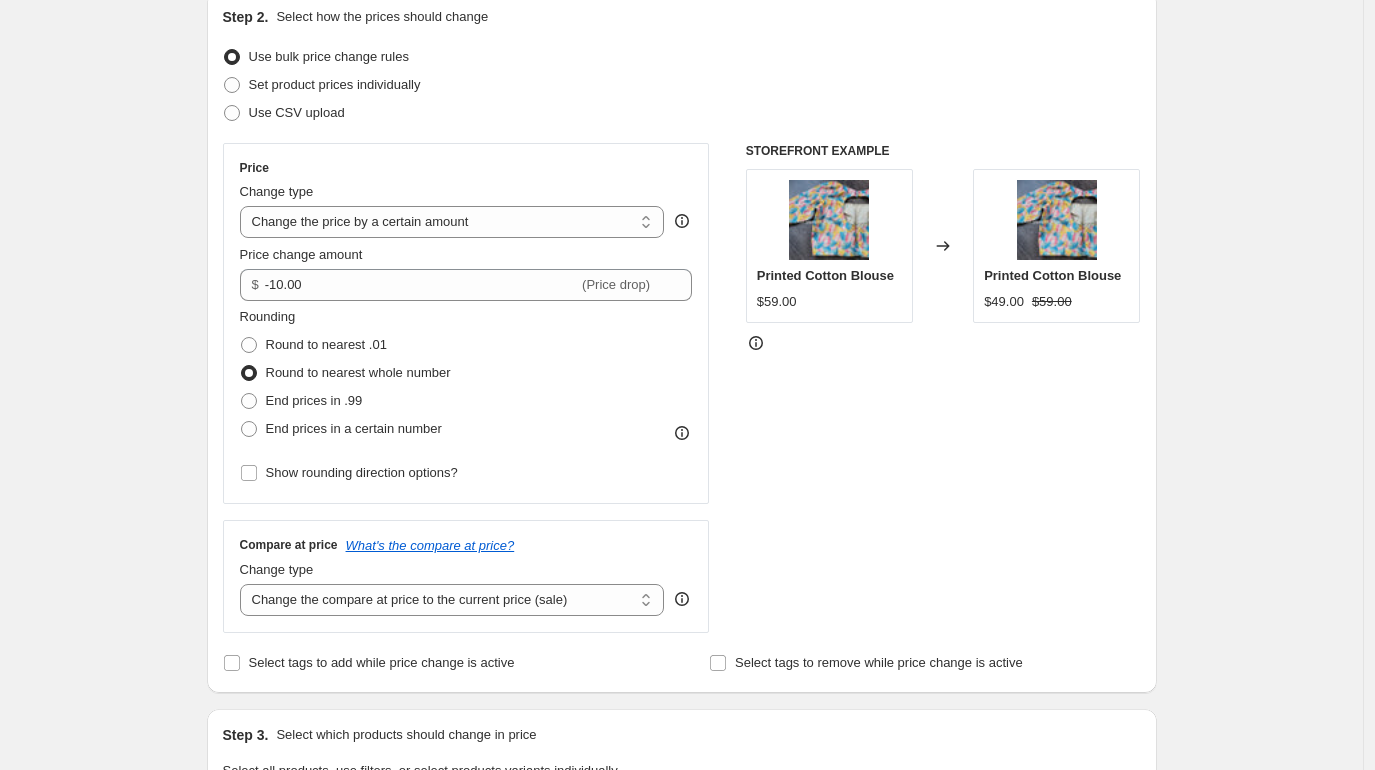 click on "Change the price to a certain amount Change the price by a certain amount Change the price by a certain percentage Change the price to the current compare at price (price before sale) Change the price by a certain amount relative to the compare at price Change the price by a certain percentage relative to the compare at price Don't change the price Change the price by a certain percentage relative to the cost per item Change price to certain cost margin" at bounding box center (452, 222) 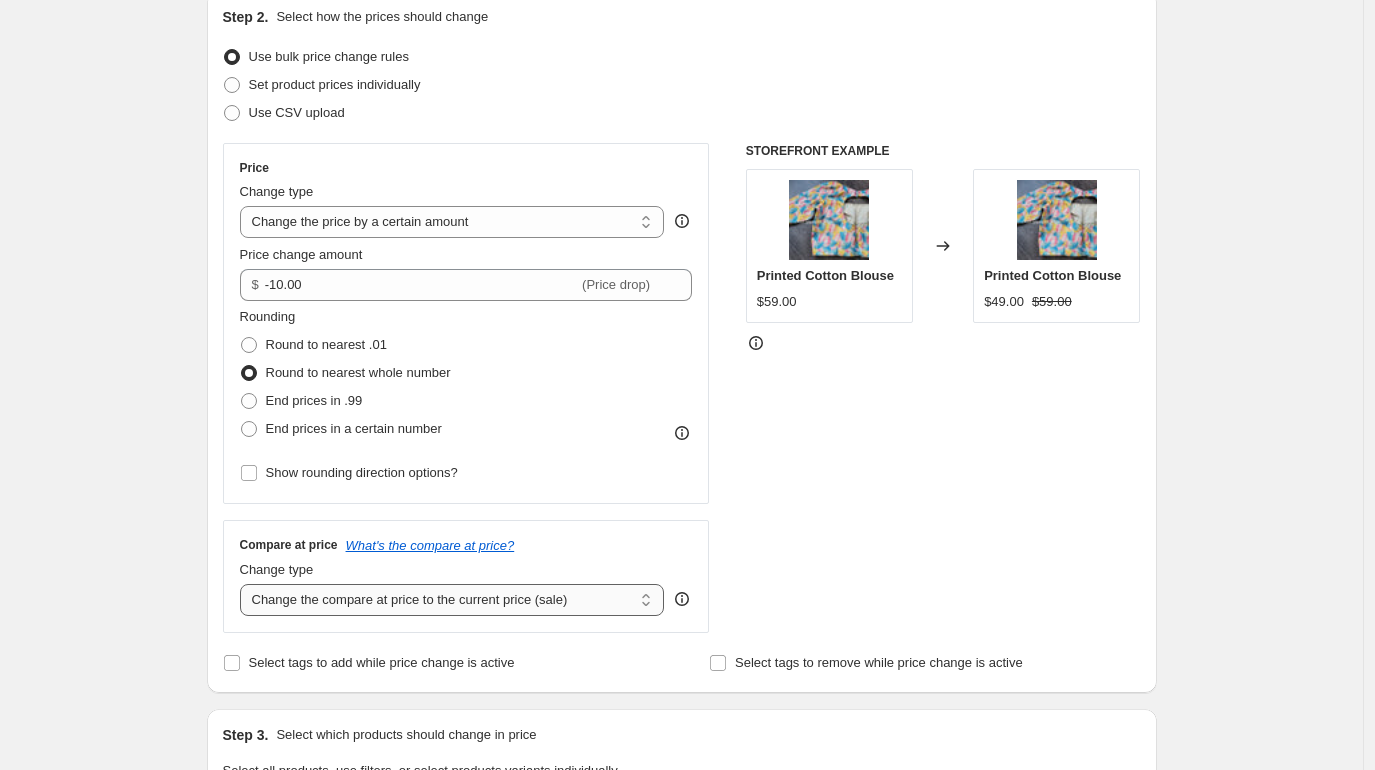 click on "Change the compare at price to the current price (sale) Change the compare at price to a certain amount Change the compare at price by a certain amount Change the compare at price by a certain percentage Change the compare at price by a certain amount relative to the actual price Change the compare at price by a certain percentage relative to the actual price Don't change the compare at price Remove the compare at price" at bounding box center [452, 600] 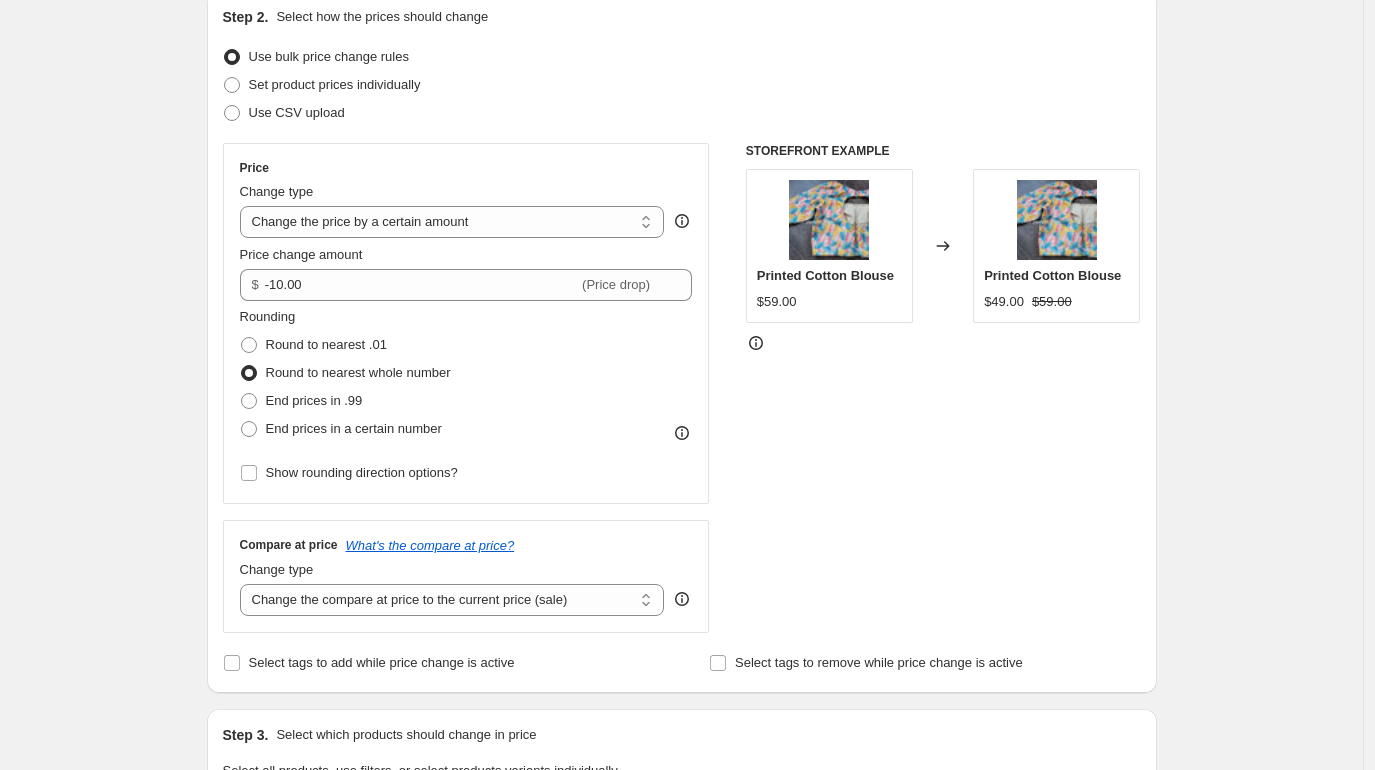 select on "remove" 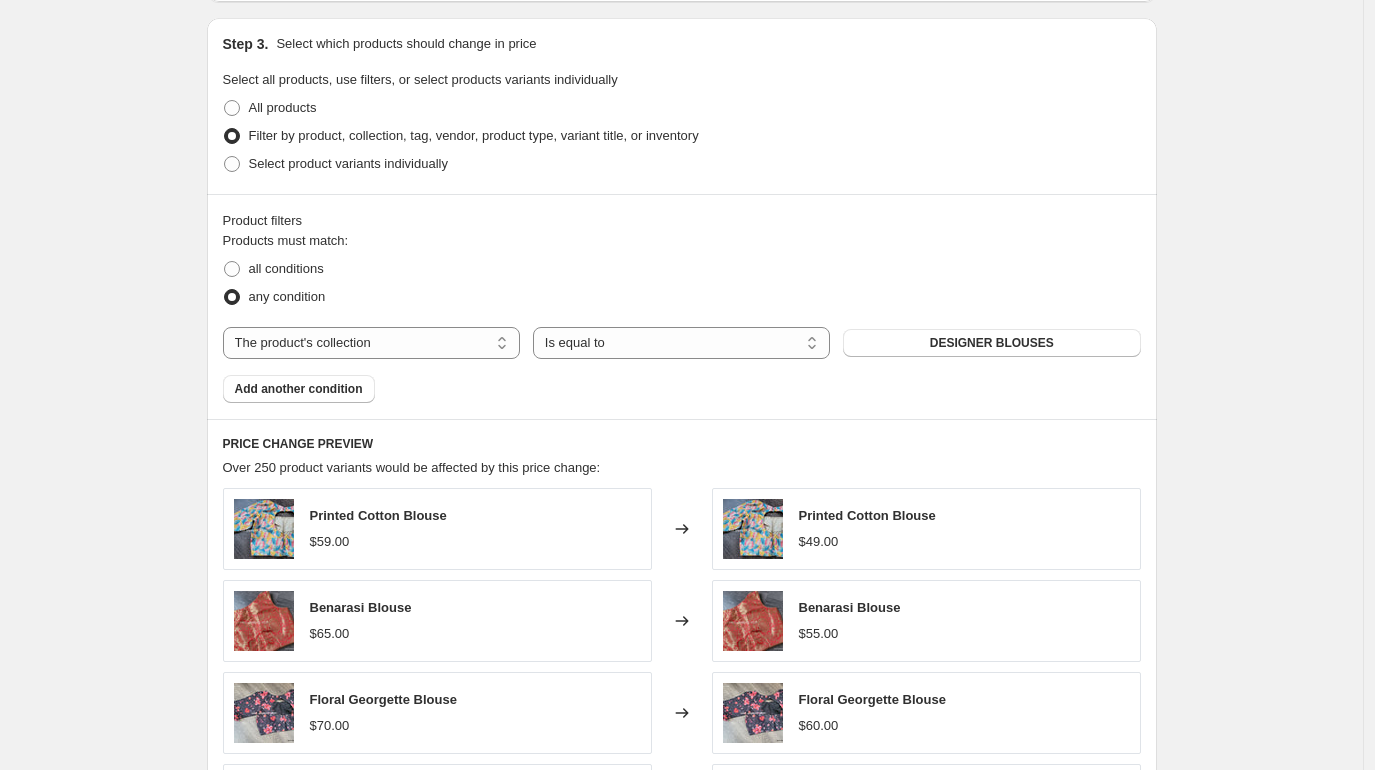 scroll, scrollTop: 913, scrollLeft: 0, axis: vertical 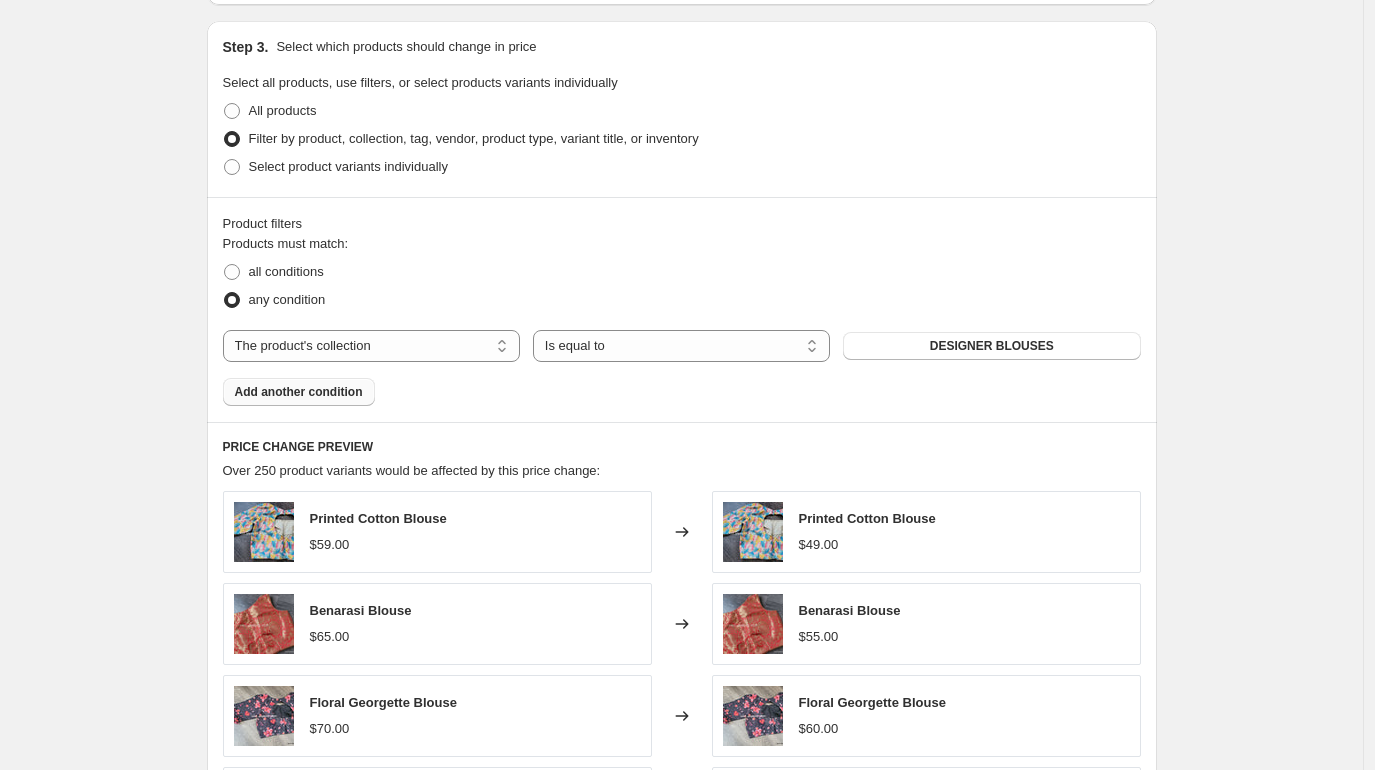 click on "Add another condition" at bounding box center (299, 392) 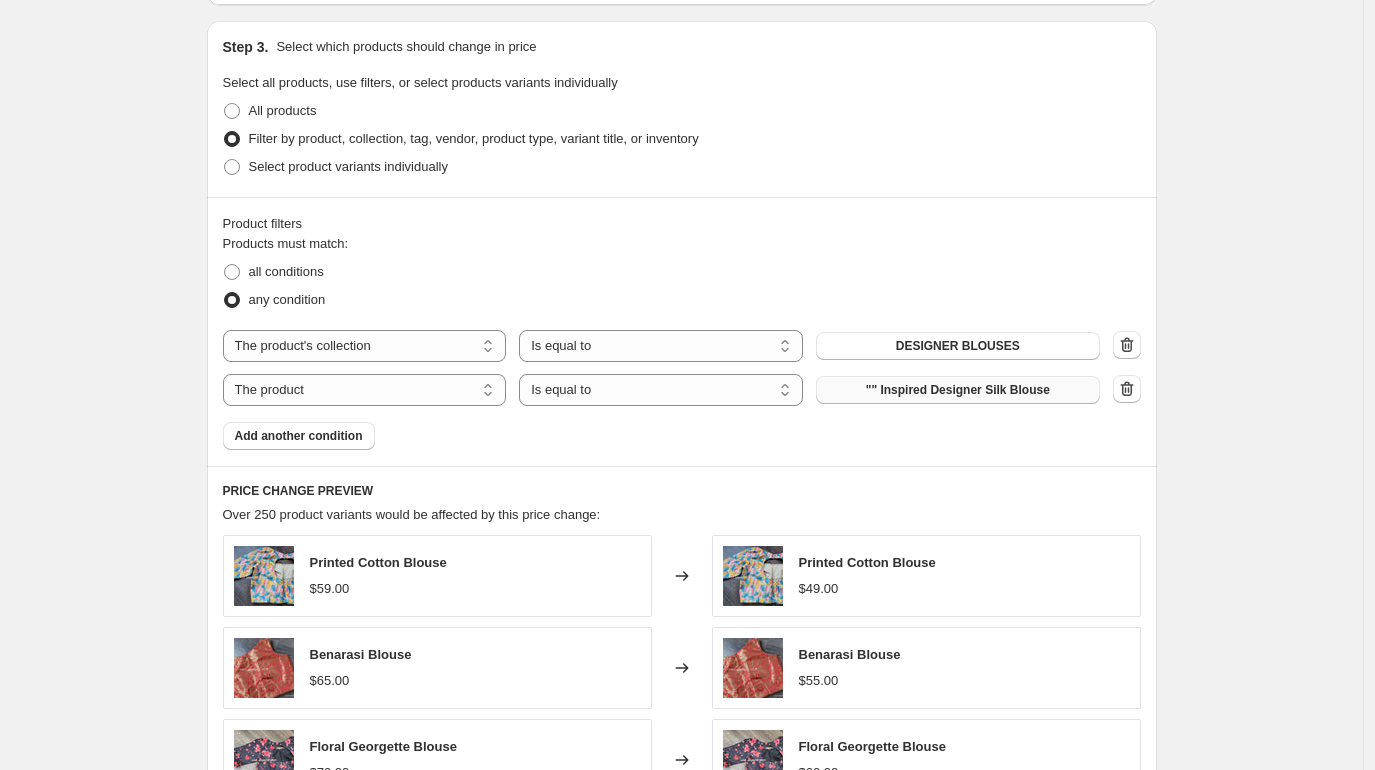 click on ""Sita Ramam" Inspired Designer Silk Blouse" at bounding box center (958, 390) 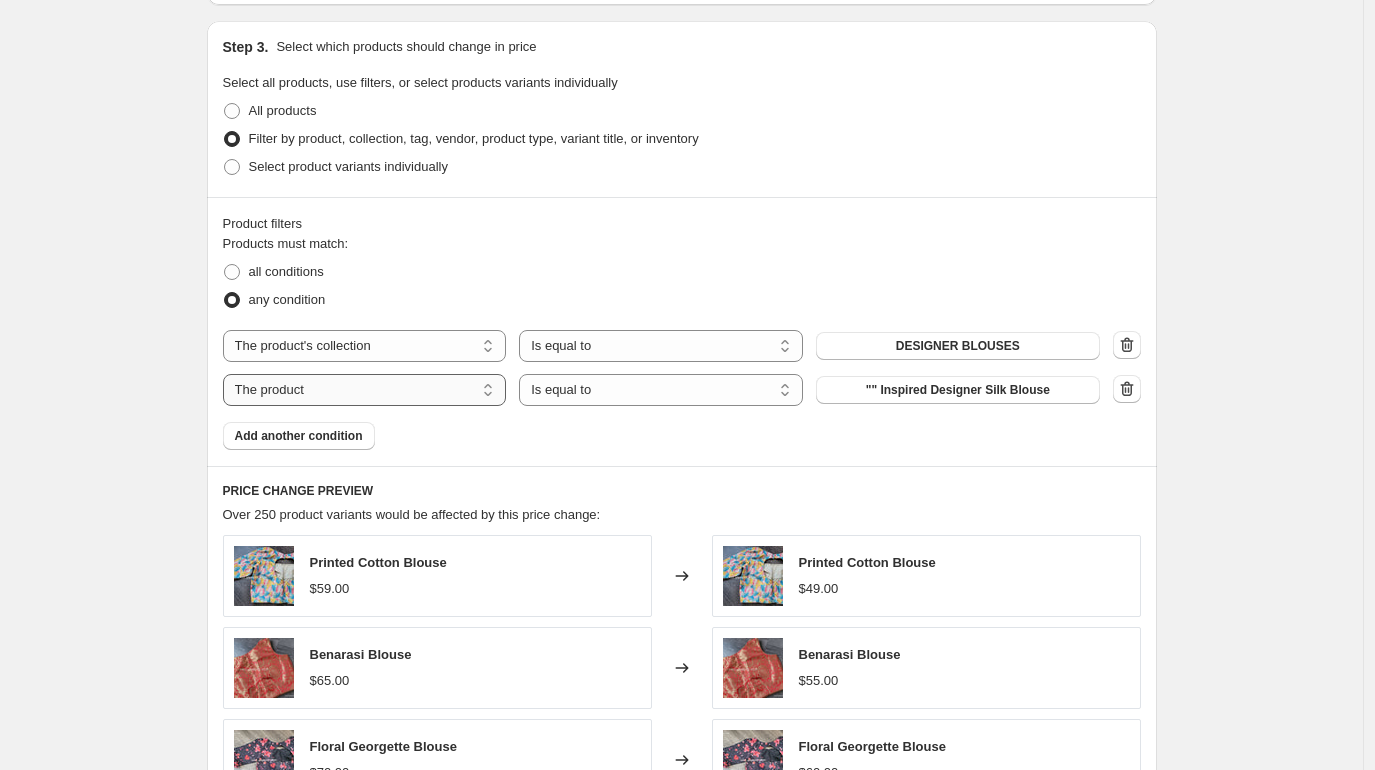 click on "The product The product's collection The product's tag The product's vendor The product's type The product's status The variant's title Inventory quantity" at bounding box center (365, 390) 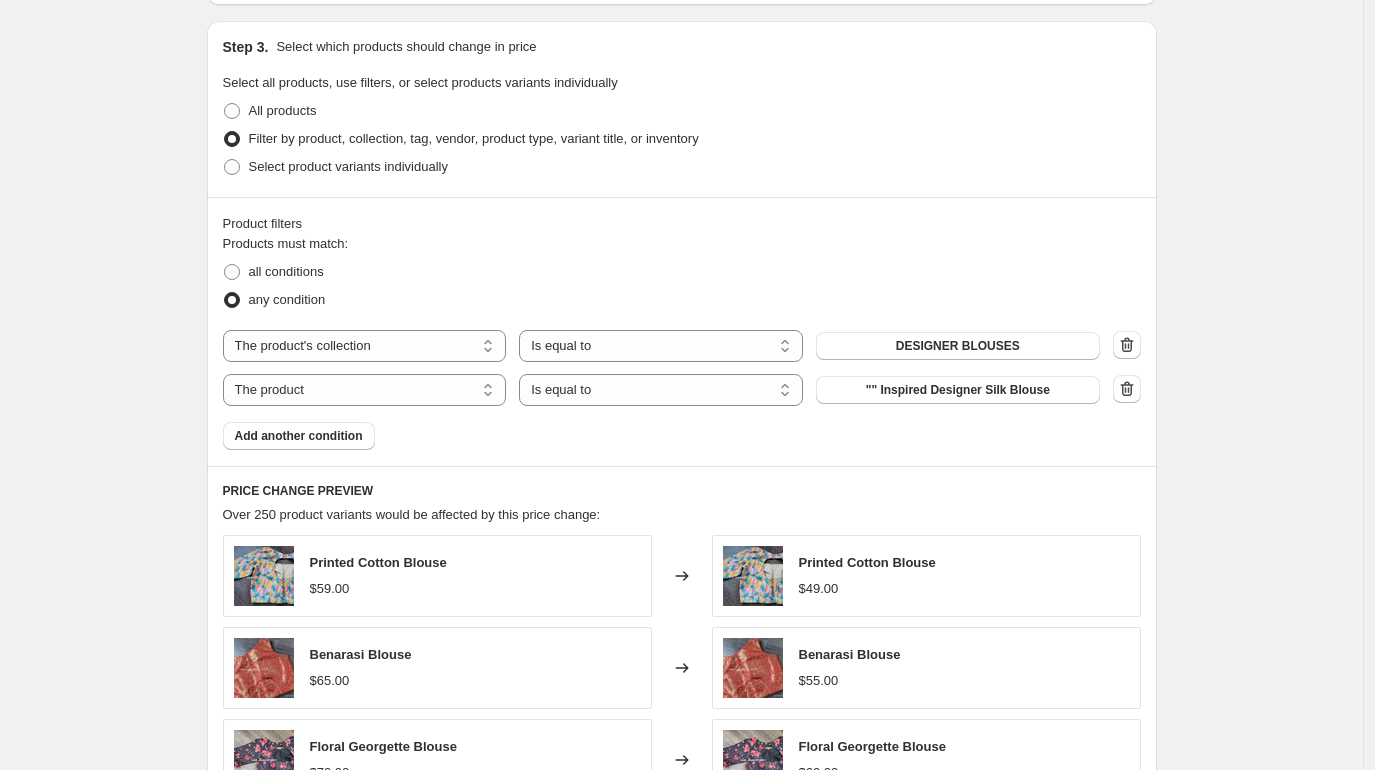 click on "all conditions" at bounding box center [682, 272] 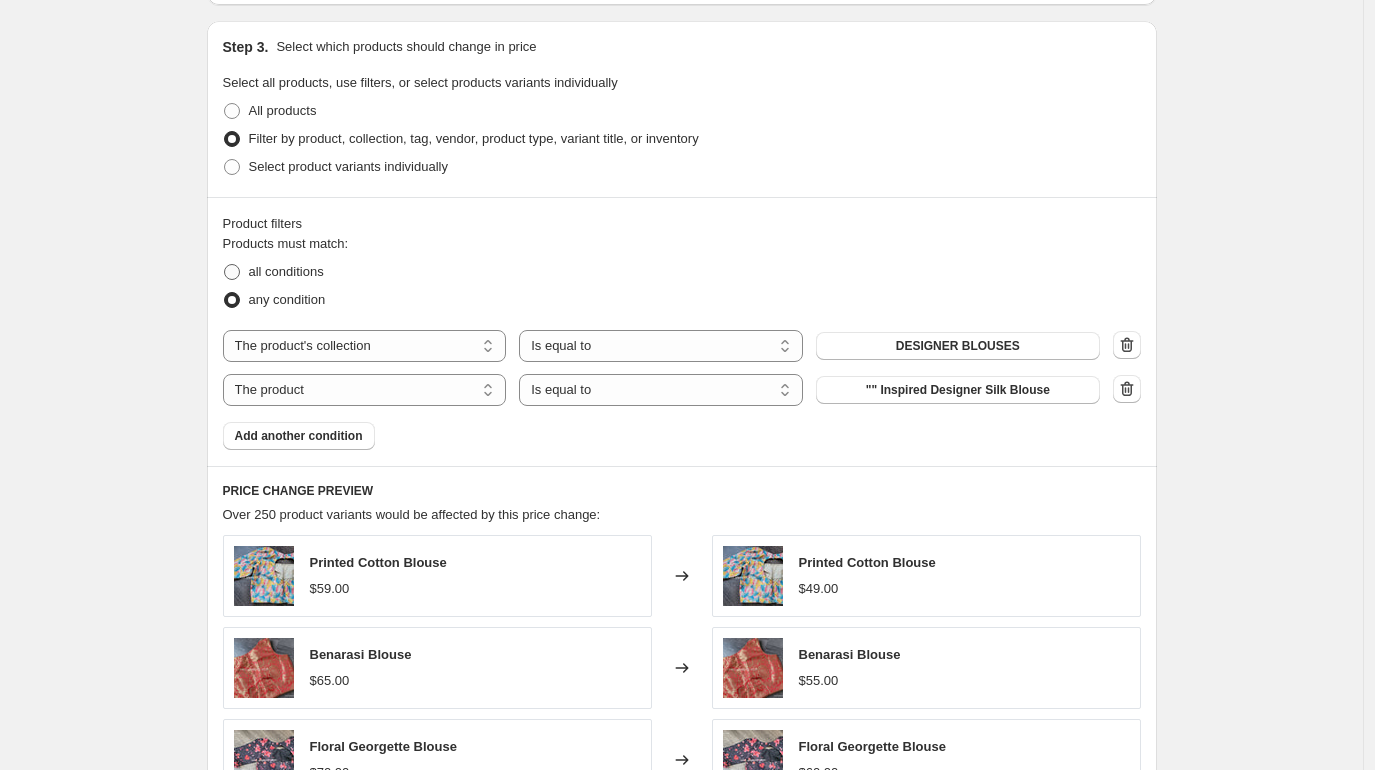 click on "all conditions" at bounding box center [286, 271] 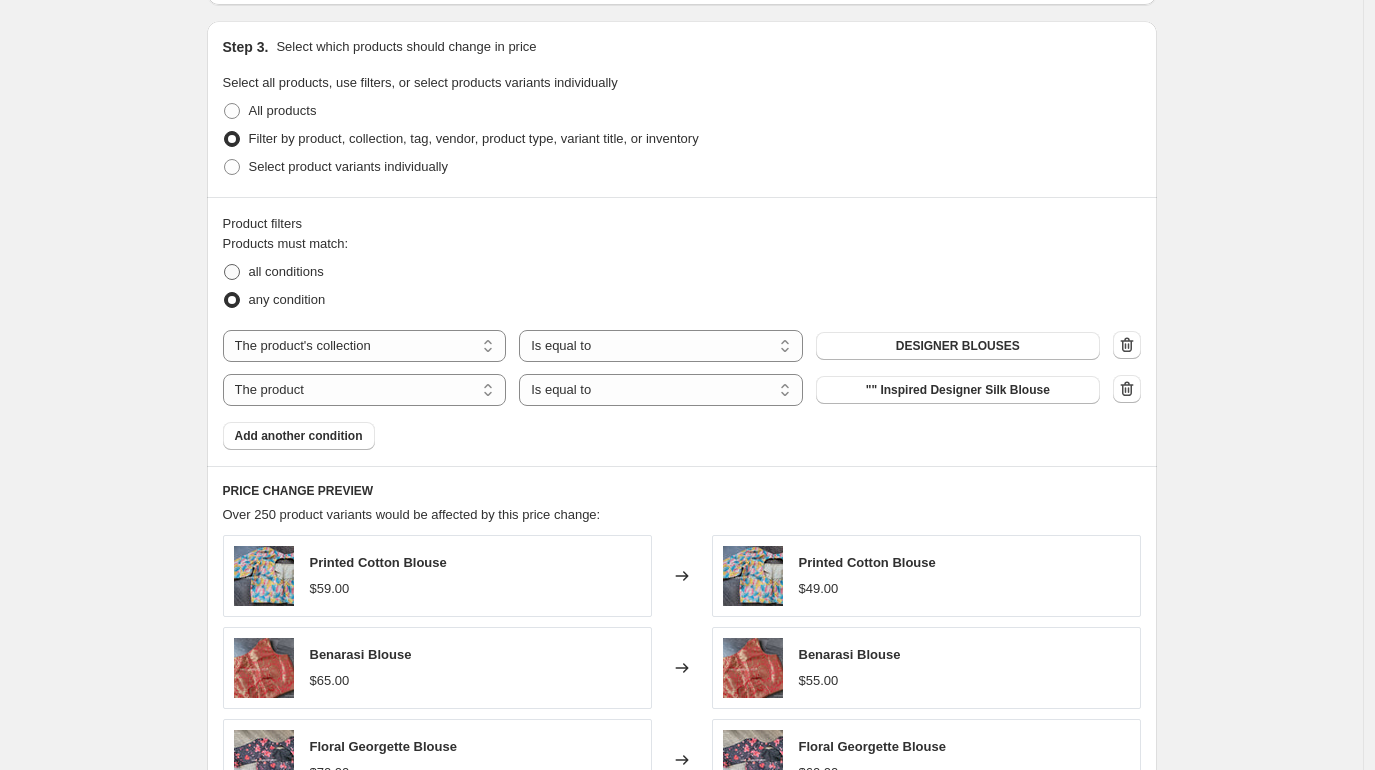 radio on "true" 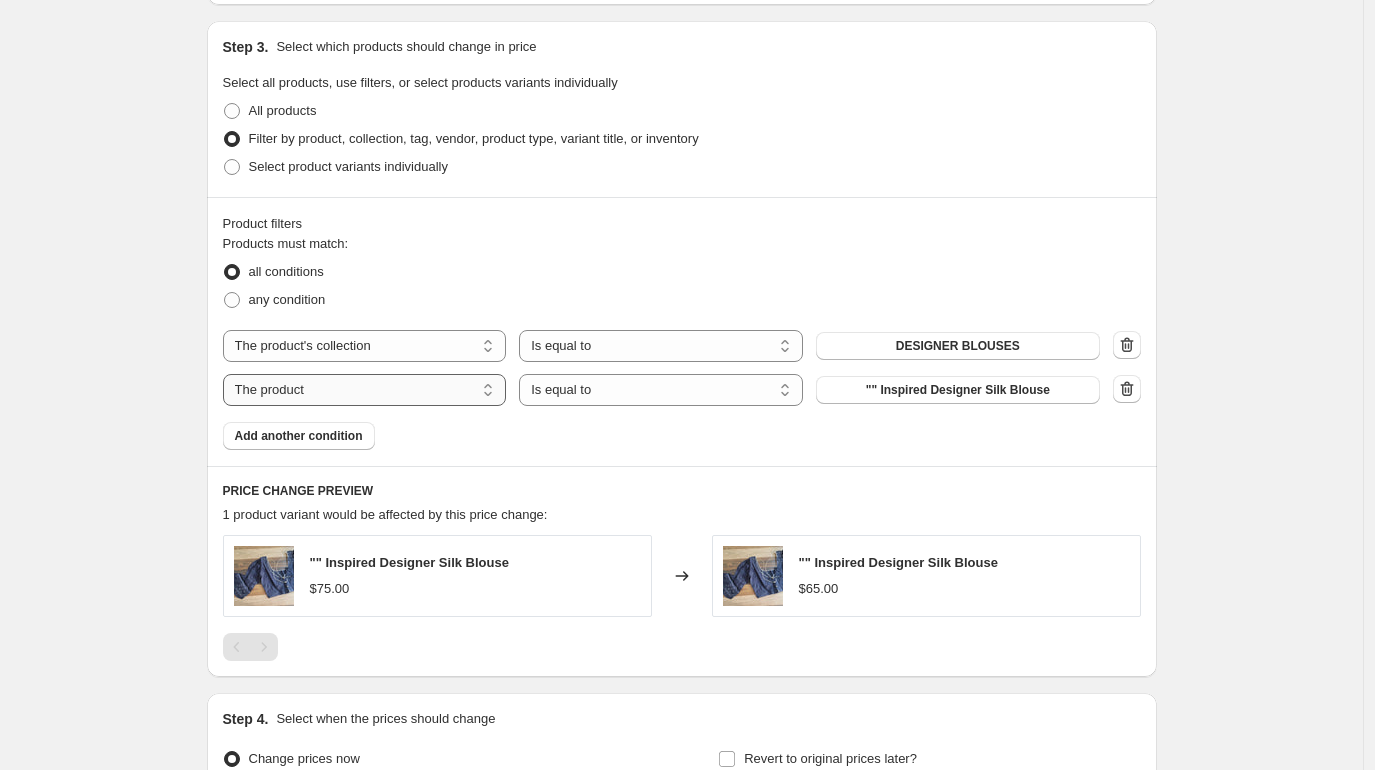 click on "The product The product's collection The product's tag The product's vendor The product's type The product's status The variant's title Inventory quantity" at bounding box center (365, 390) 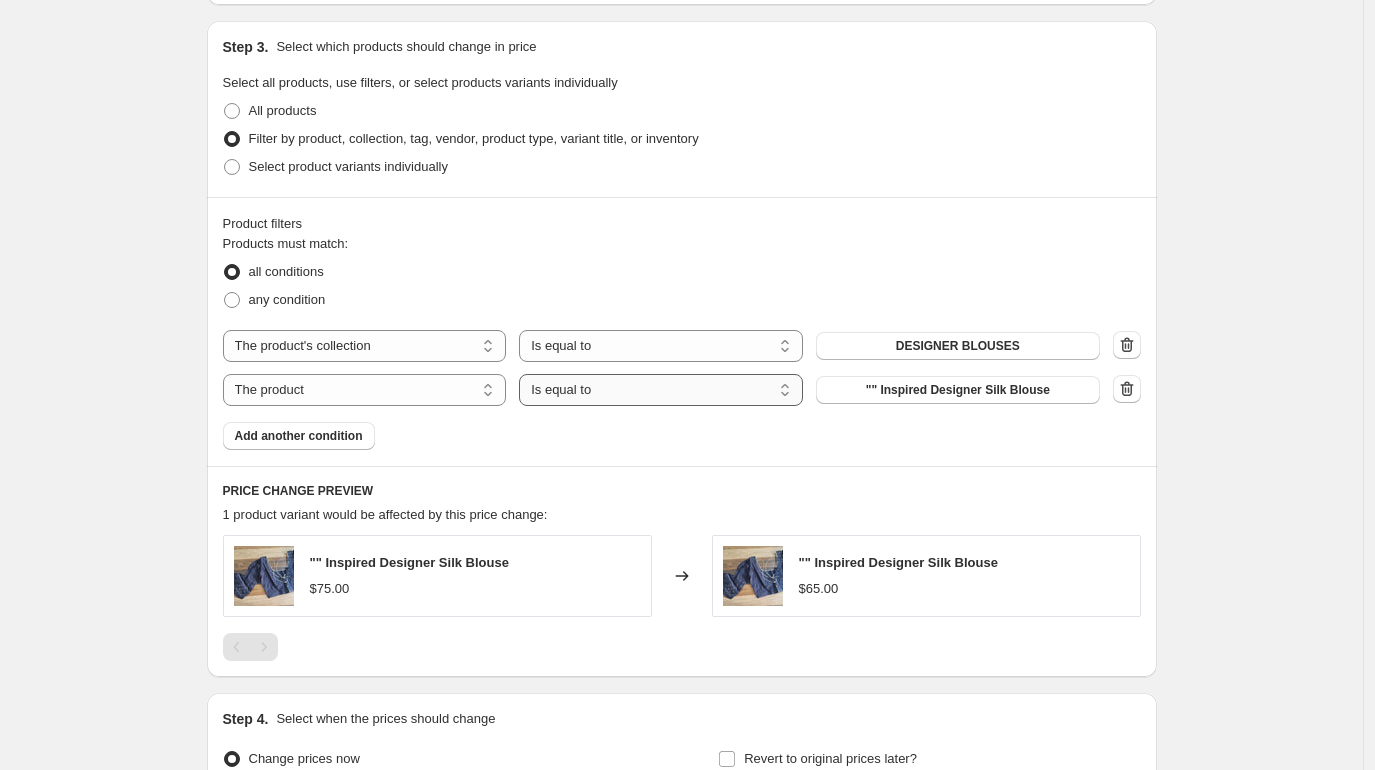 click on "Is equal to Is not equal to" at bounding box center (661, 390) 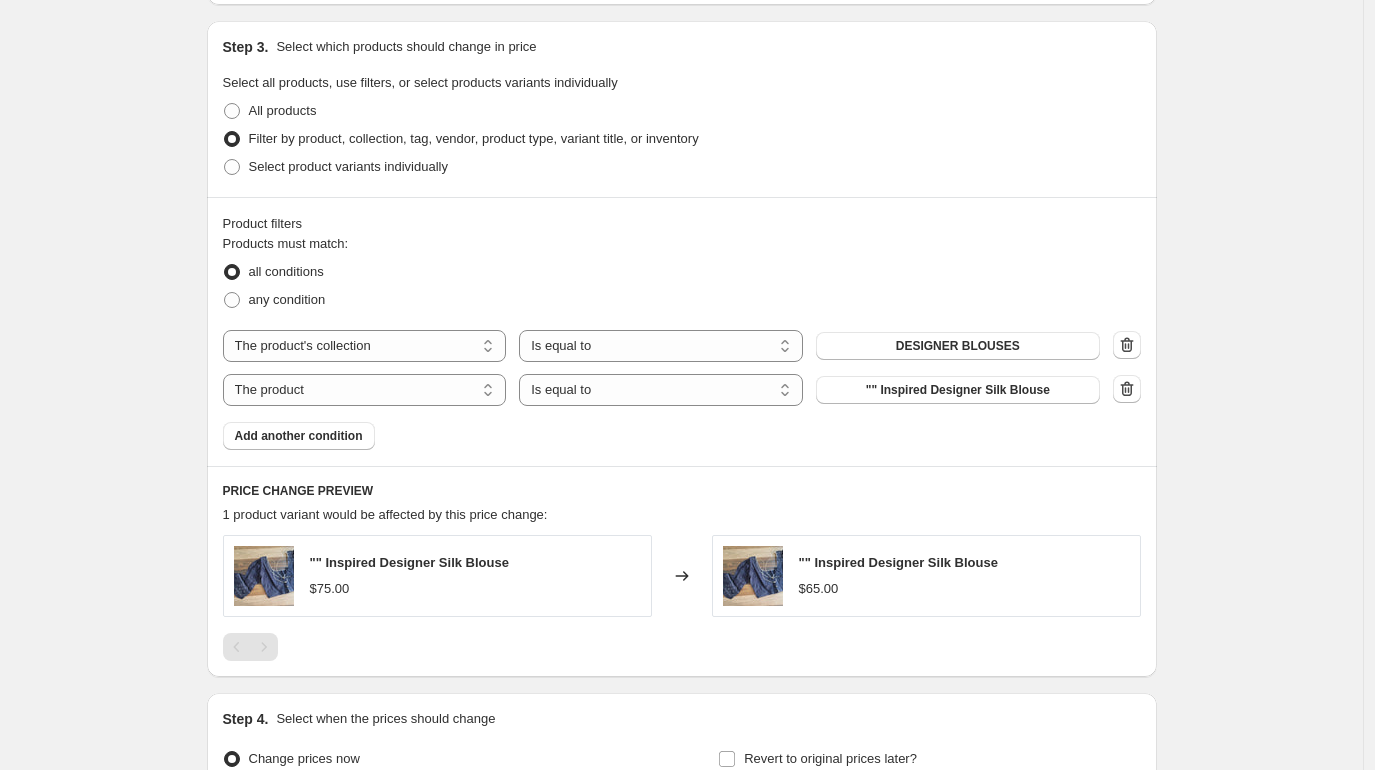 click on "Product filters Products must match: all conditions any condition The product The product's collection The product's tag The product's vendor The product's type The product's status The variant's title Inventory quantity The product's collection Is equal to Is not equal to Is equal to DESIGNER BLOUSES The product The product's collection The product's tag The product's vendor The product's type The product's status The variant's title Inventory quantity The product Is equal to Is not equal to Is equal to "Sita Ramam" Inspired Designer Silk Blouse Add another condition" at bounding box center (682, 331) 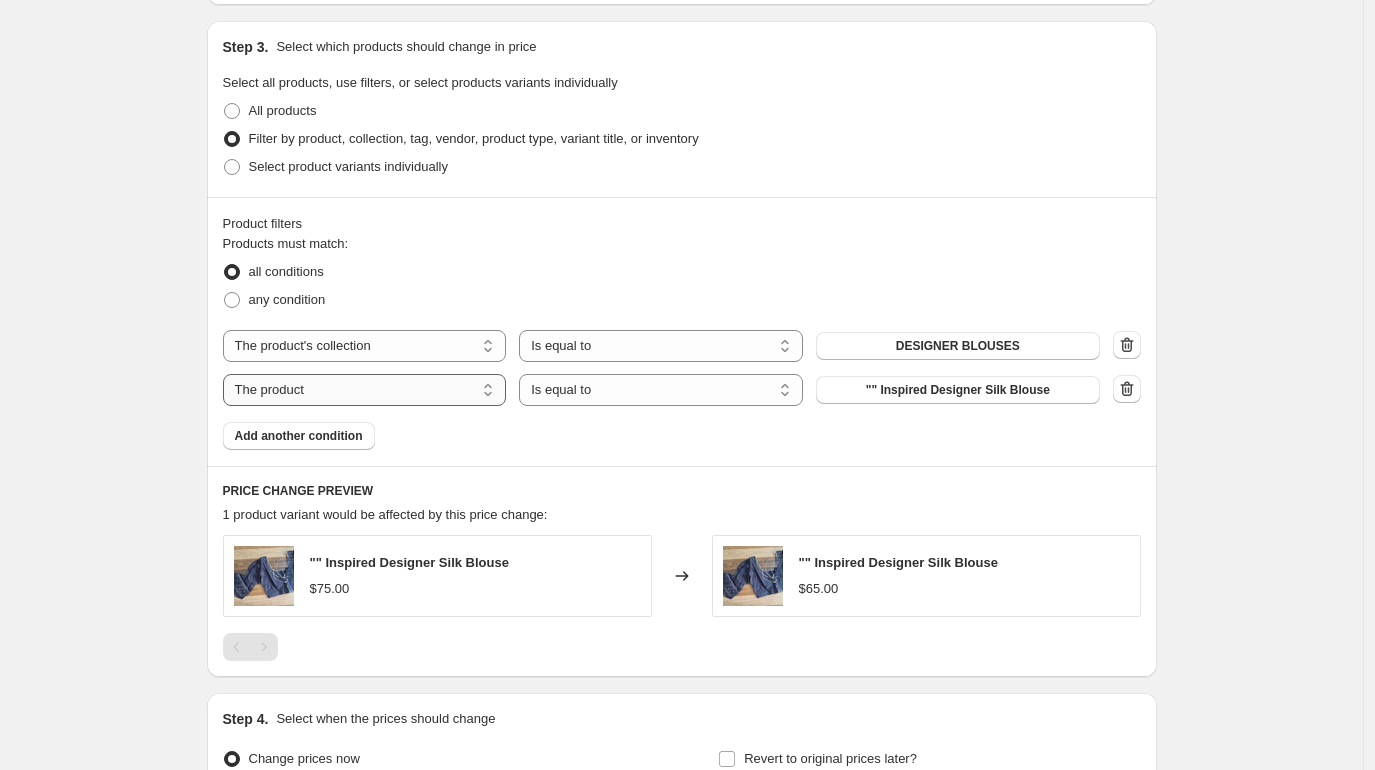 click on "The product The product's collection The product's tag The product's vendor The product's type The product's status The variant's title Inventory quantity" at bounding box center [365, 390] 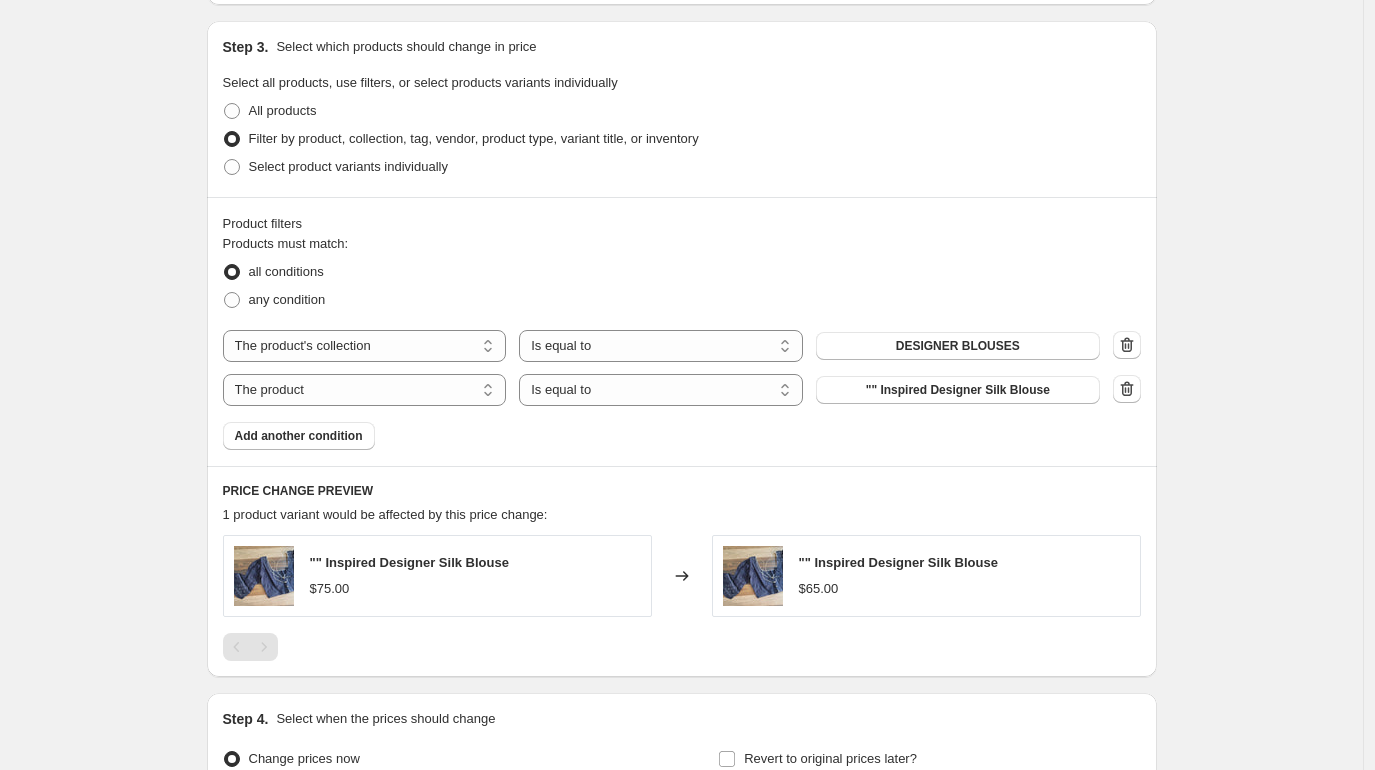 click on "Step 1. Optionally give your price change job a title (eg "March 30% off sale on boots") Aug 1, 2025, 11:41:50 PM Price change job This title is just for internal use, customers won't see it Step 2. Select how the prices should change Use bulk price change rules Set product prices individually Use CSV upload Price Change type Change the price to a certain amount Change the price by a certain amount Change the price by a certain percentage Change the price to the current compare at price (price before sale) Change the price by a certain amount relative to the compare at price Change the price by a certain percentage relative to the compare at price Don't change the price Change the price by a certain percentage relative to the cost per item Change price to certain cost margin Change the price by a certain amount Price change amount $ -10.00  (Price drop) Rounding Round to nearest .01 Round to nearest whole number End prices in .99 End prices in a certain number Show rounding direction options? Compare at price" at bounding box center [674, 6] 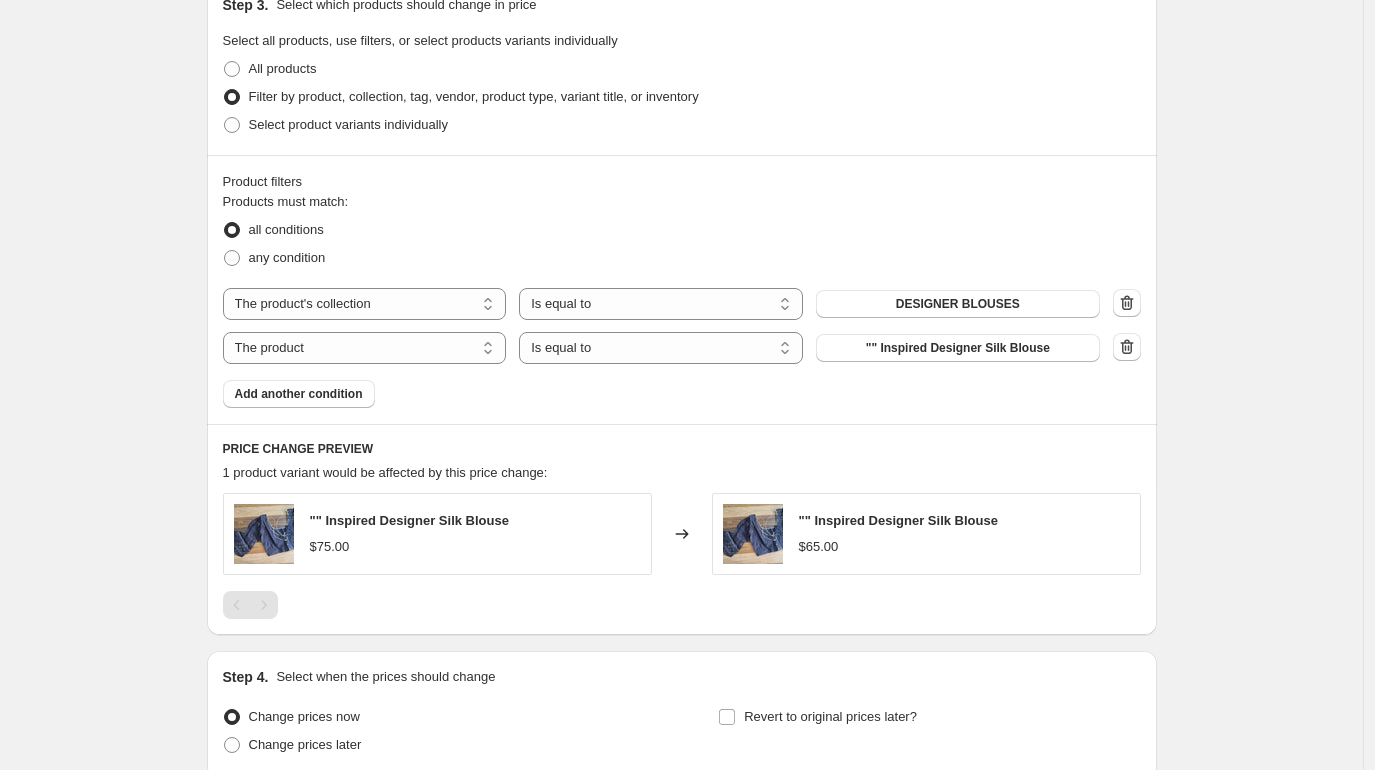 scroll, scrollTop: 957, scrollLeft: 0, axis: vertical 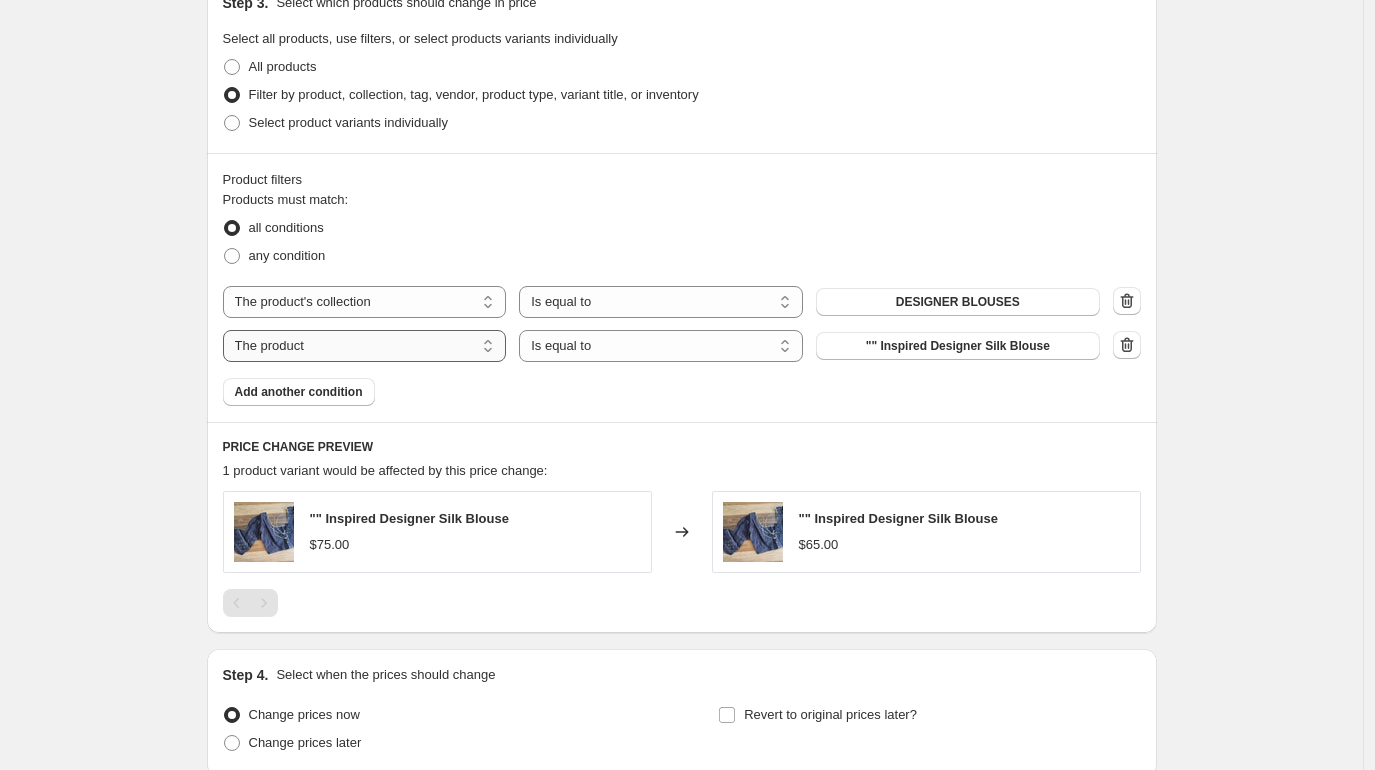 click on "The product The product's collection The product's tag The product's vendor The product's type The product's status The variant's title Inventory quantity" at bounding box center (365, 346) 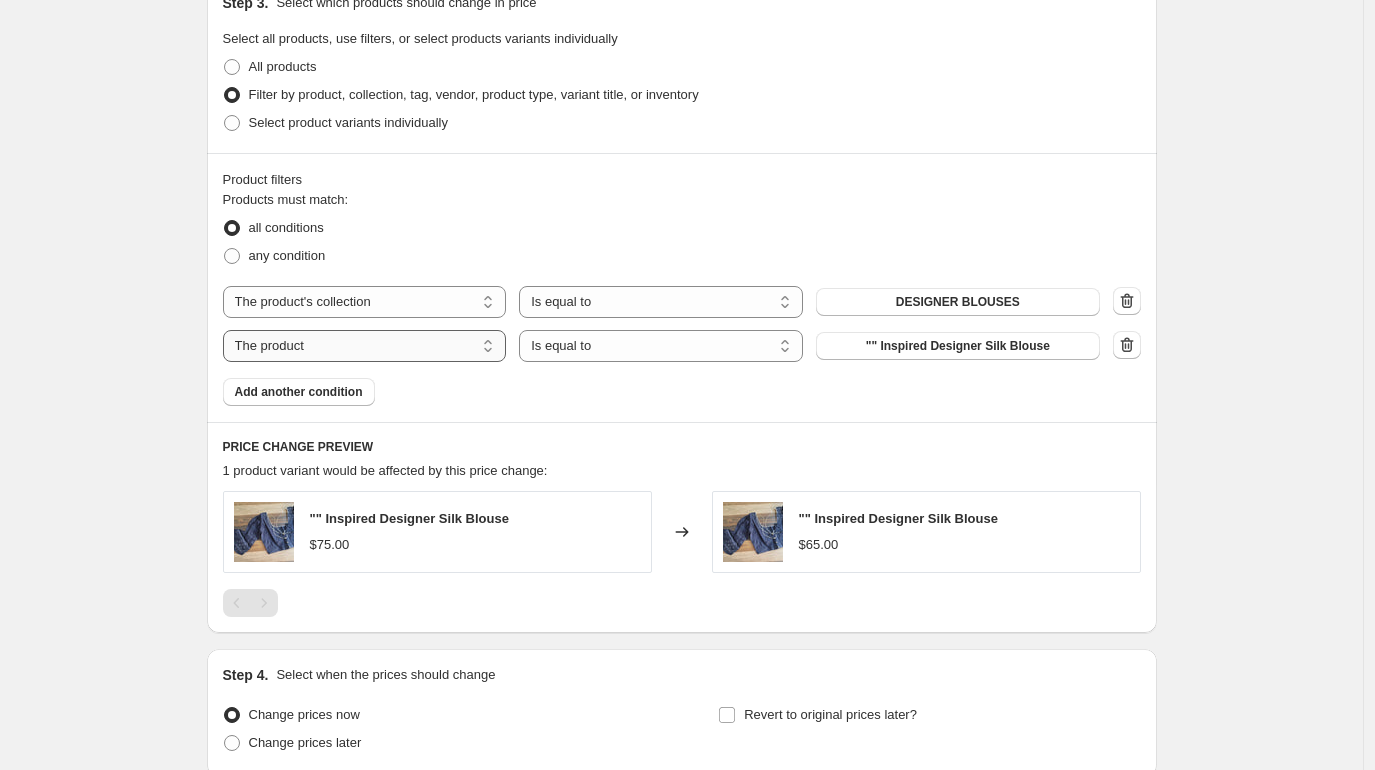 select on "inventory_quantity" 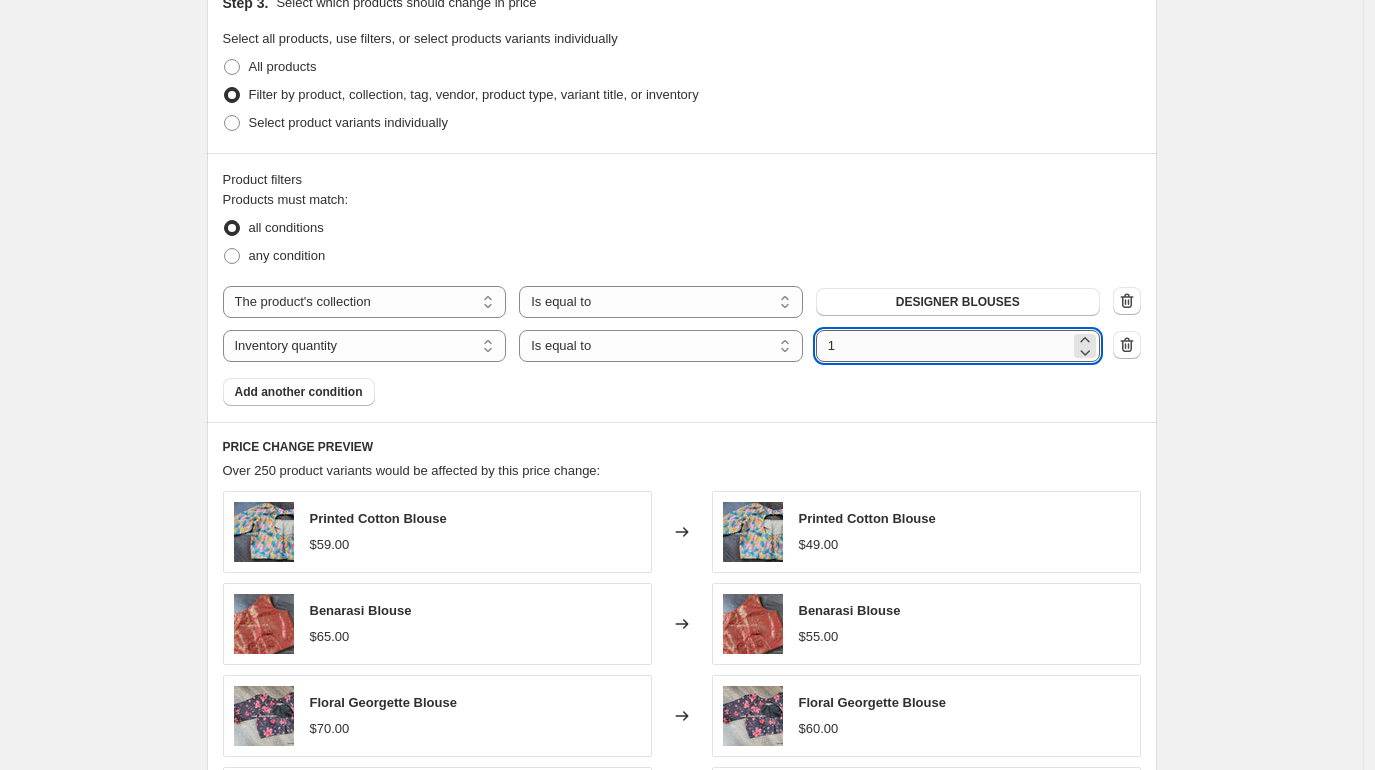click on "1" at bounding box center (943, 346) 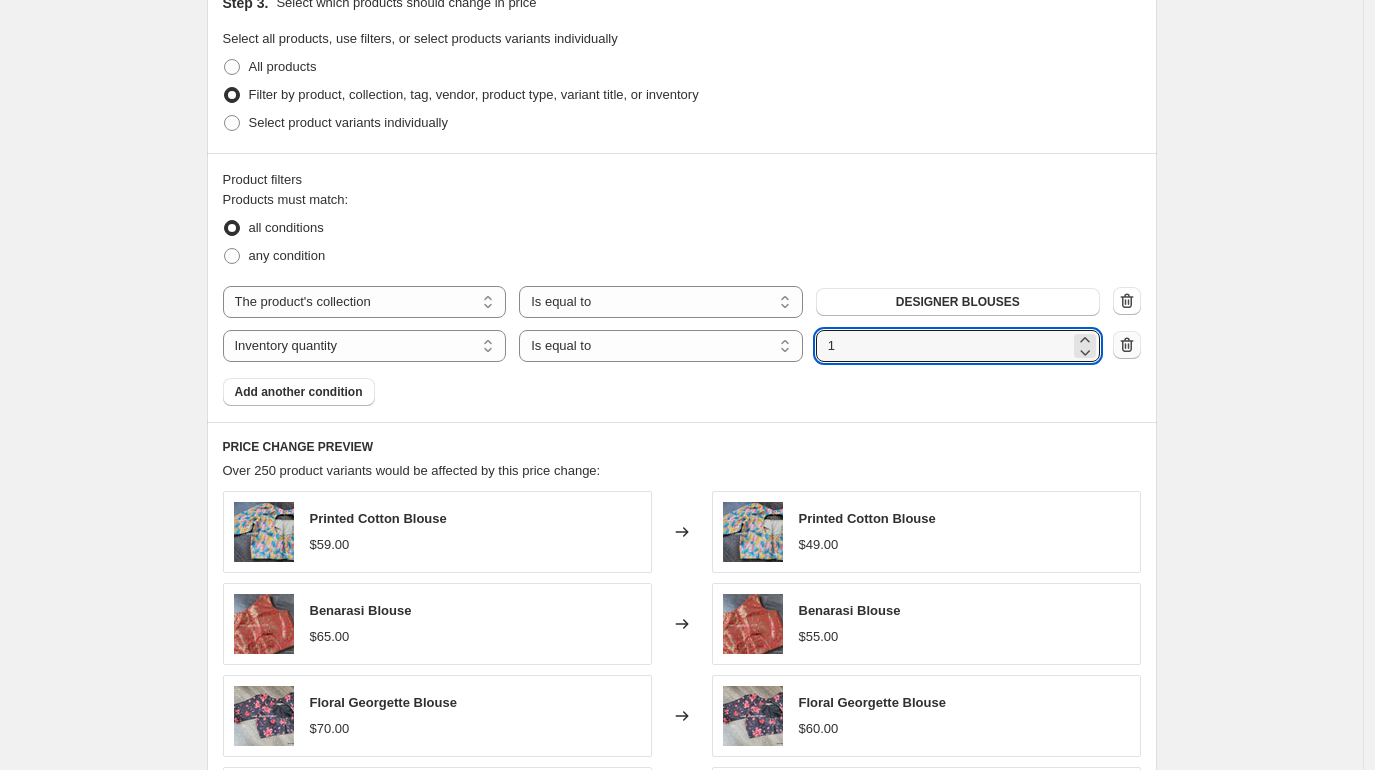 click 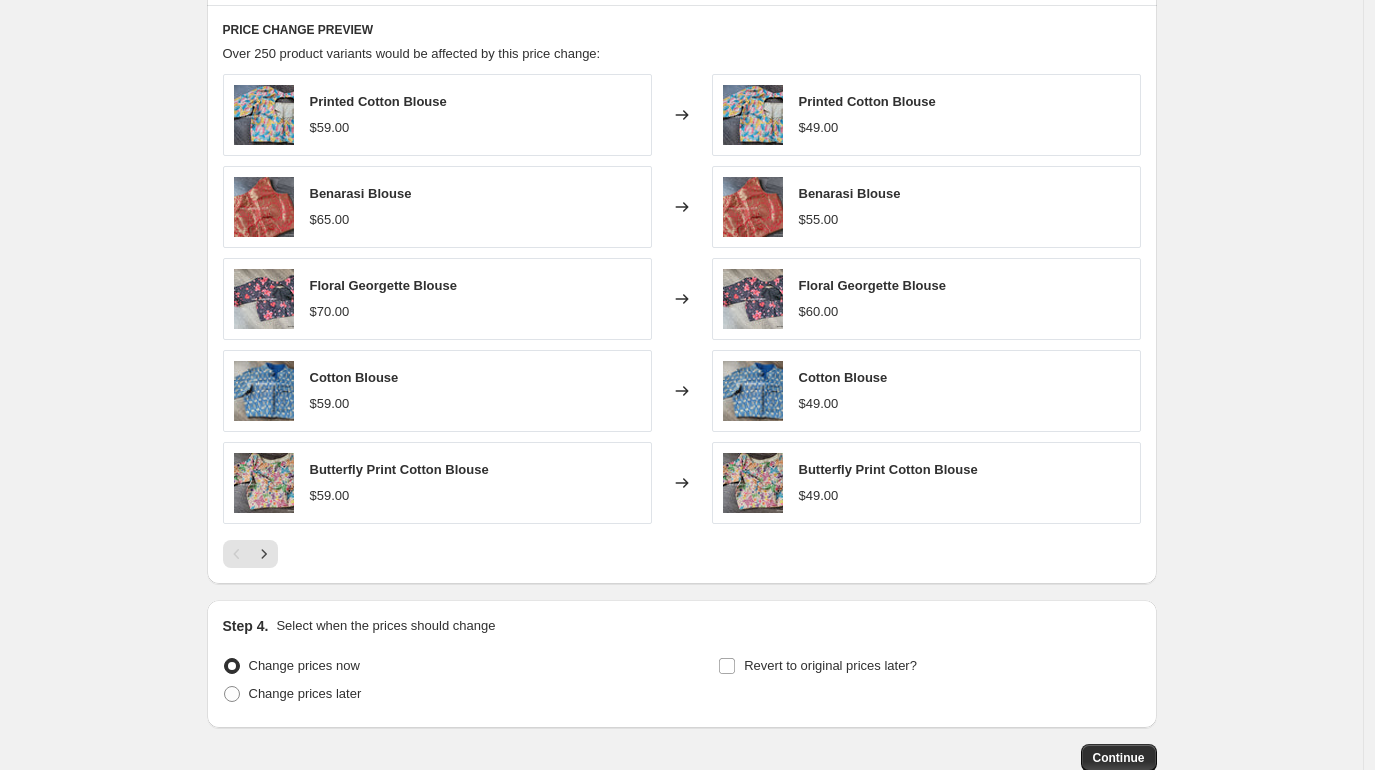 scroll, scrollTop: 1385, scrollLeft: 0, axis: vertical 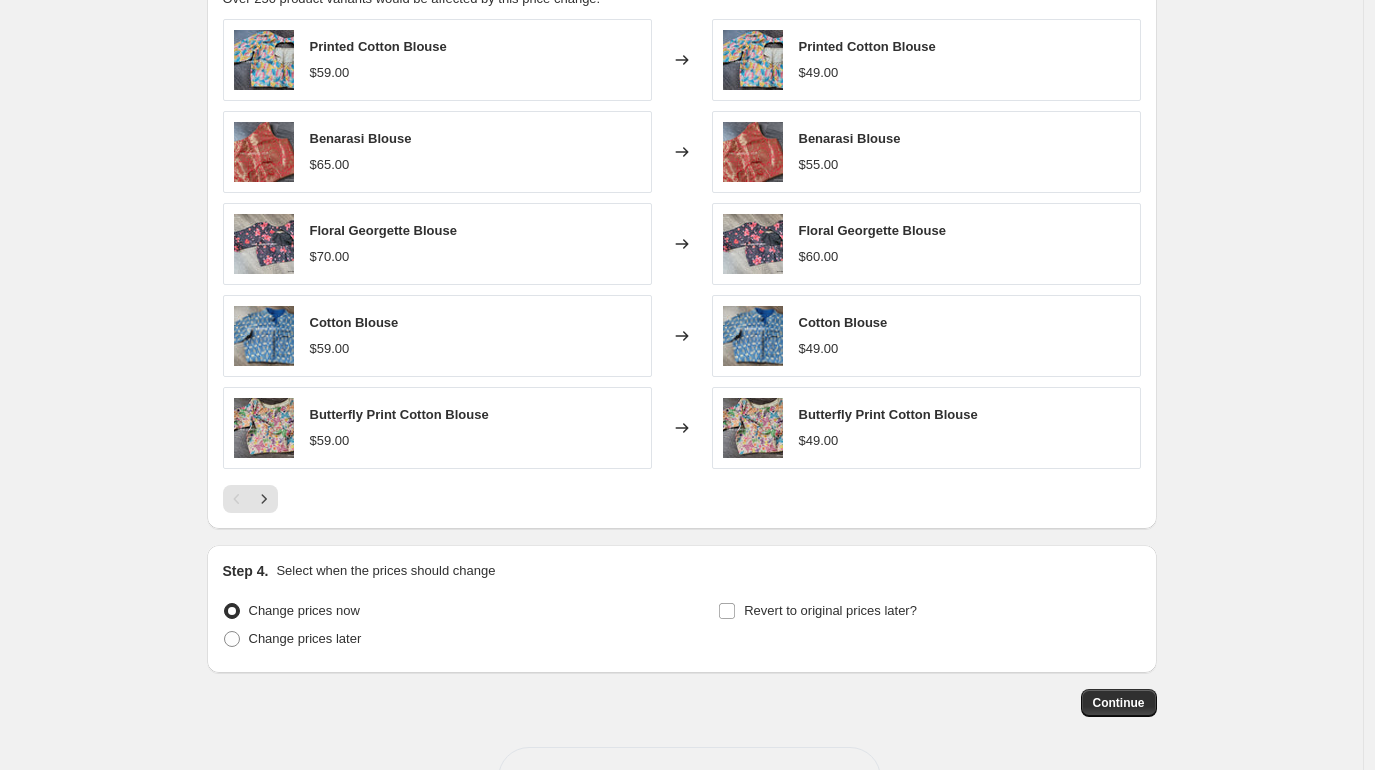 click on "Create new price change job. This page is ready Create new price change job Draft Step 1. Optionally give your price change job a title (eg "March 30% off sale on boots") Aug 1, 2025, 11:41:50 PM Price change job This title is just for internal use, customers won't see it Step 2. Select how the prices should change Use bulk price change rules Set product prices individually Use CSV upload Price Change type Change the price to a certain amount Change the price by a certain amount Change the price by a certain percentage Change the price to the current compare at price (price before sale) Change the price by a certain amount relative to the compare at price Change the price by a certain percentage relative to the compare at price Don't change the price Change the price by a certain percentage relative to the cost per item Change price to certain cost margin Change the price by a certain amount Price change amount $ -10.00  (Price drop) Rounding Round to nearest .01 Round to nearest whole number Compare at price" at bounding box center (681, -273) 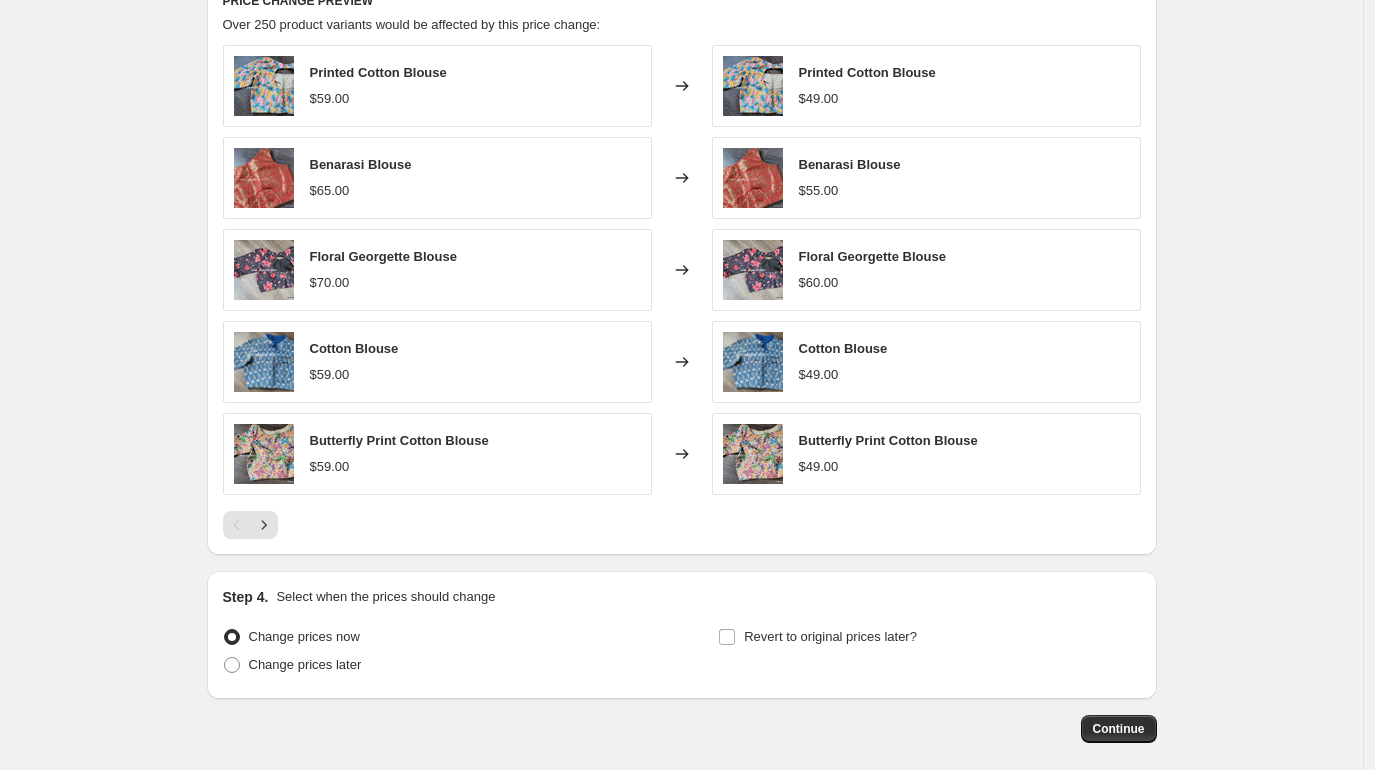 scroll, scrollTop: 1446, scrollLeft: 0, axis: vertical 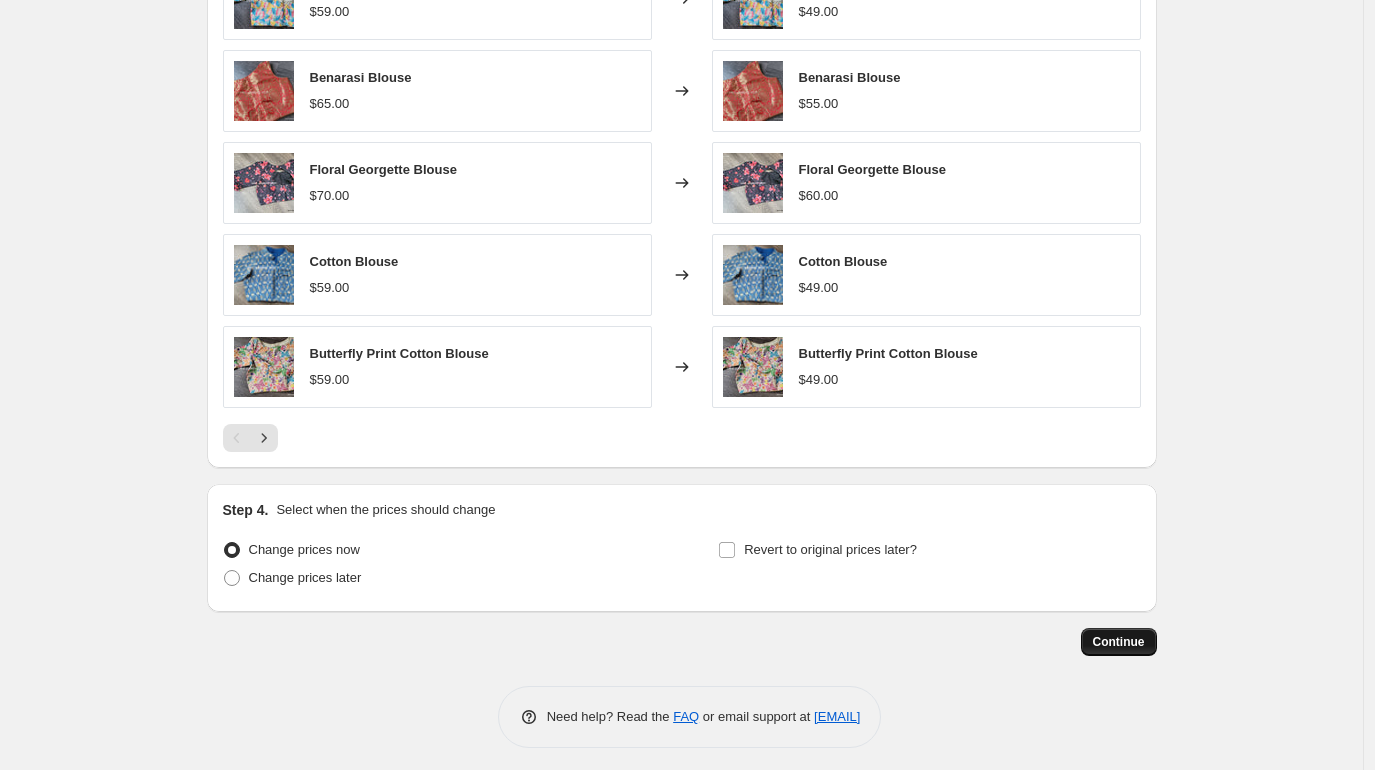 click on "Continue" at bounding box center [1119, 642] 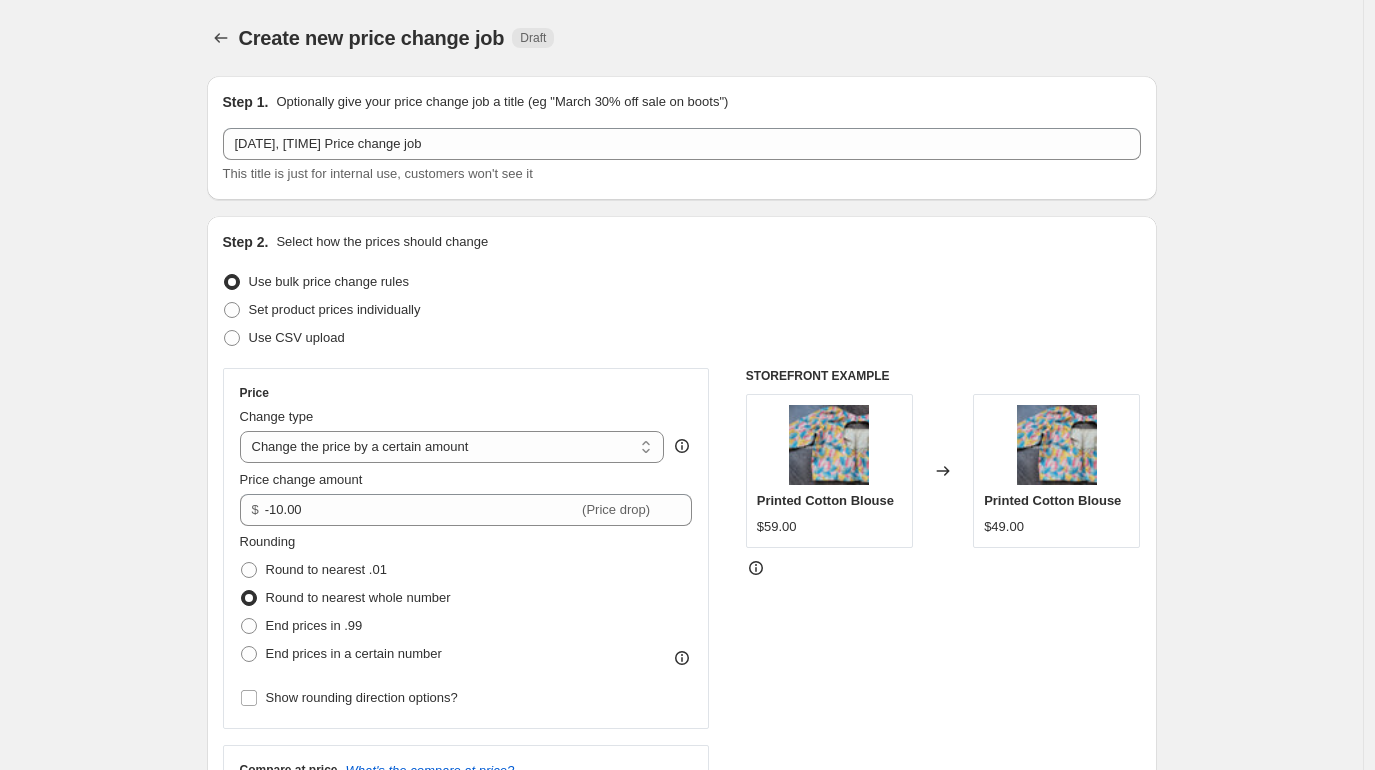 scroll, scrollTop: 1446, scrollLeft: 0, axis: vertical 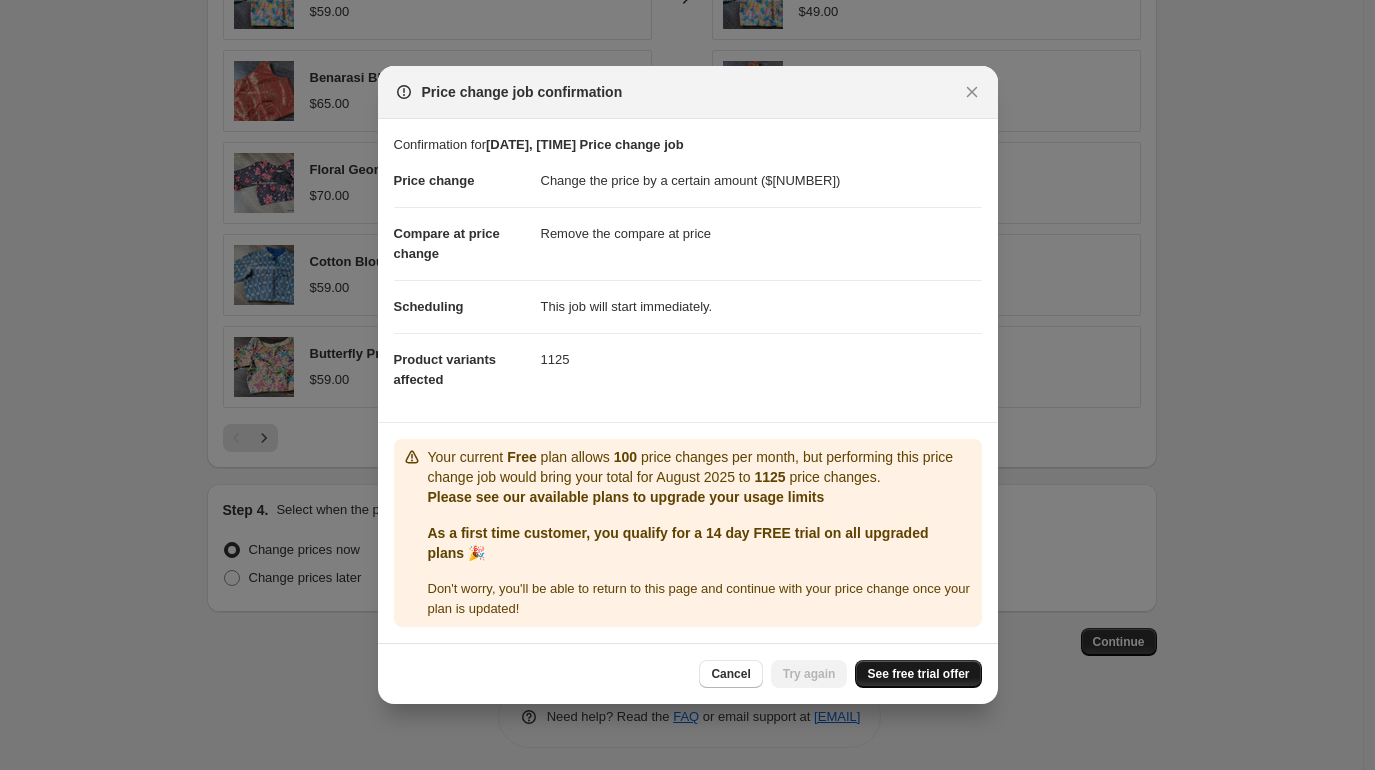 click on "See free trial offer" at bounding box center [918, 674] 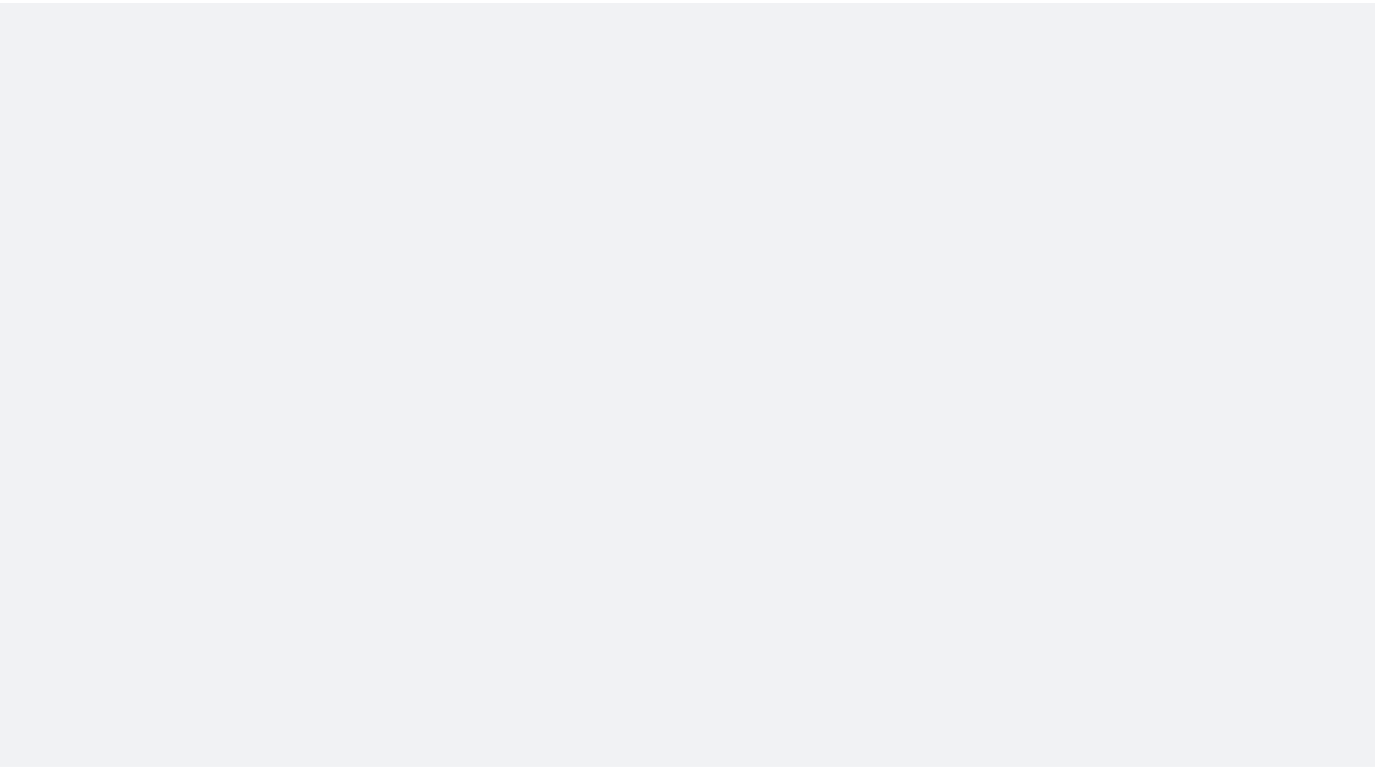 scroll, scrollTop: 0, scrollLeft: 0, axis: both 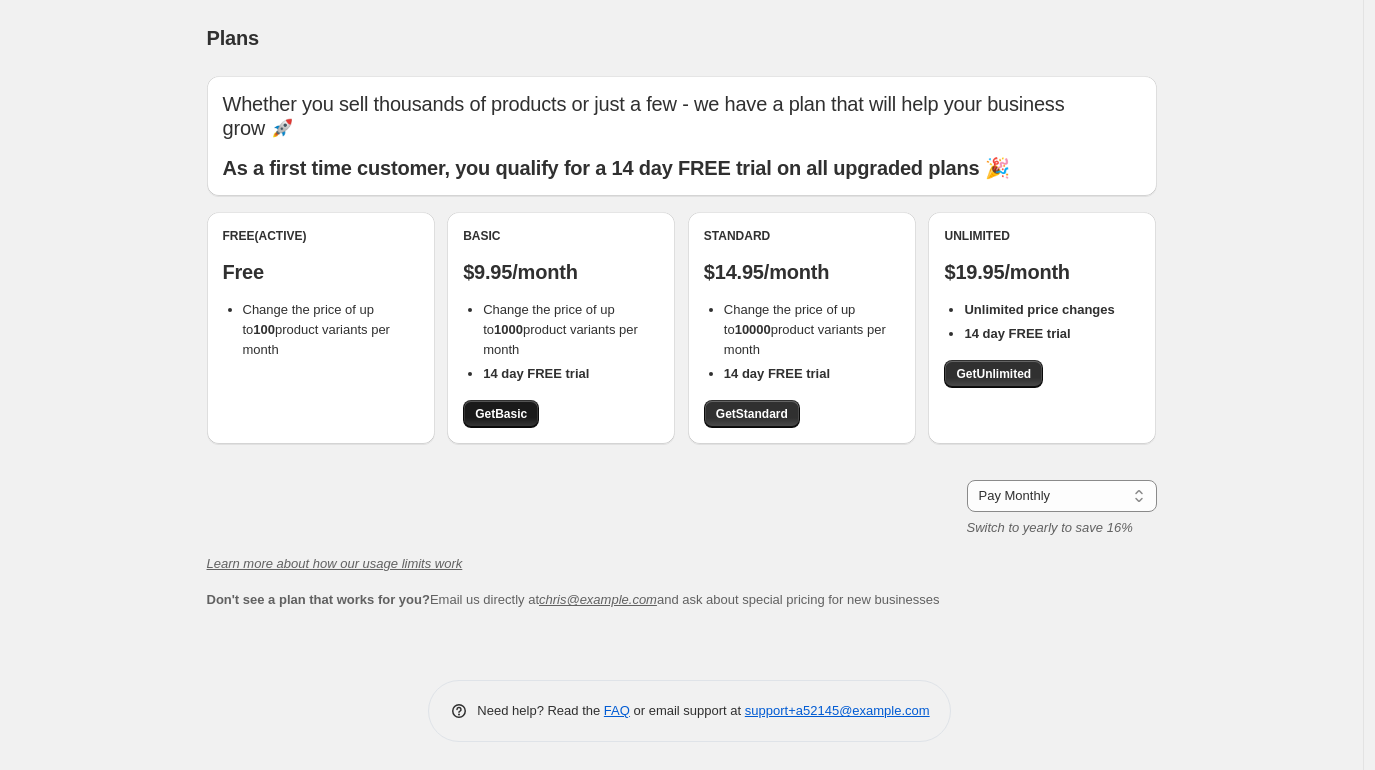 click on "Get  Basic" at bounding box center [501, 414] 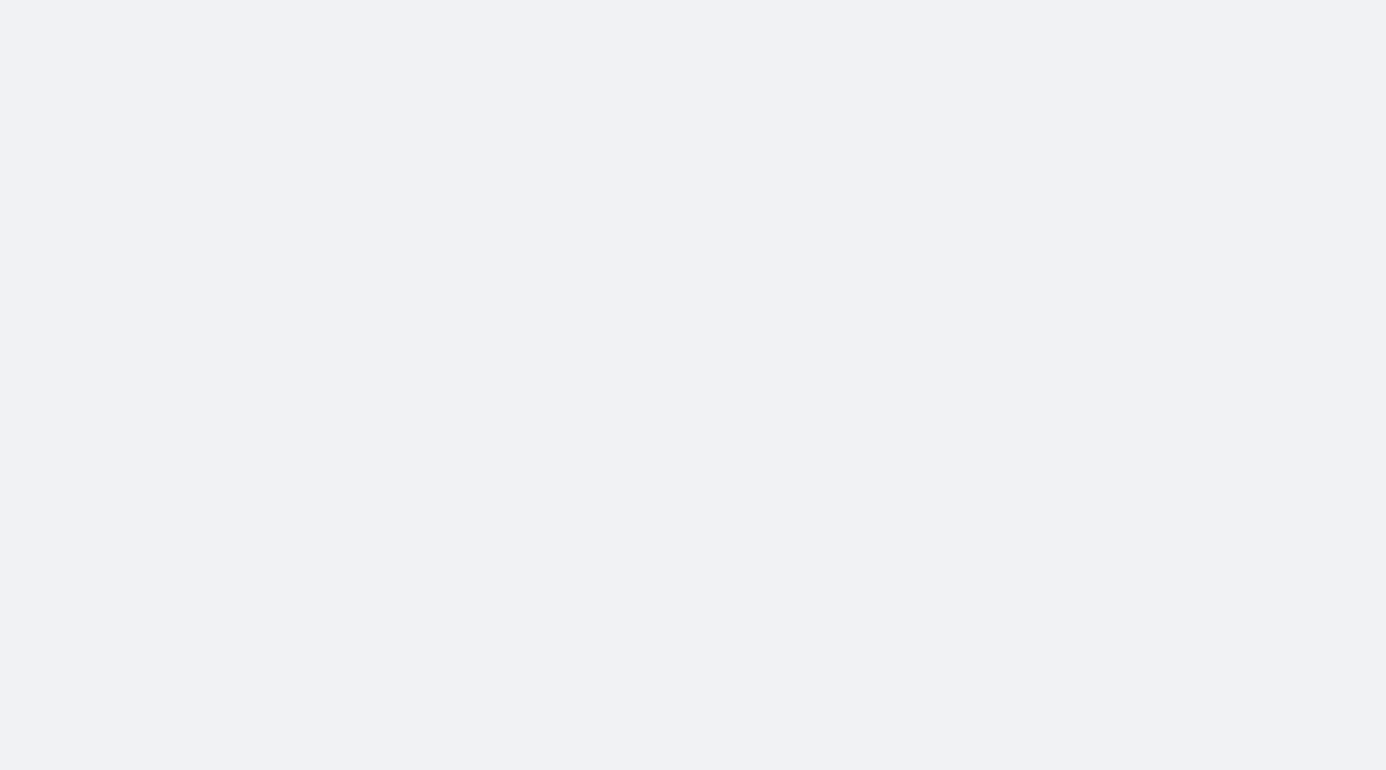 scroll, scrollTop: 0, scrollLeft: 0, axis: both 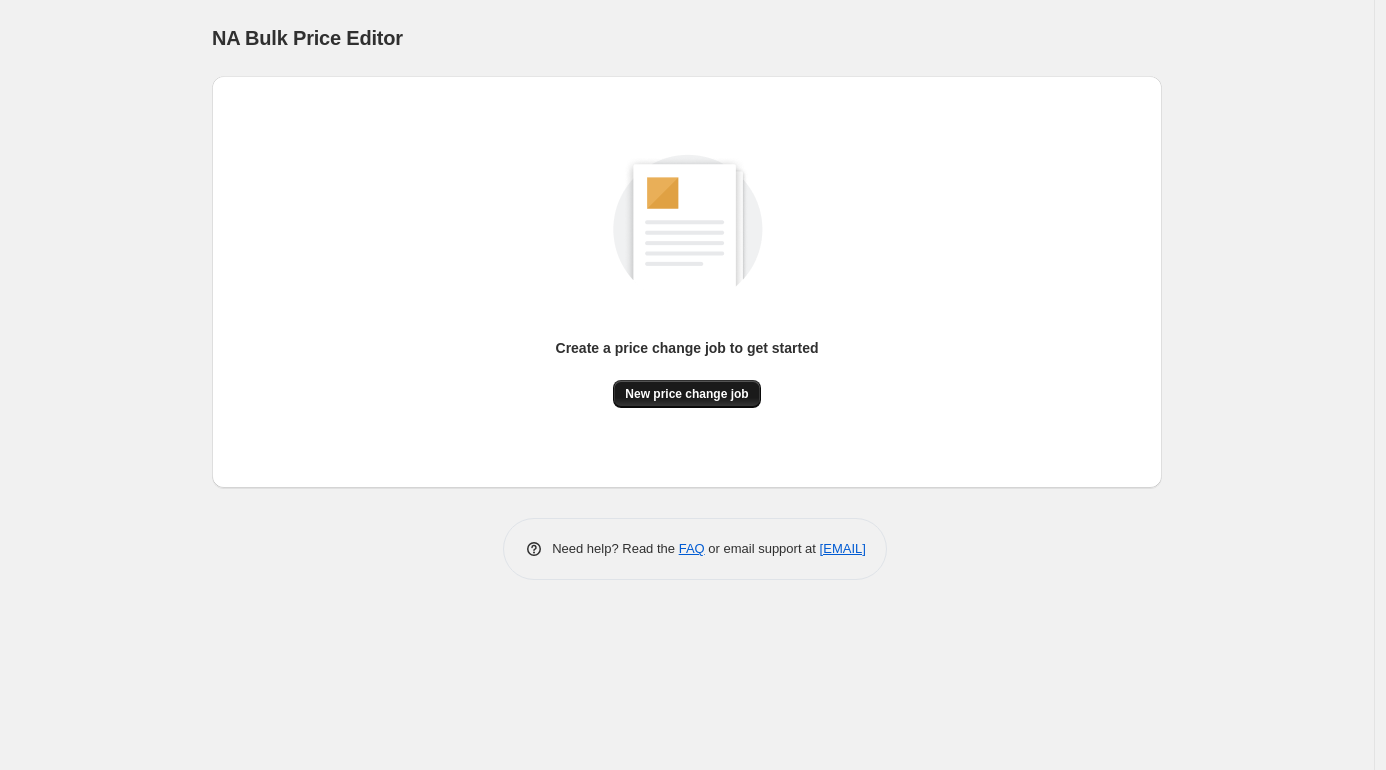 click on "New price change job" at bounding box center (686, 394) 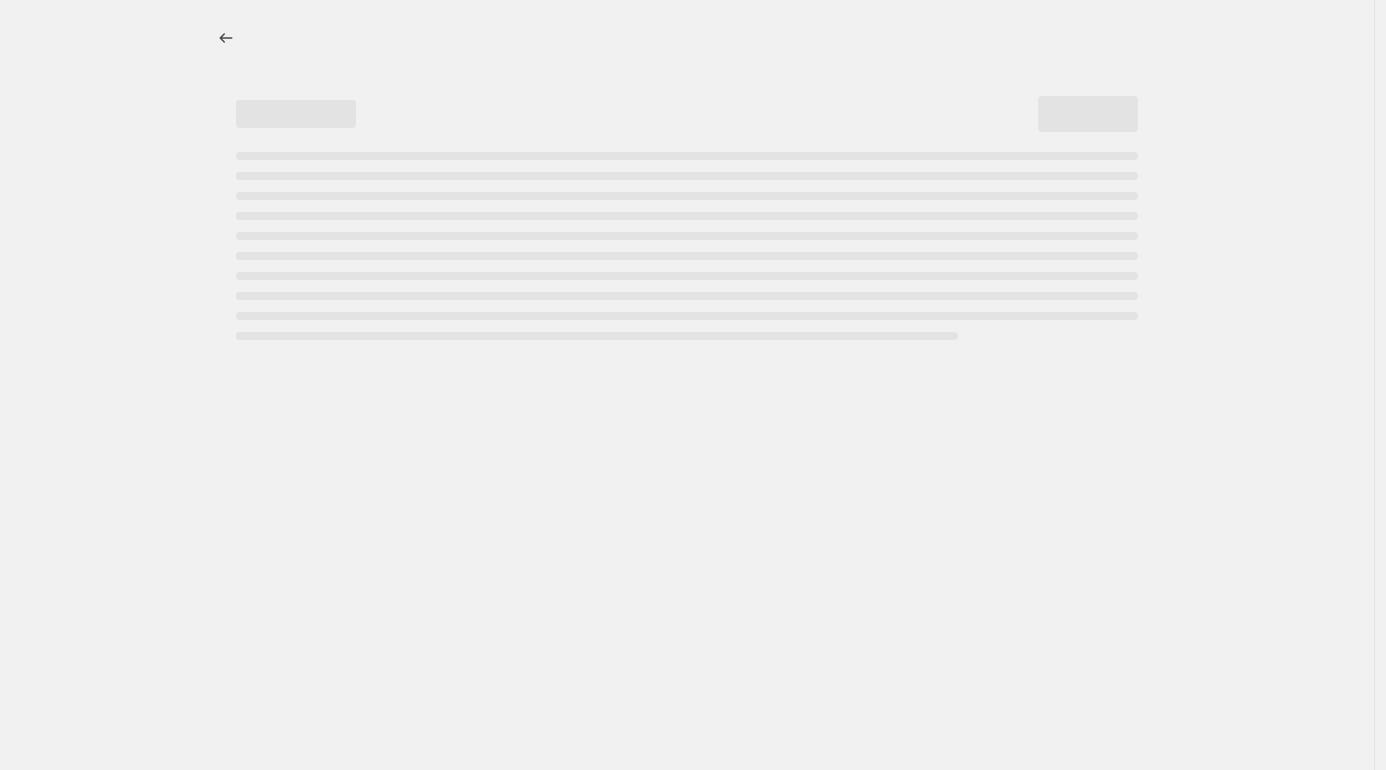 select on "percentage" 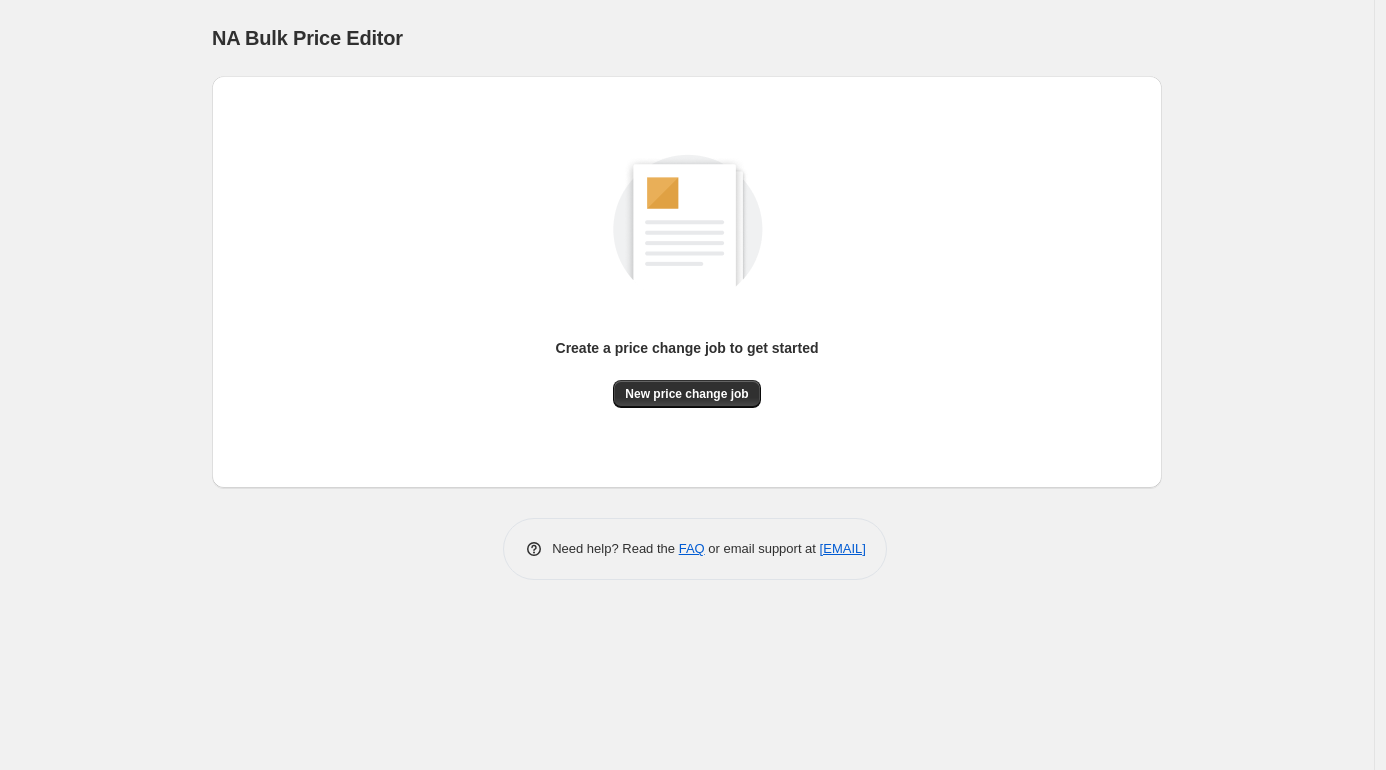 click on "NA Bulk Price Editor. This page is ready NA Bulk Price Editor Create a price change job to get started New price change job Need help? Read the   FAQ   or email support at   support+a52145@northern-apps.com" at bounding box center [687, 385] 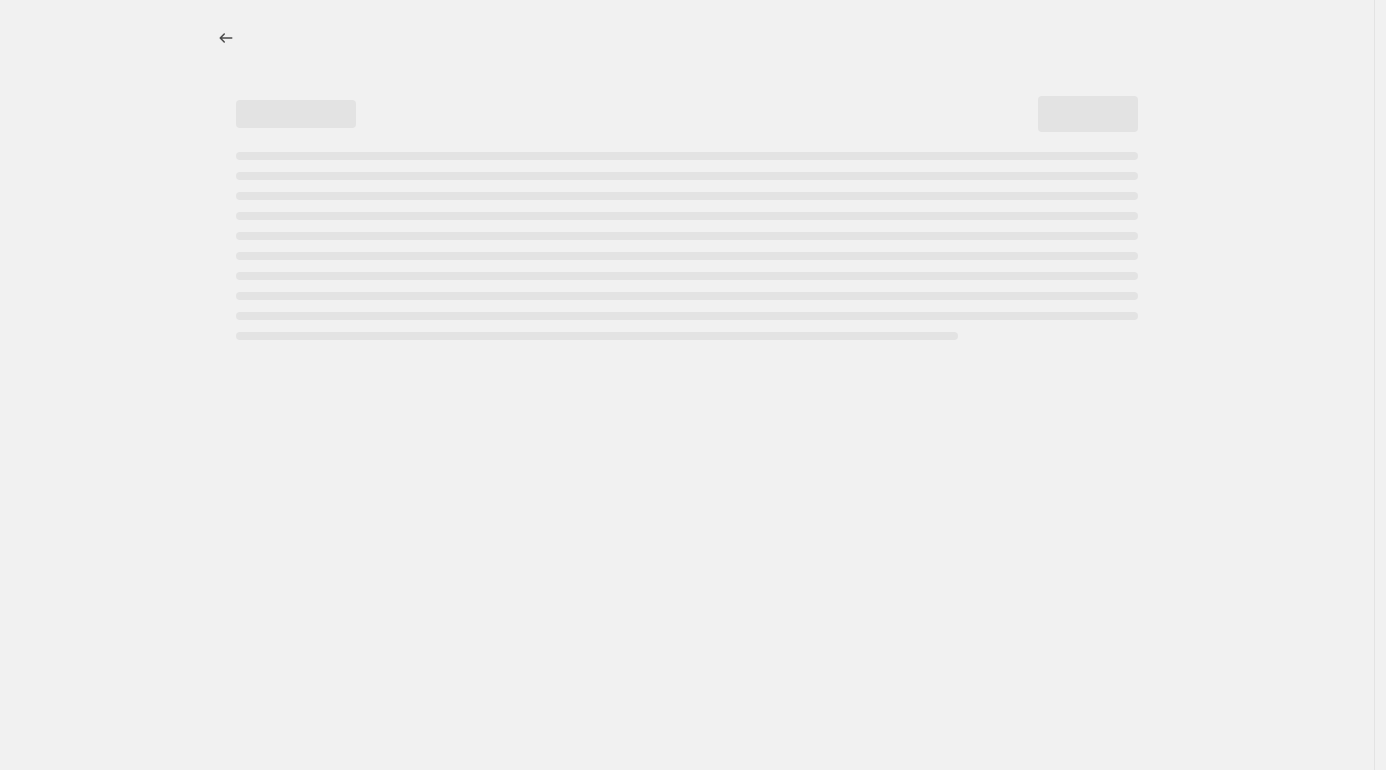 select on "percentage" 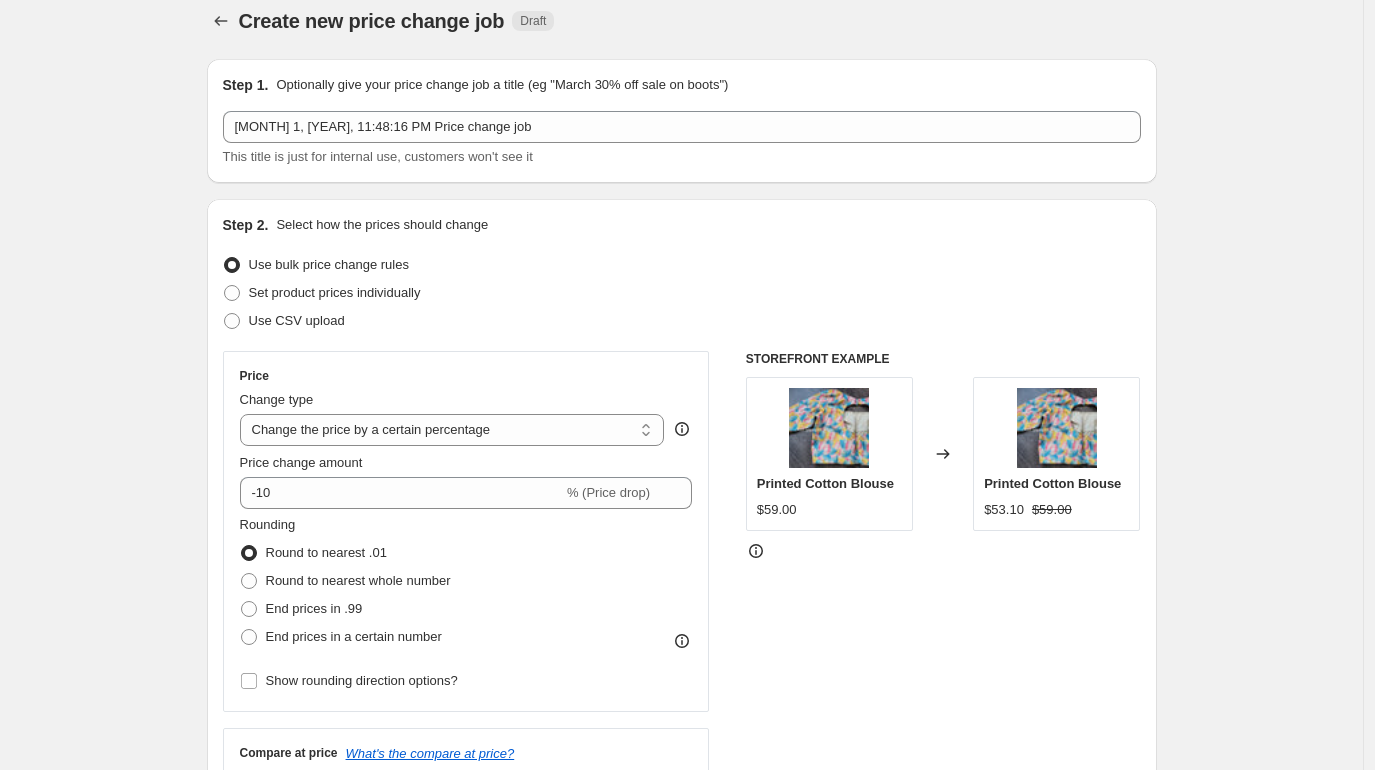 scroll, scrollTop: 0, scrollLeft: 0, axis: both 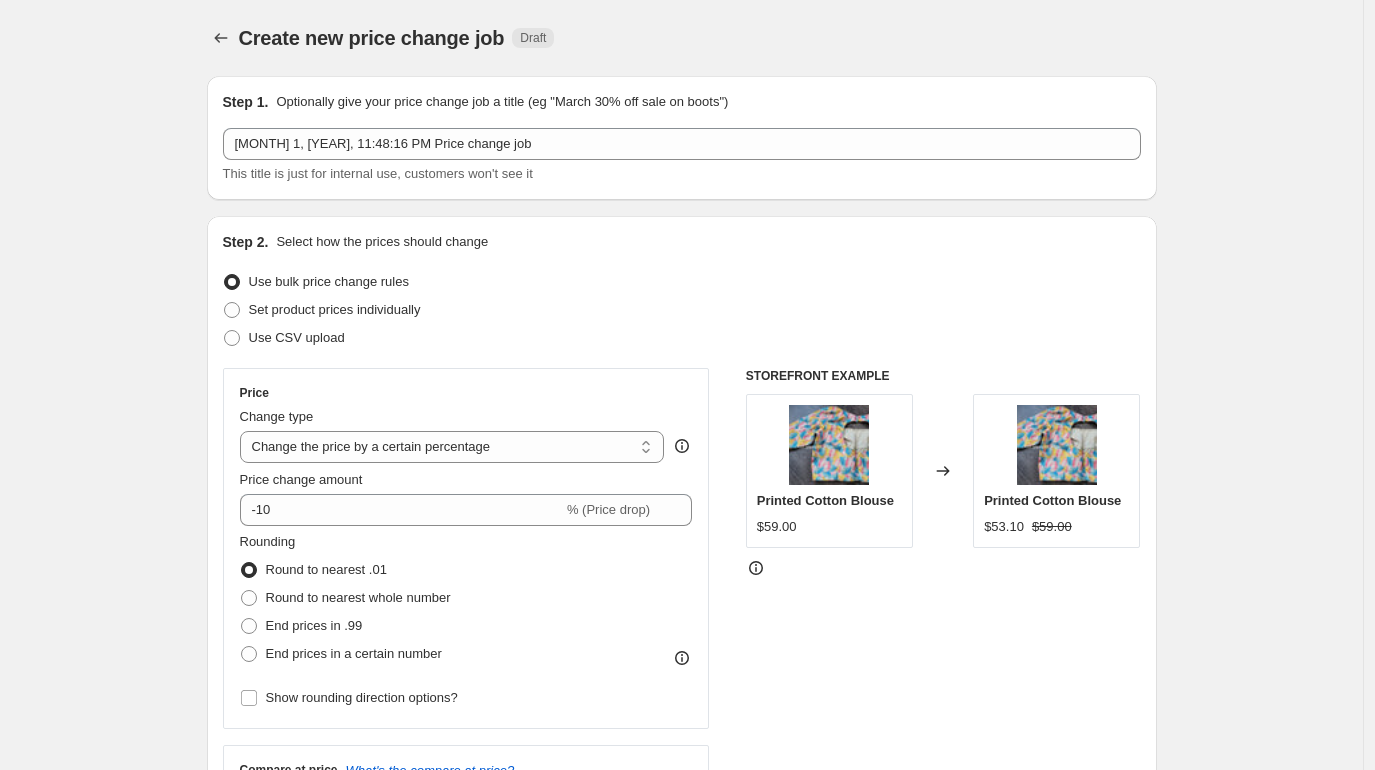 click on "Create new price change job. This page is ready Create new price change job Draft" at bounding box center (682, 38) 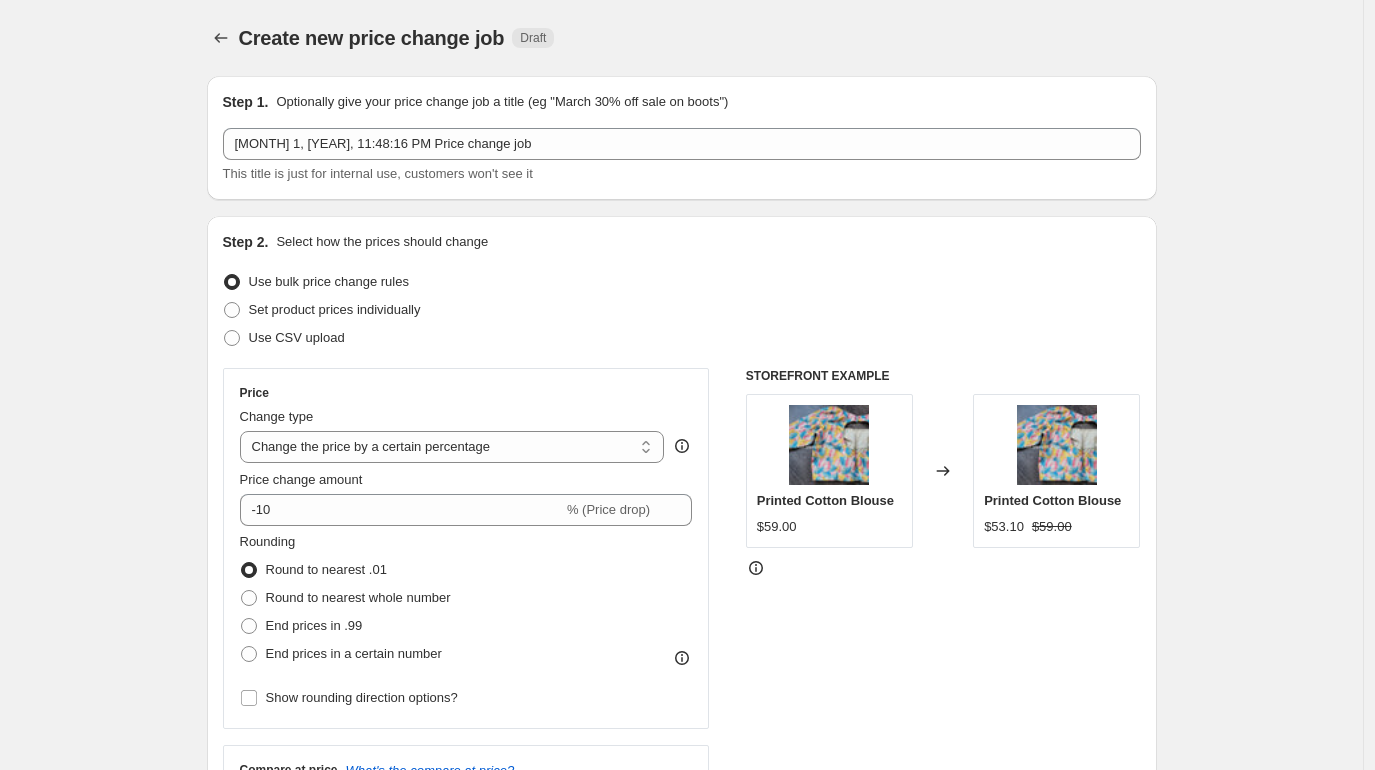 click on "Create new price change job Draft" at bounding box center (682, 38) 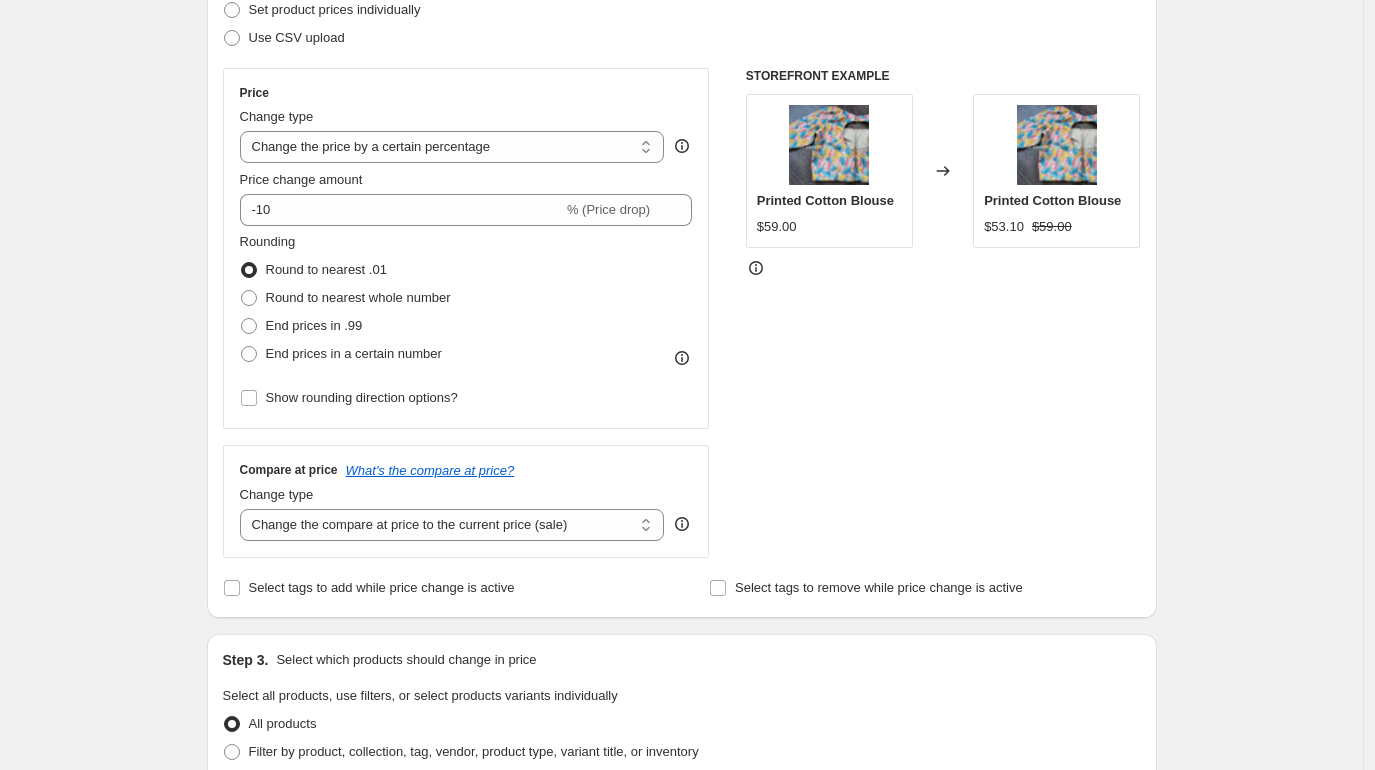 scroll, scrollTop: 318, scrollLeft: 0, axis: vertical 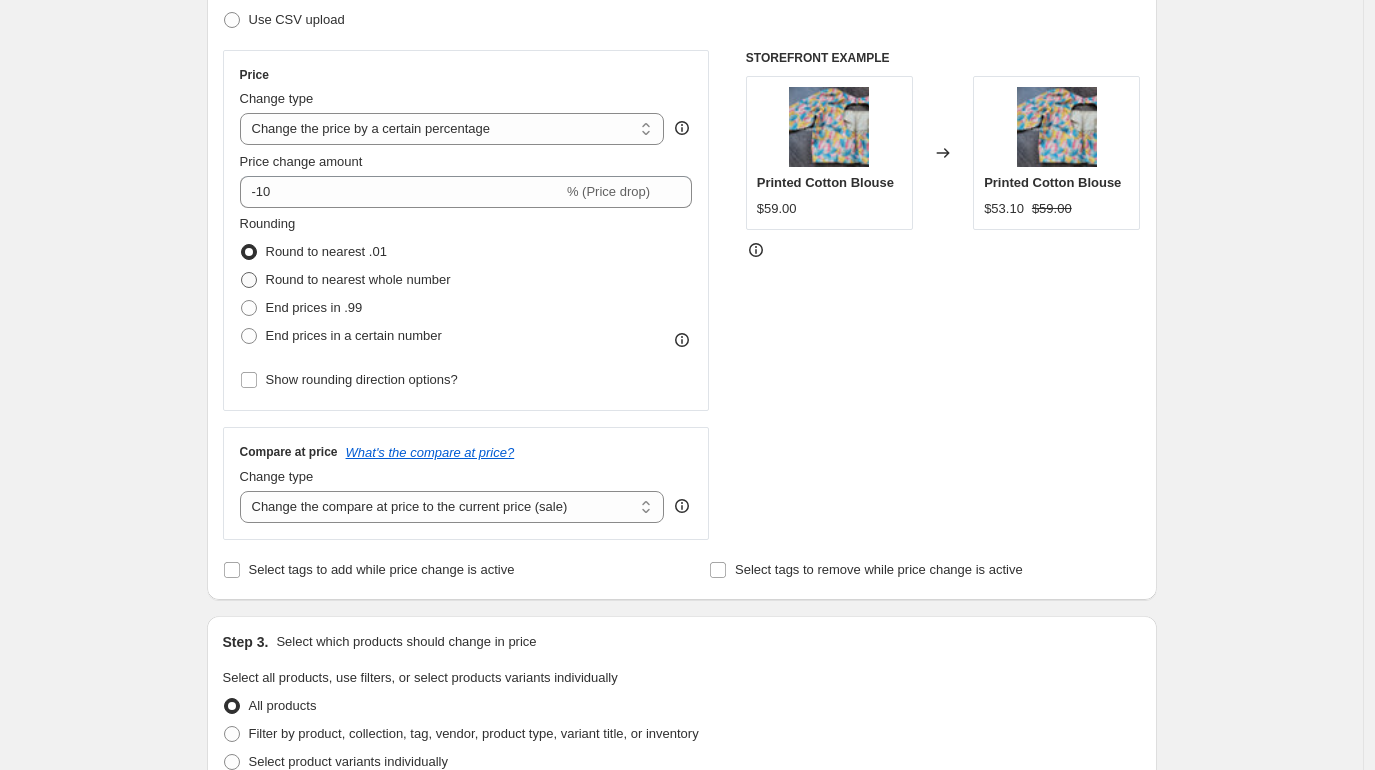 click on "Round to nearest whole number" at bounding box center (358, 279) 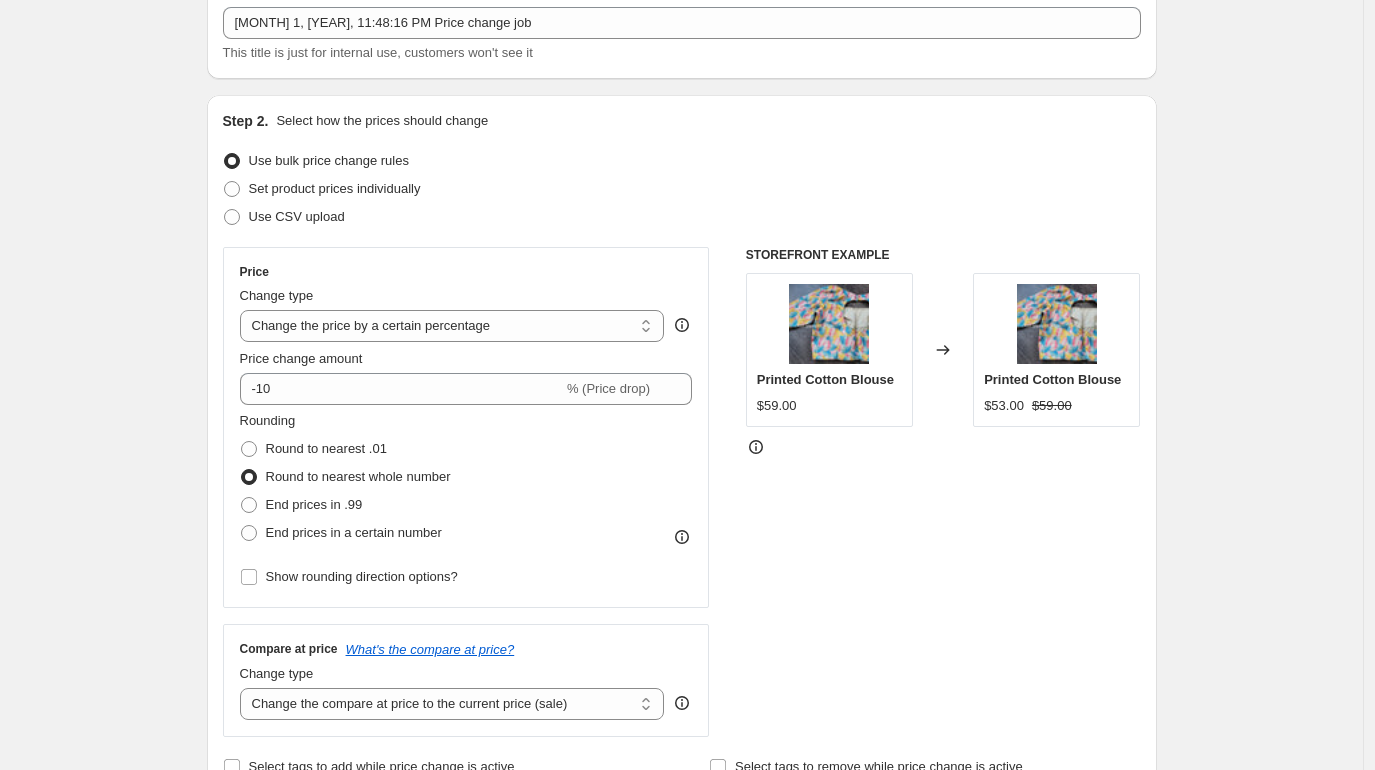 scroll, scrollTop: 118, scrollLeft: 0, axis: vertical 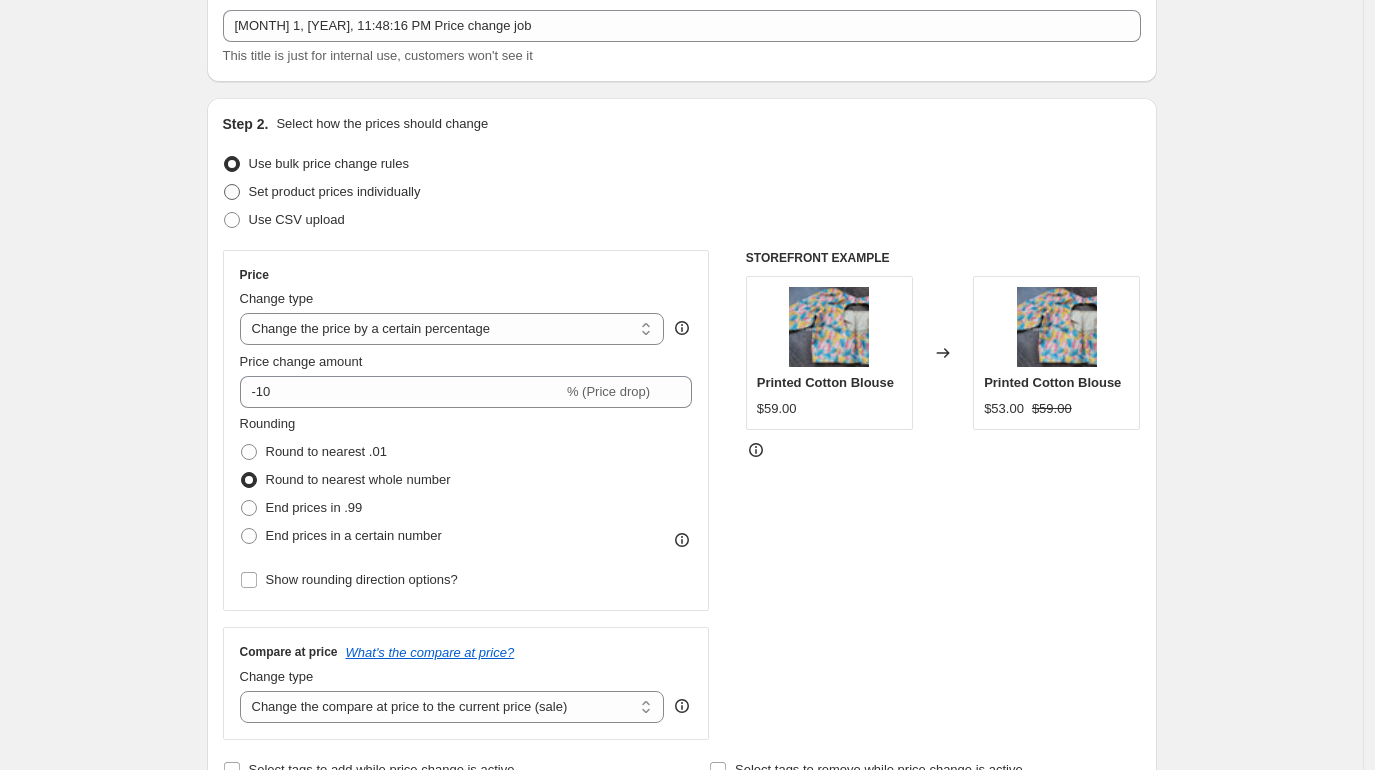 click on "Set product prices individually" at bounding box center (335, 191) 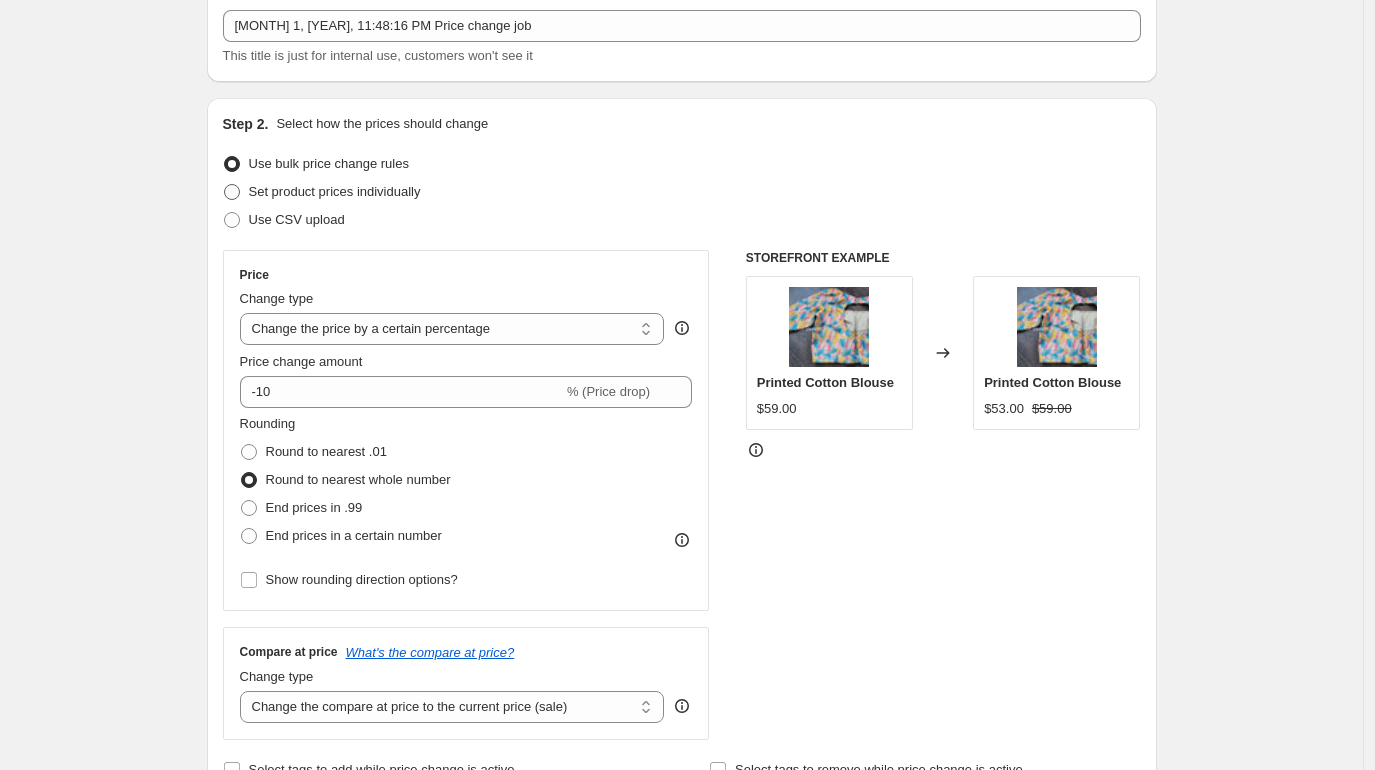 radio on "true" 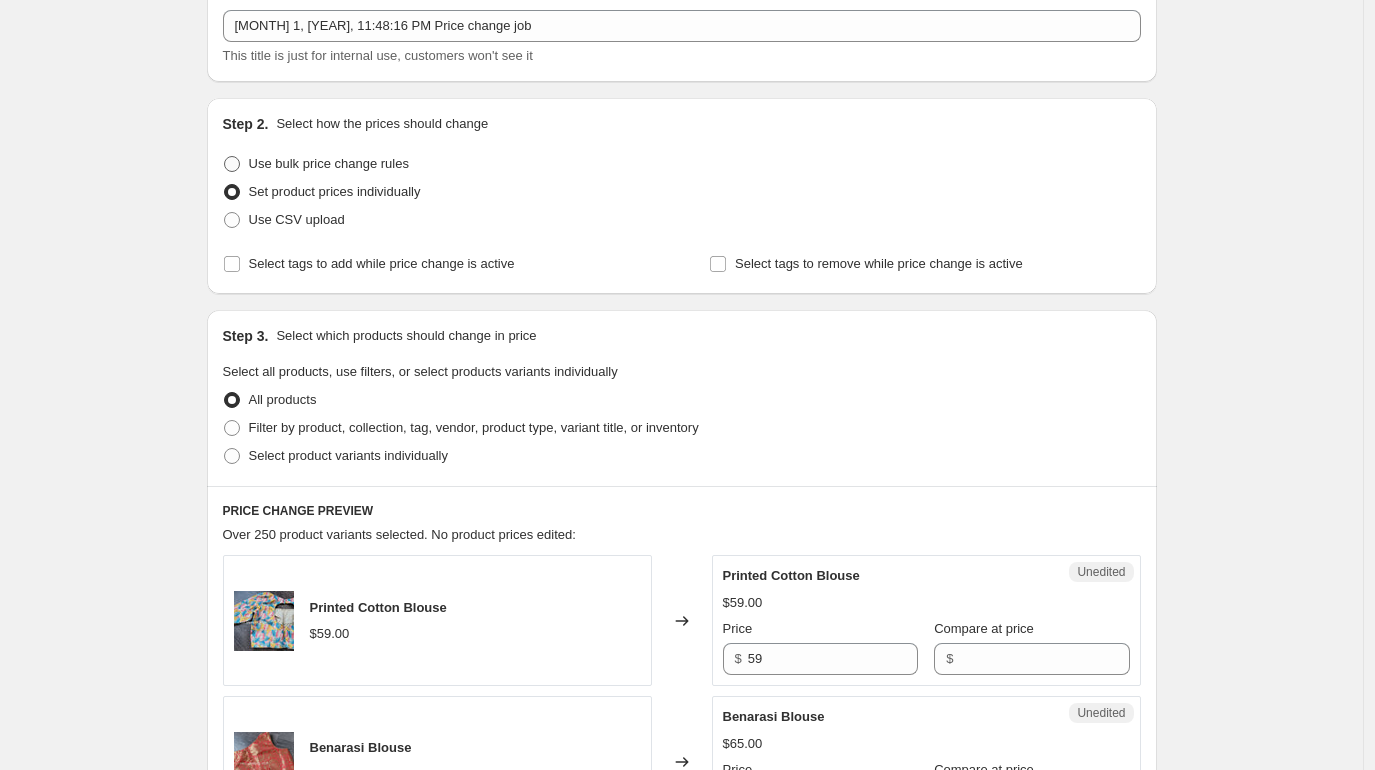 click on "Use bulk price change rules" at bounding box center [329, 163] 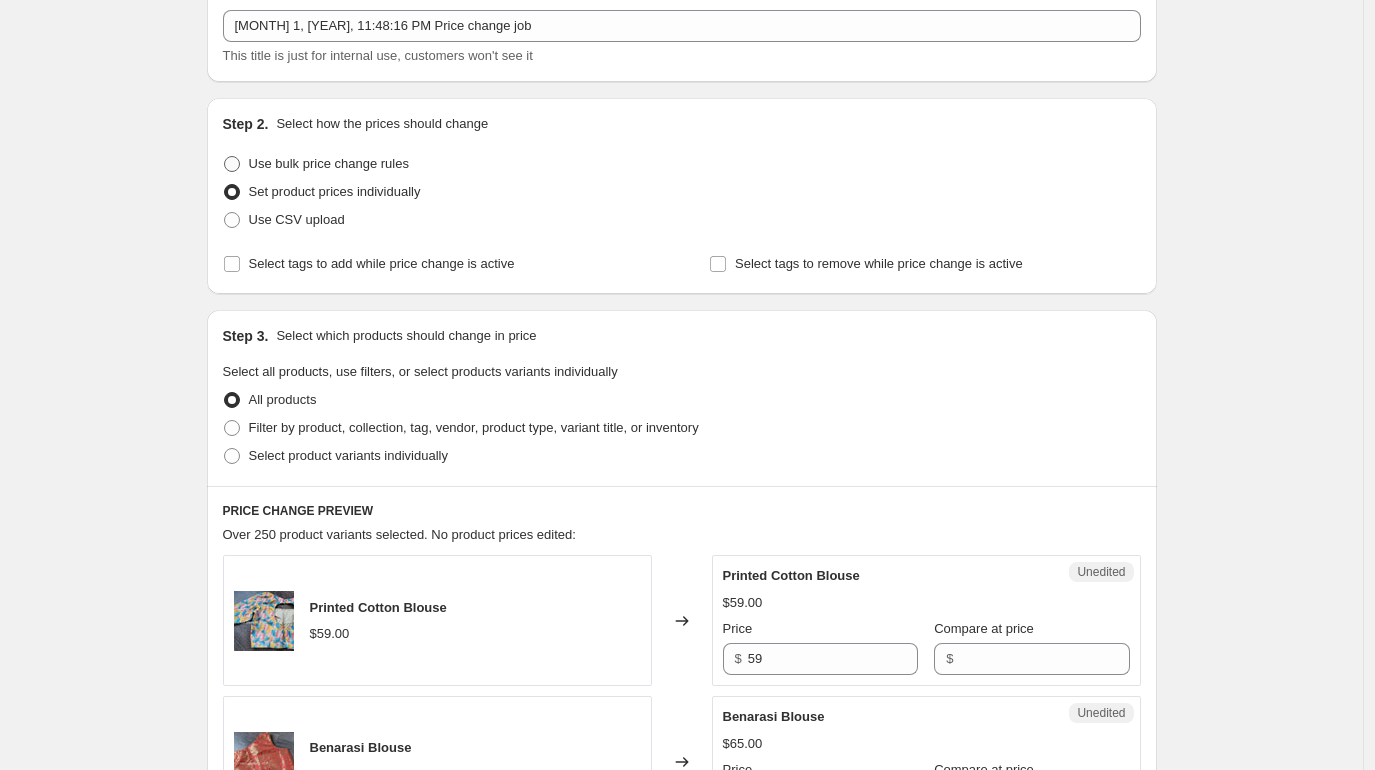 radio on "true" 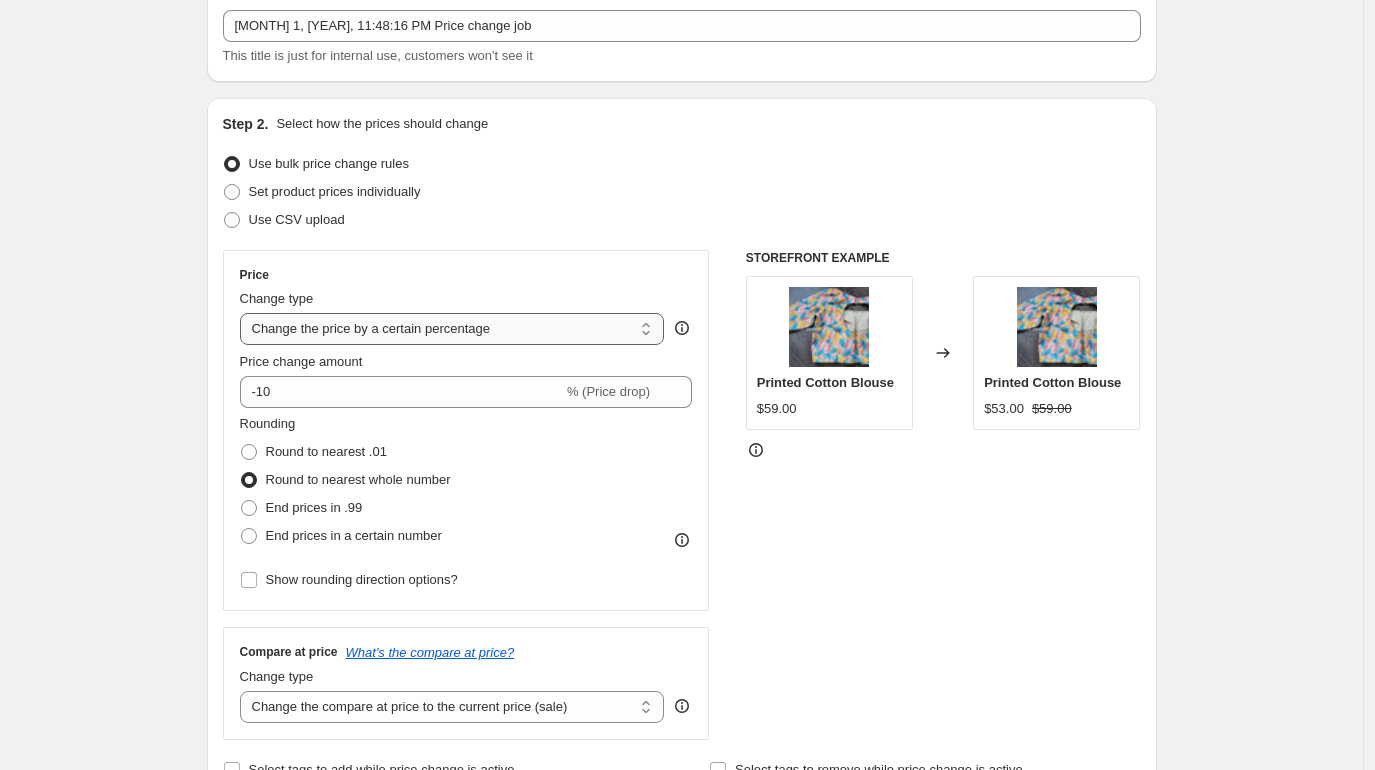 click on "Change the price to a certain amount Change the price by a certain amount Change the price by a certain percentage Change the price to the current compare at price (price before sale) Change the price by a certain amount relative to the compare at price Change the price by a certain percentage relative to the compare at price Don't change the price Change the price by a certain percentage relative to the cost per item Change price to certain cost margin" at bounding box center (452, 329) 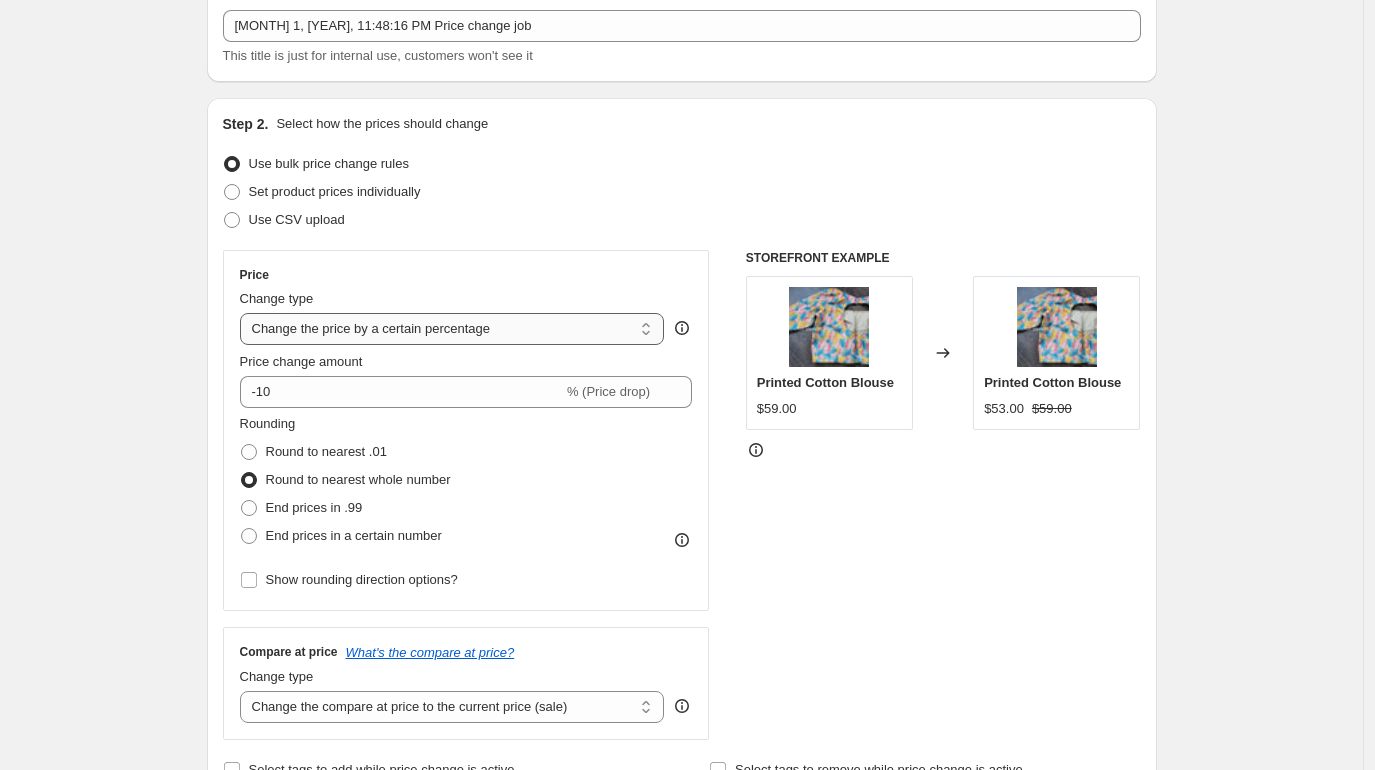 select on "by" 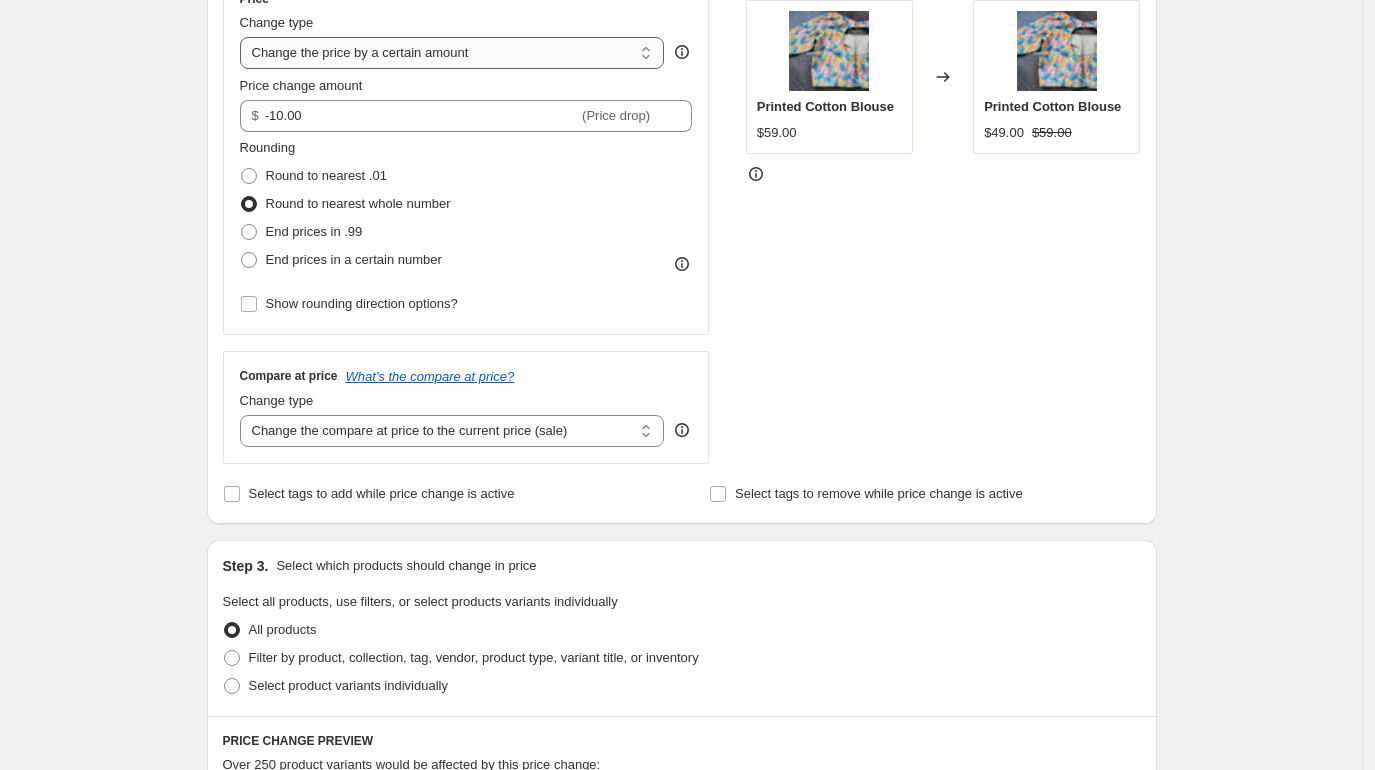 scroll, scrollTop: 391, scrollLeft: 0, axis: vertical 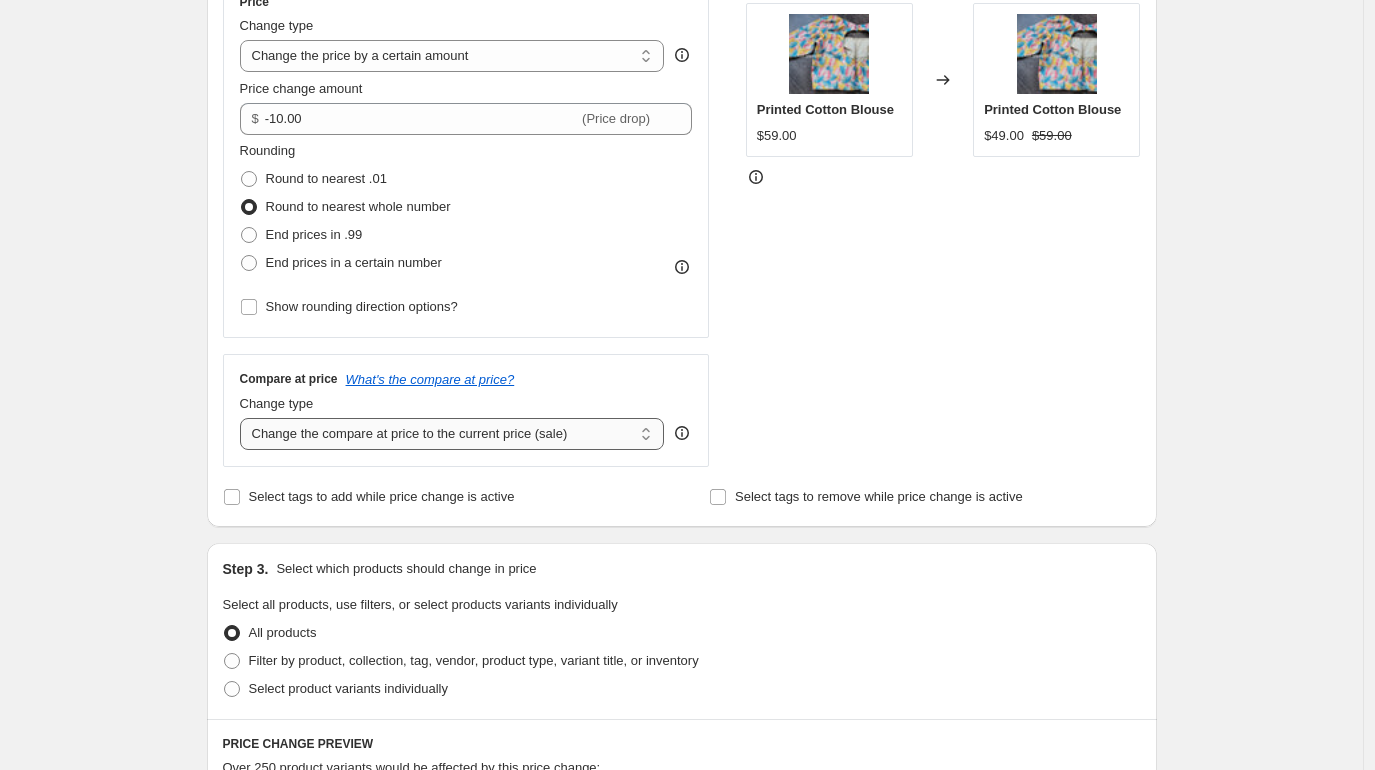 click on "Change the compare at price to the current price (sale) Change the compare at price to a certain amount Change the compare at price by a certain amount Change the compare at price by a certain percentage Change the compare at price by a certain amount relative to the actual price Change the compare at price by a certain percentage relative to the actual price Don't change the compare at price Remove the compare at price" at bounding box center [452, 434] 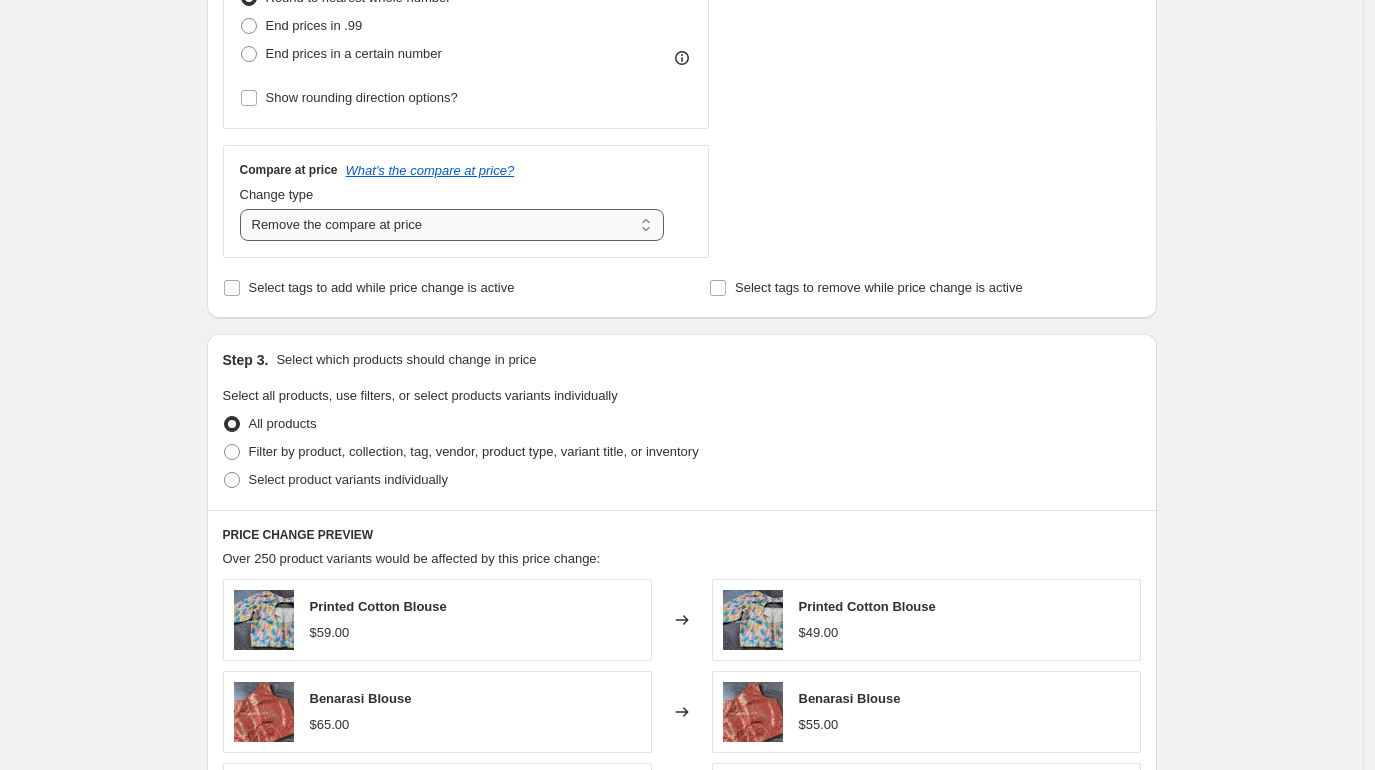 scroll, scrollTop: 618, scrollLeft: 0, axis: vertical 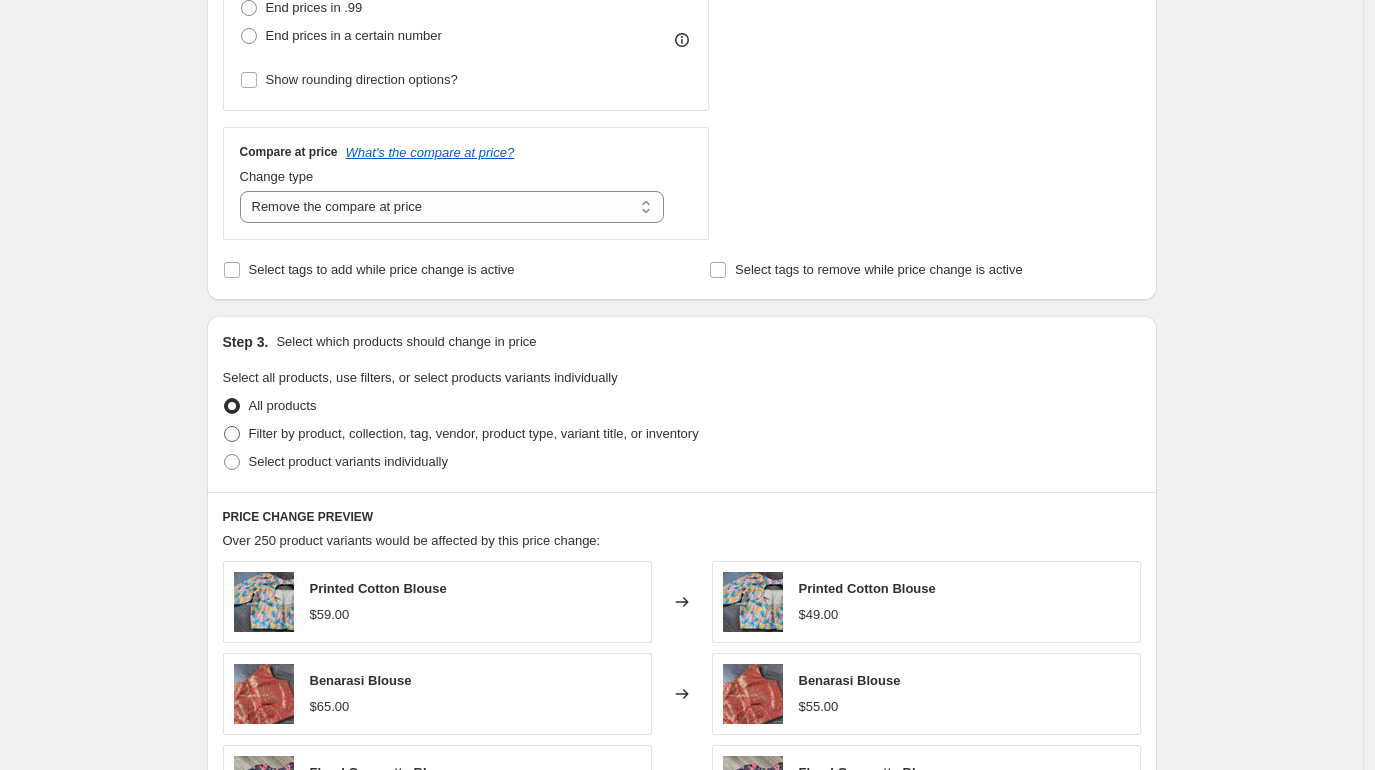 click on "Filter by product, collection, tag, vendor, product type, variant title, or inventory" at bounding box center (474, 433) 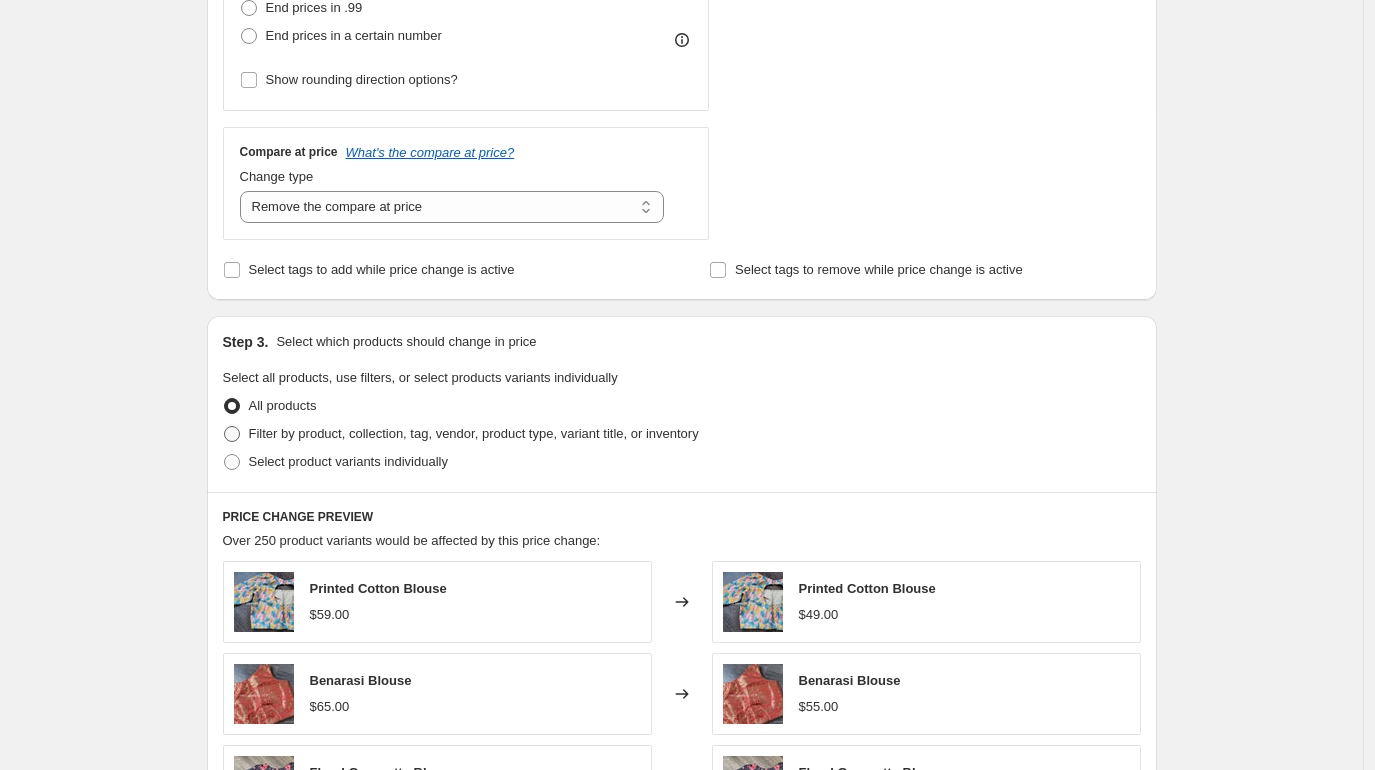 radio on "true" 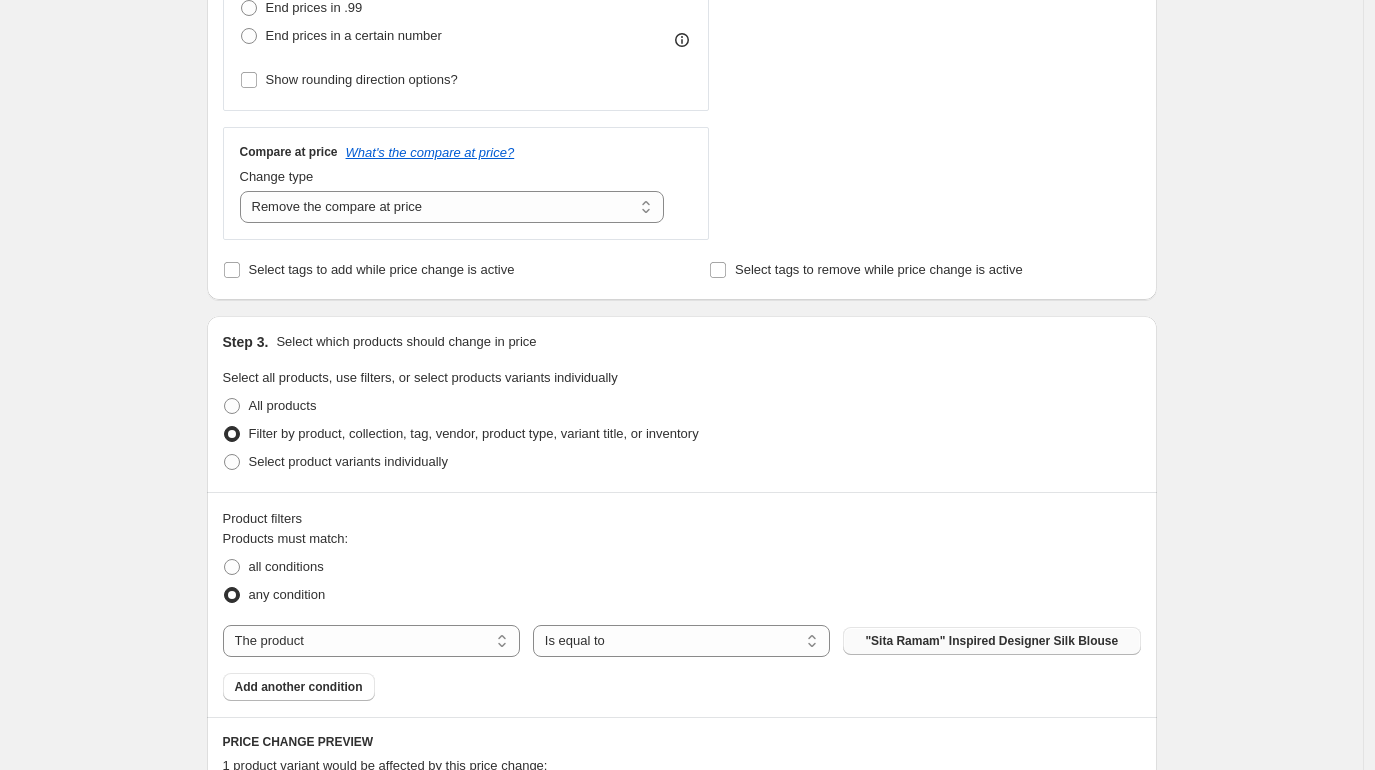 click on ""Sita Ramam" Inspired Designer Silk Blouse" at bounding box center (991, 641) 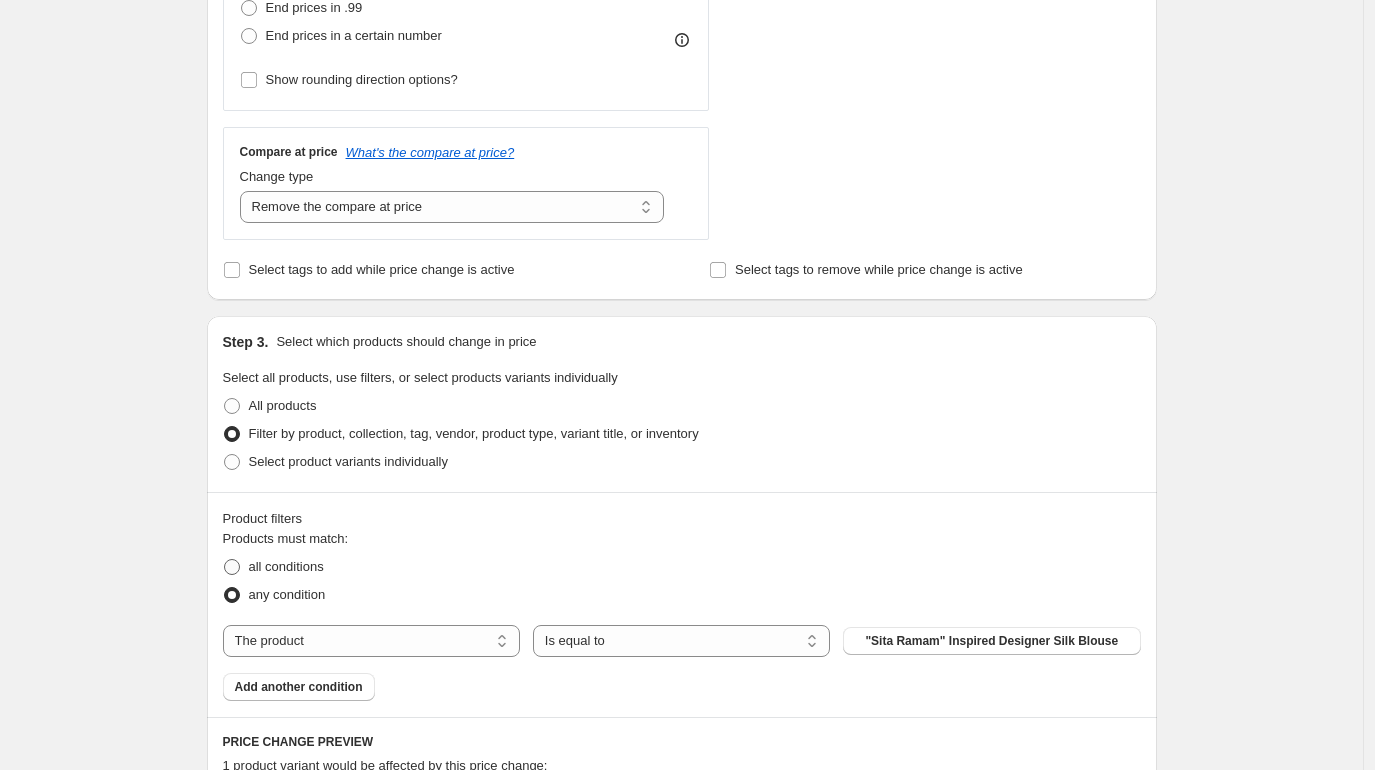 click on "all conditions" at bounding box center [286, 566] 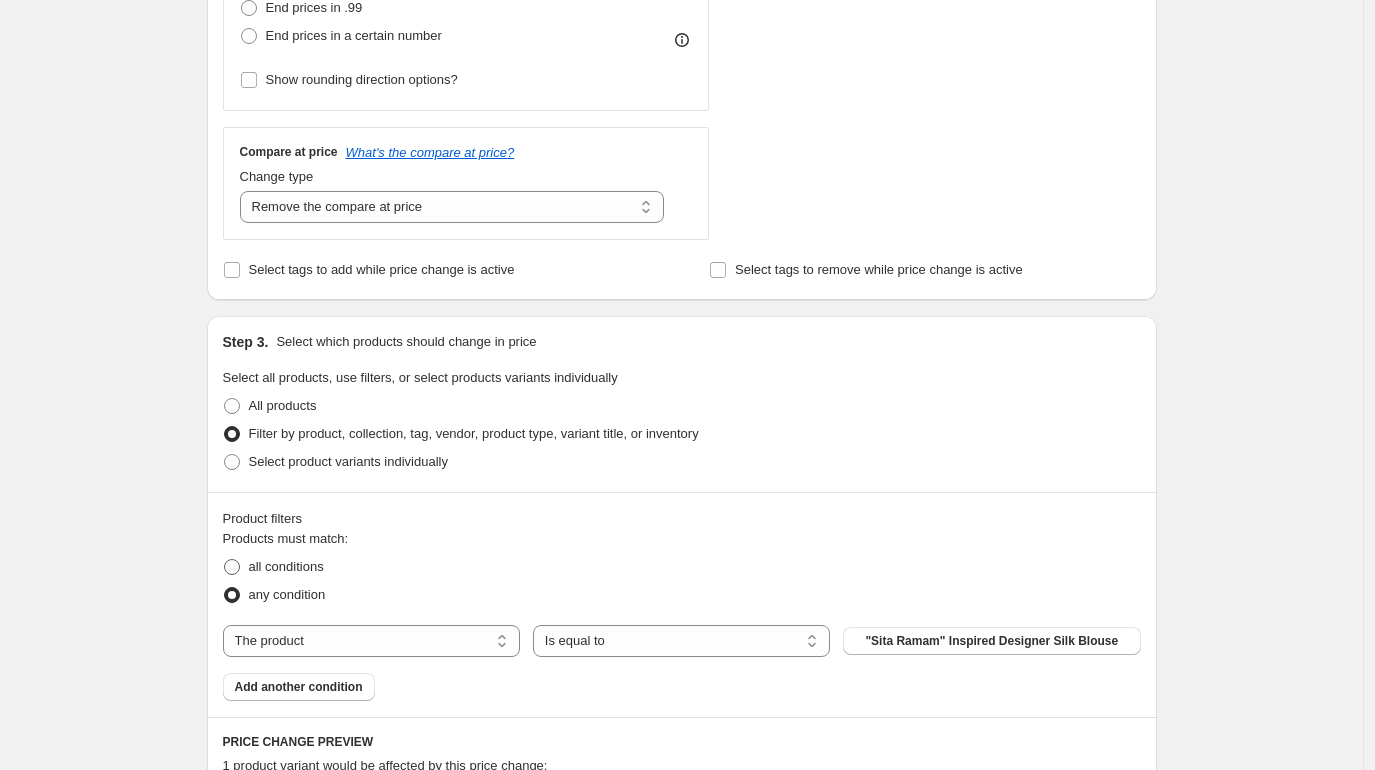 radio on "true" 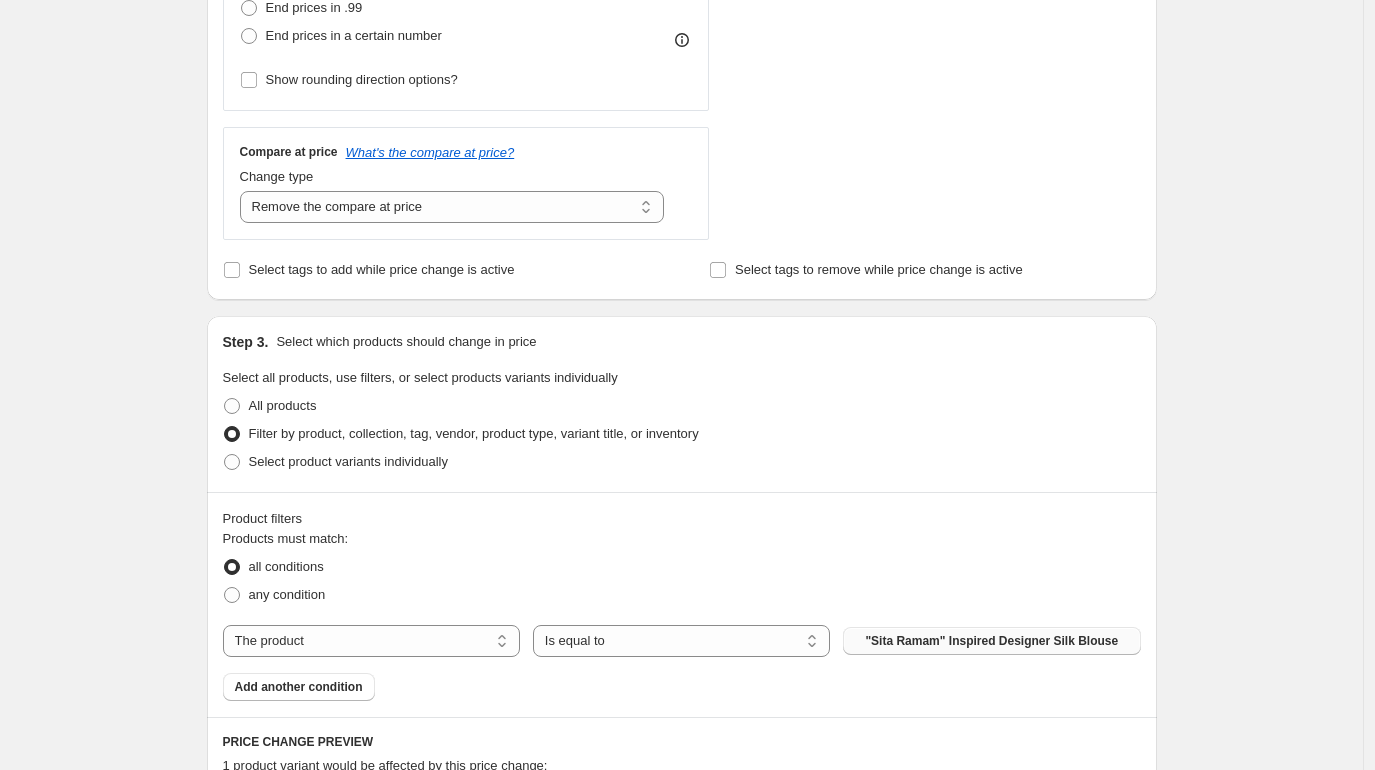 click on ""Sita Ramam" Inspired Designer Silk Blouse" at bounding box center (991, 641) 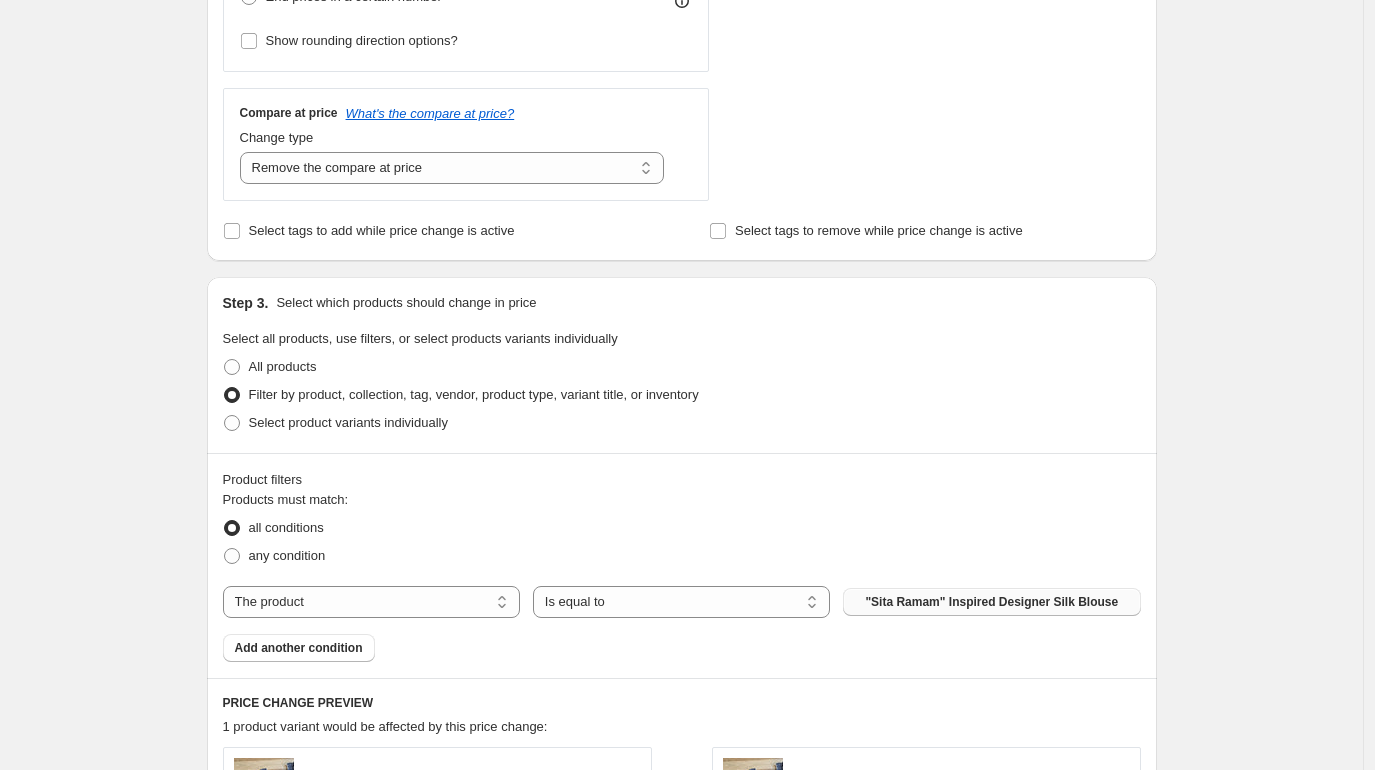 scroll, scrollTop: 659, scrollLeft: 0, axis: vertical 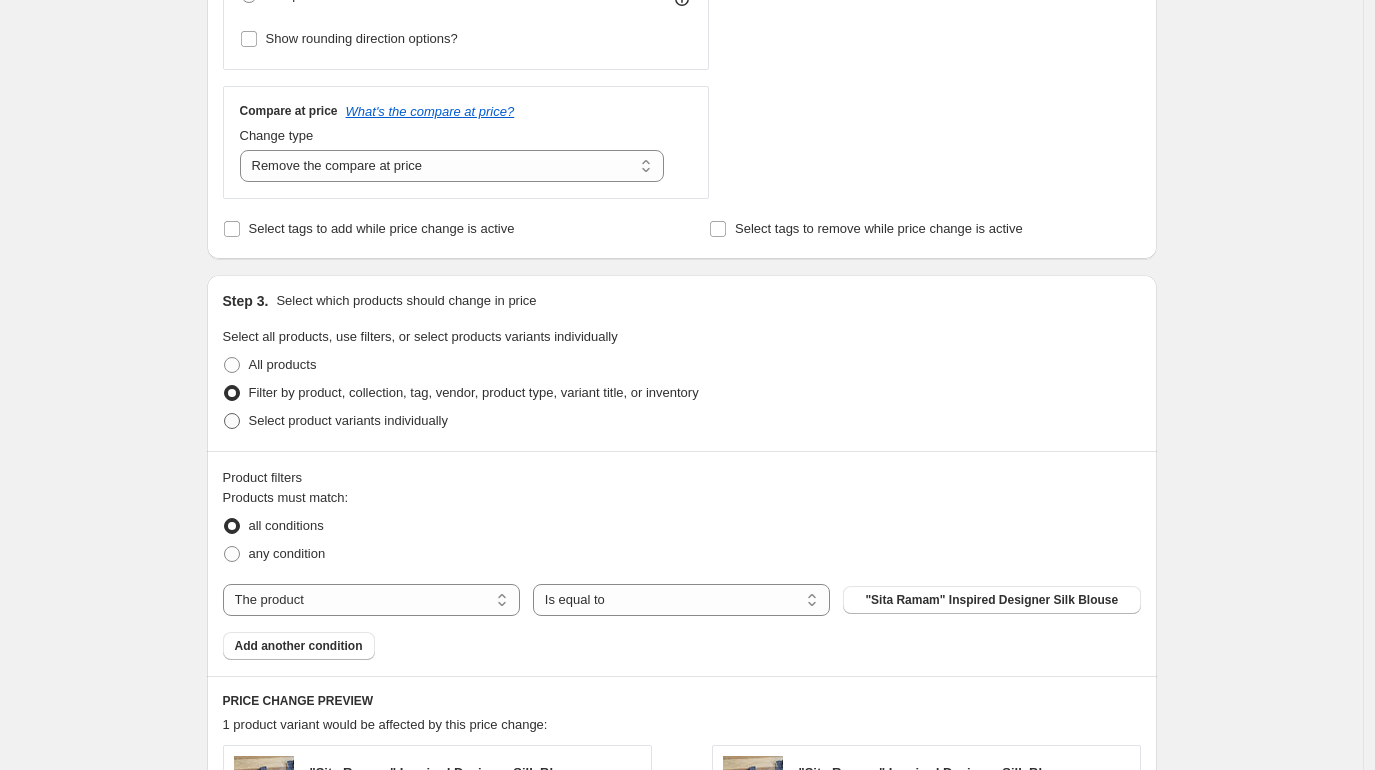 click on "Select product variants individually" at bounding box center (348, 420) 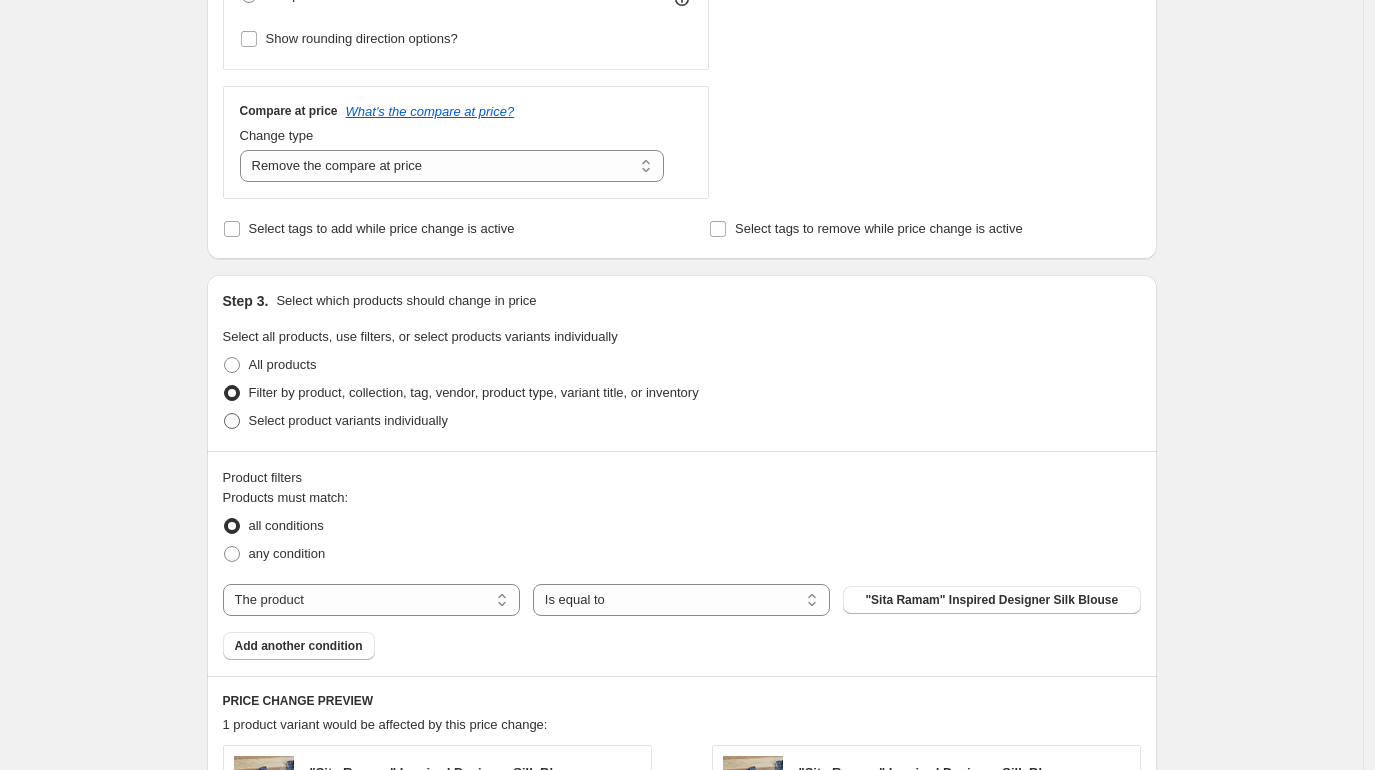 radio on "true" 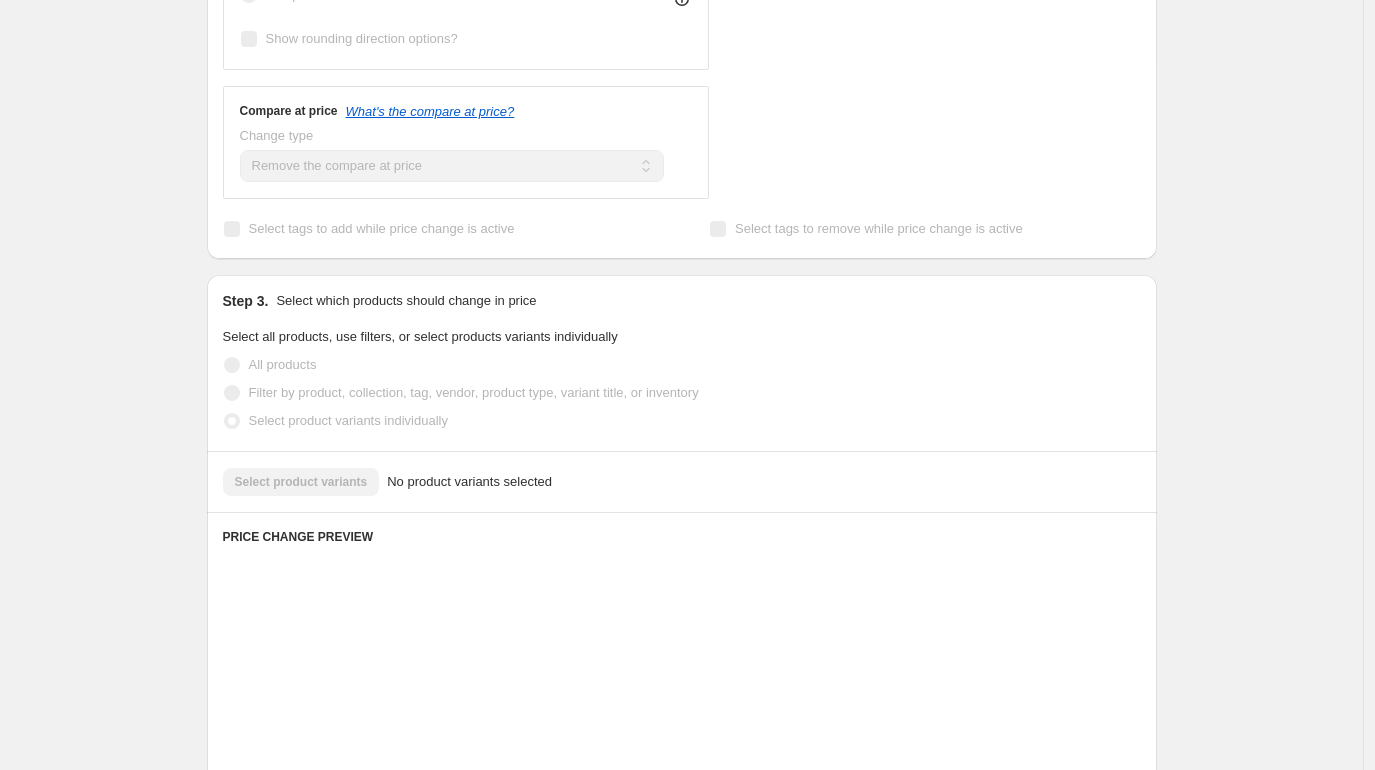 click on "Filter by product, collection, tag, vendor, product type, variant title, or inventory" at bounding box center [474, 392] 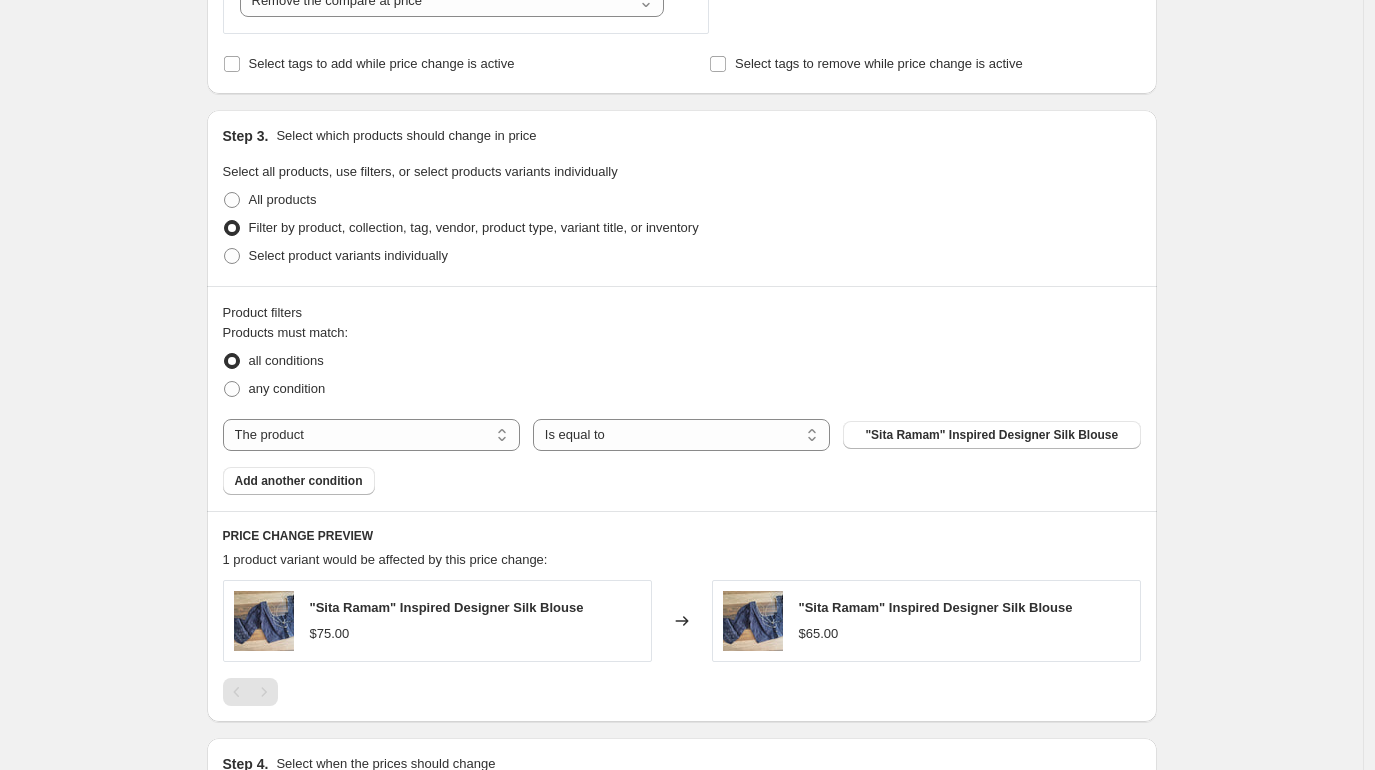 scroll, scrollTop: 827, scrollLeft: 0, axis: vertical 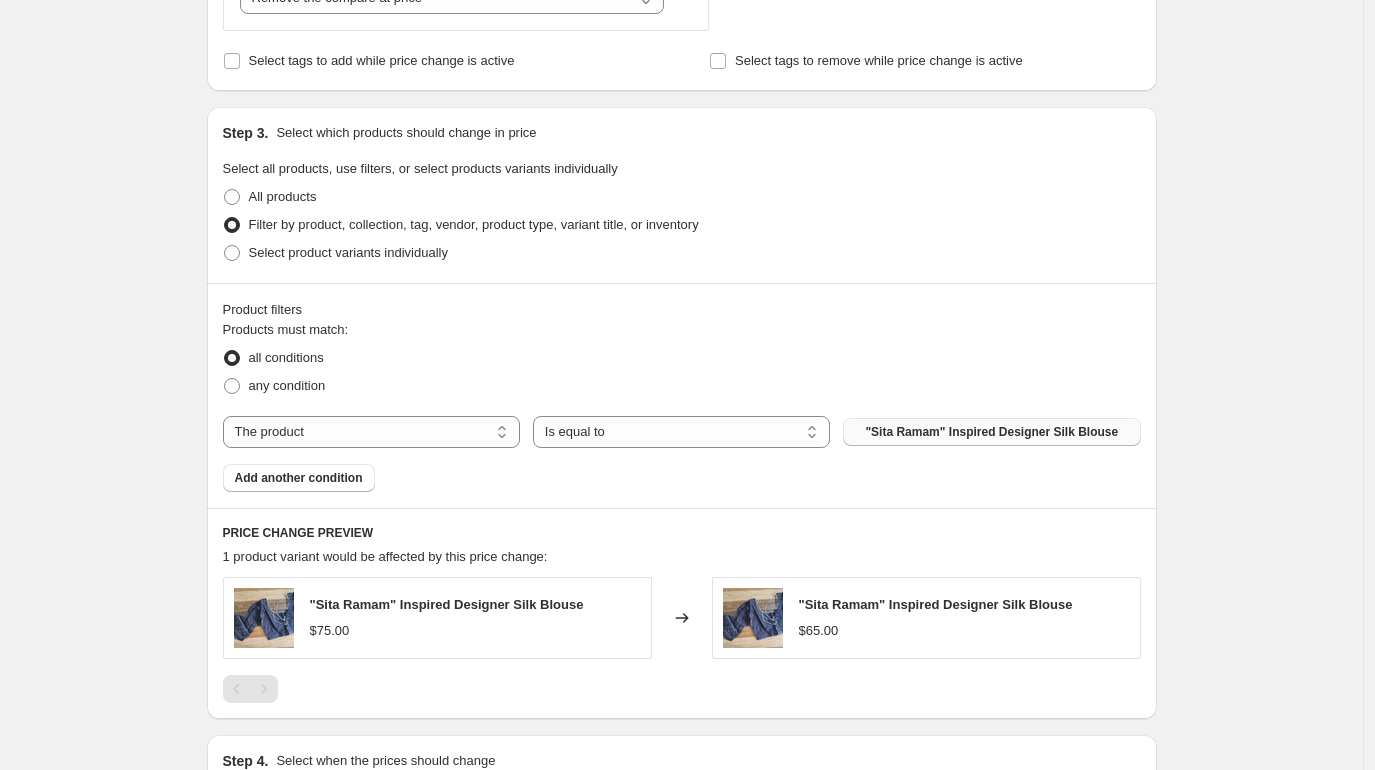 click on ""Sita Ramam" Inspired Designer Silk Blouse" at bounding box center (991, 432) 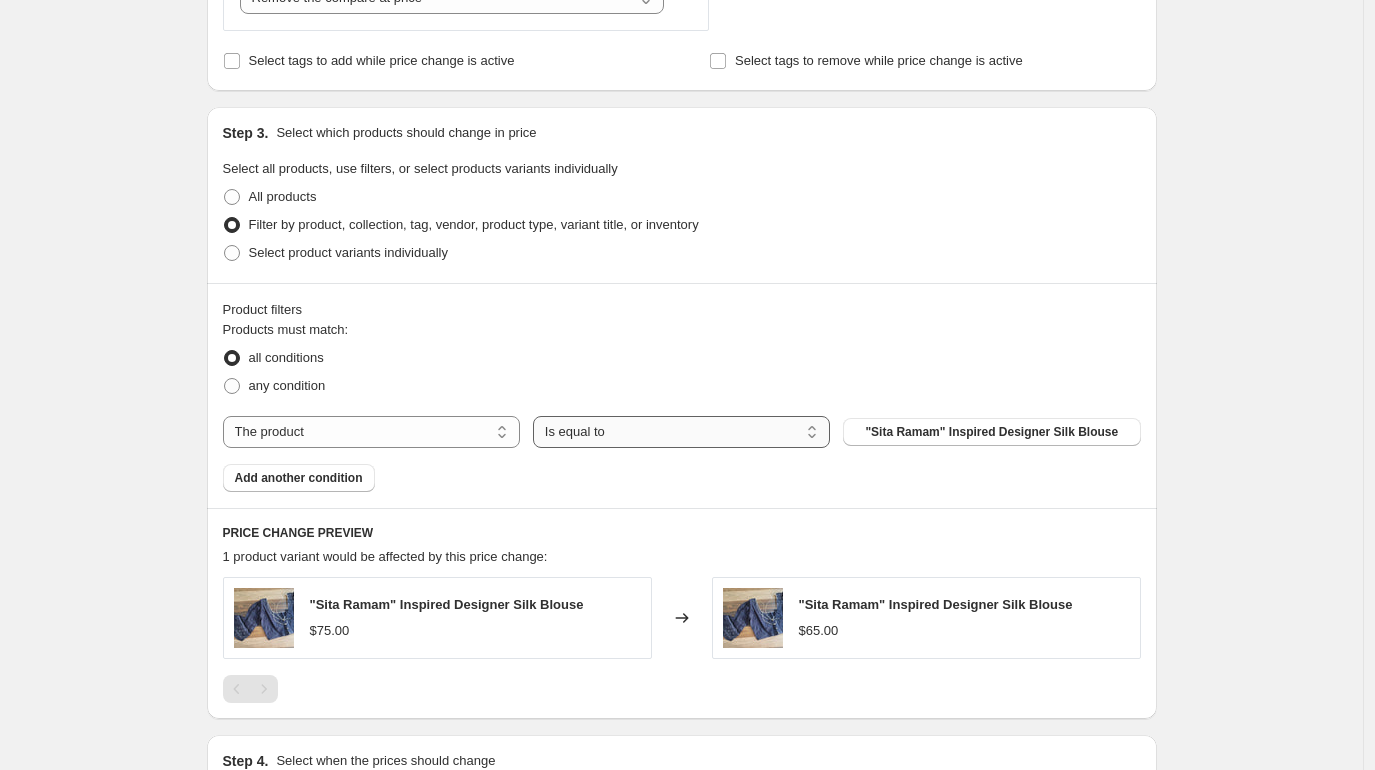 click on "Is equal to Is not equal to" at bounding box center [681, 432] 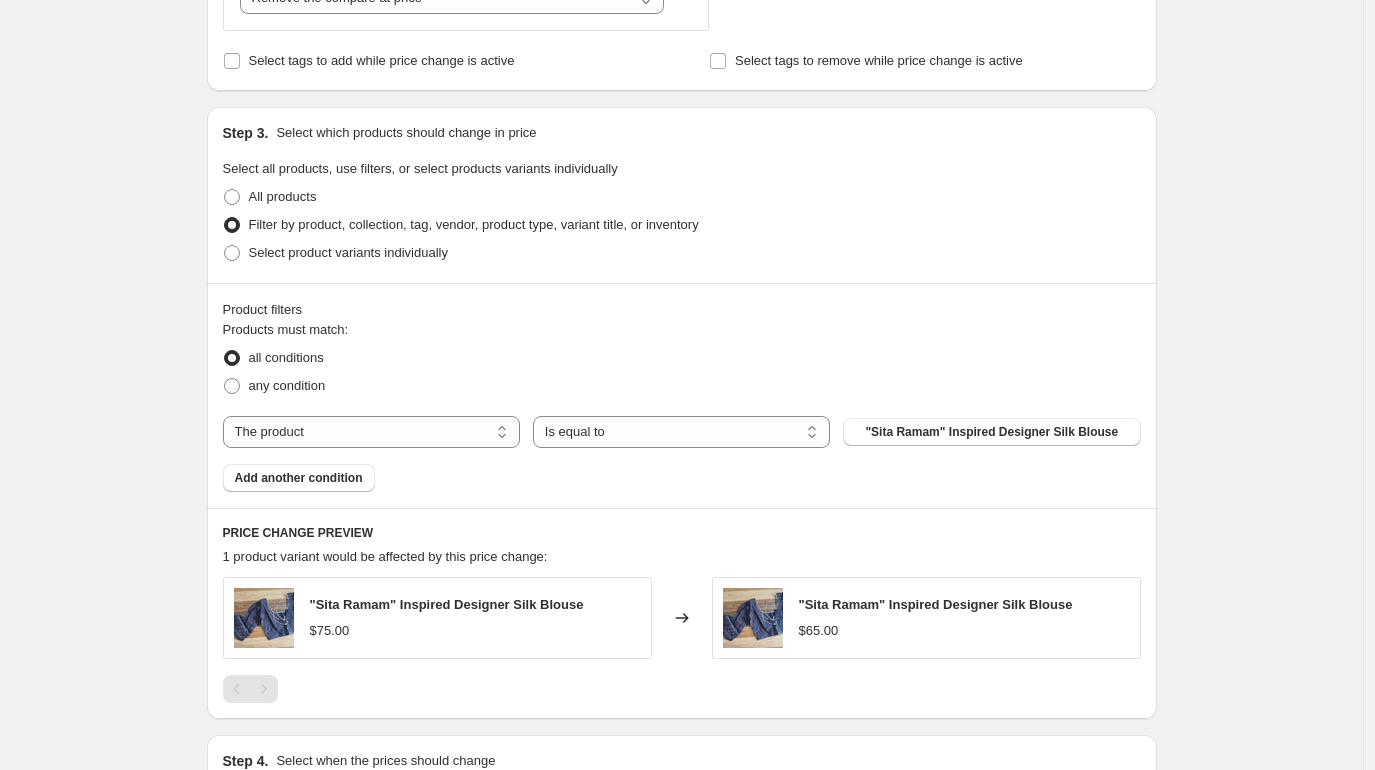 click on "all conditions" at bounding box center (682, 358) 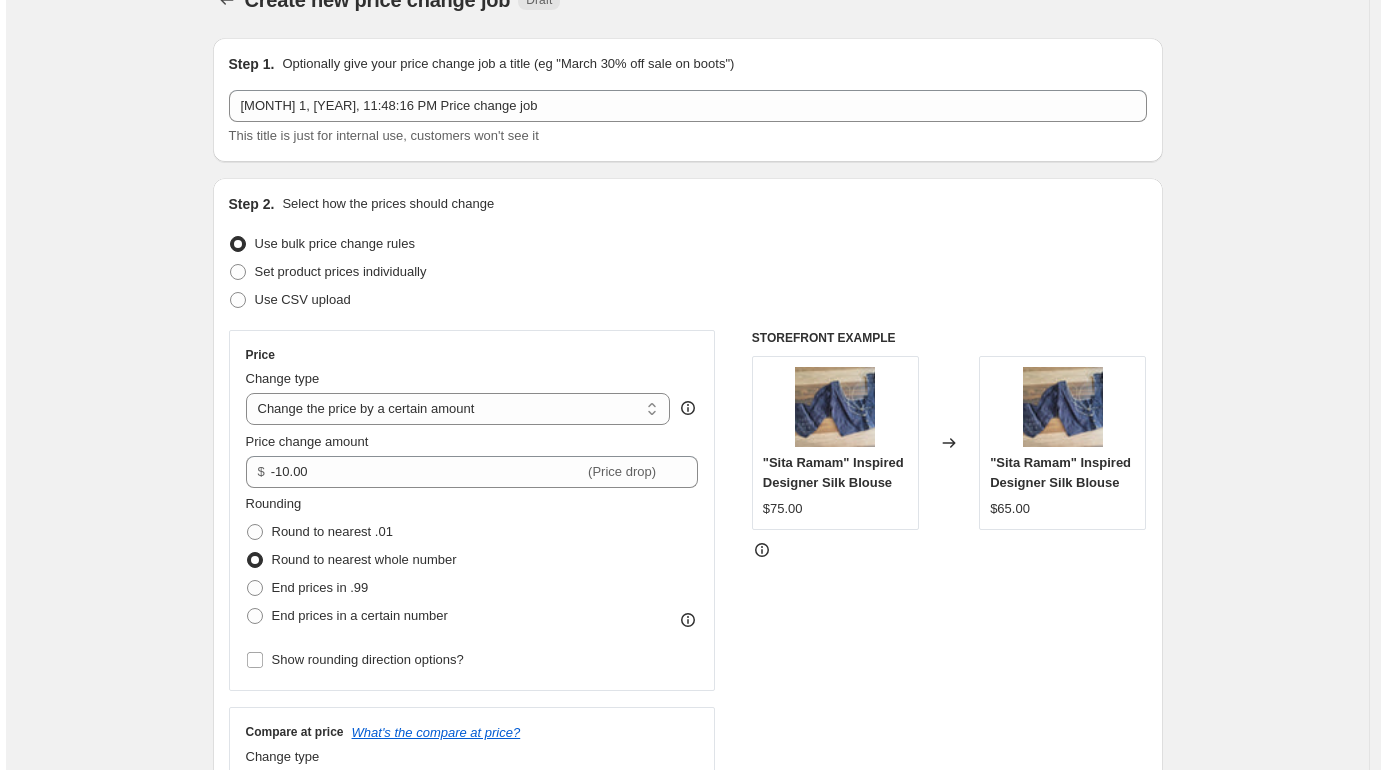 scroll, scrollTop: 0, scrollLeft: 0, axis: both 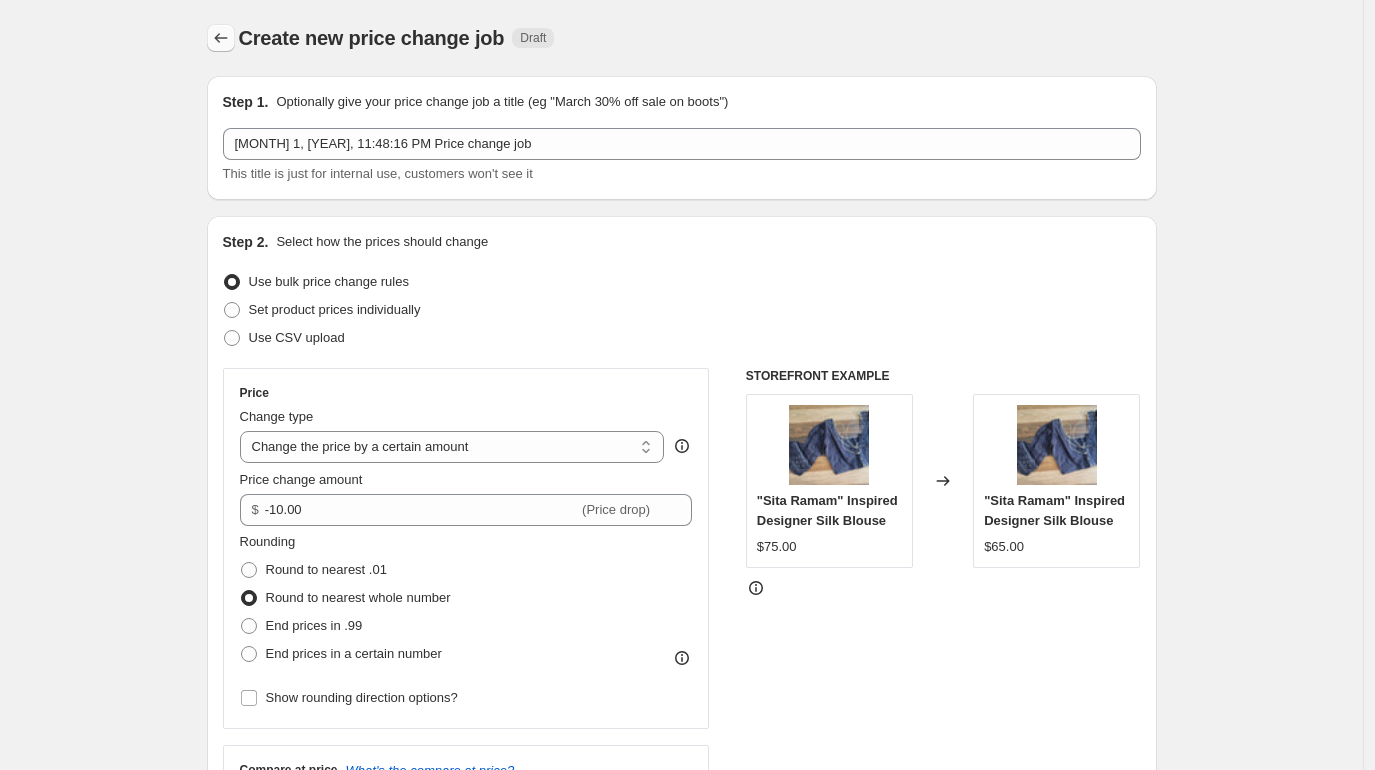 click 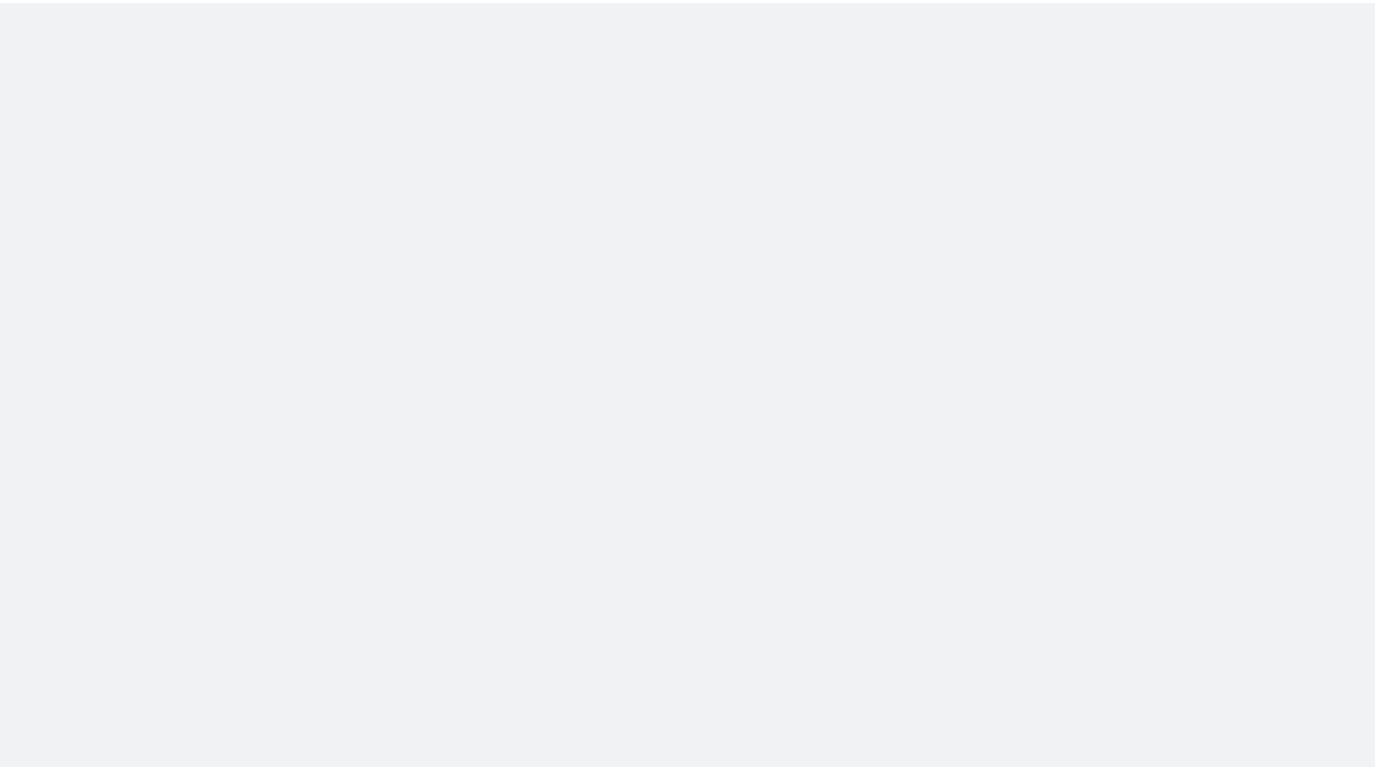 scroll, scrollTop: 0, scrollLeft: 0, axis: both 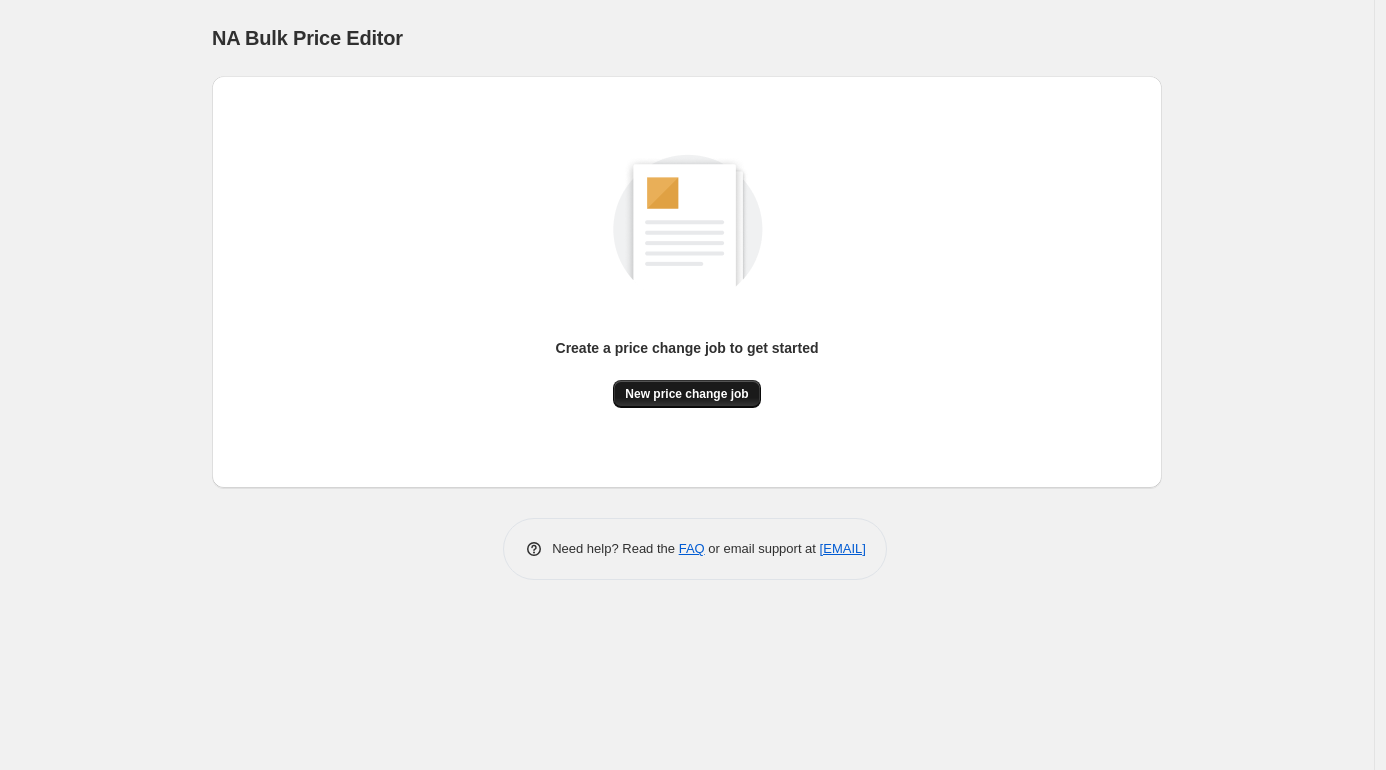 click on "New price change job" at bounding box center [686, 394] 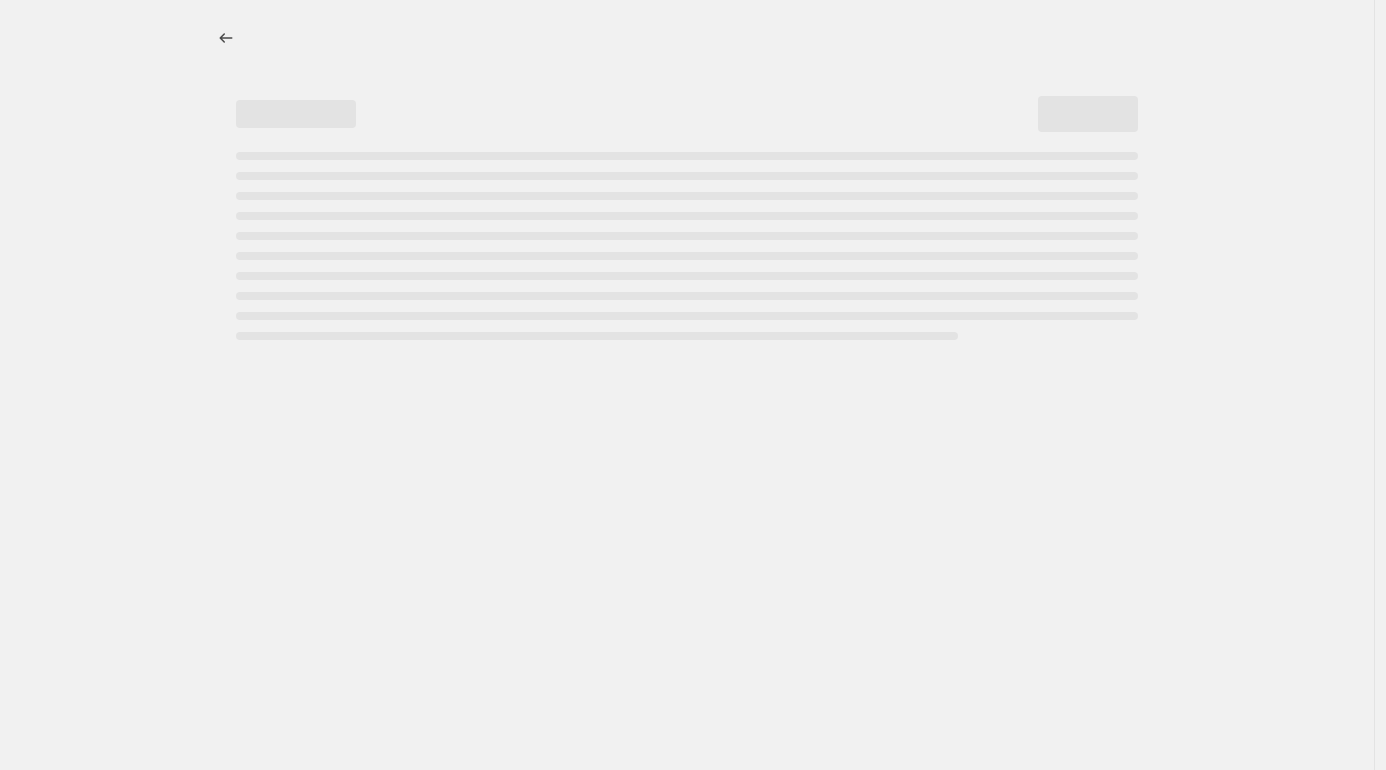 select on "percentage" 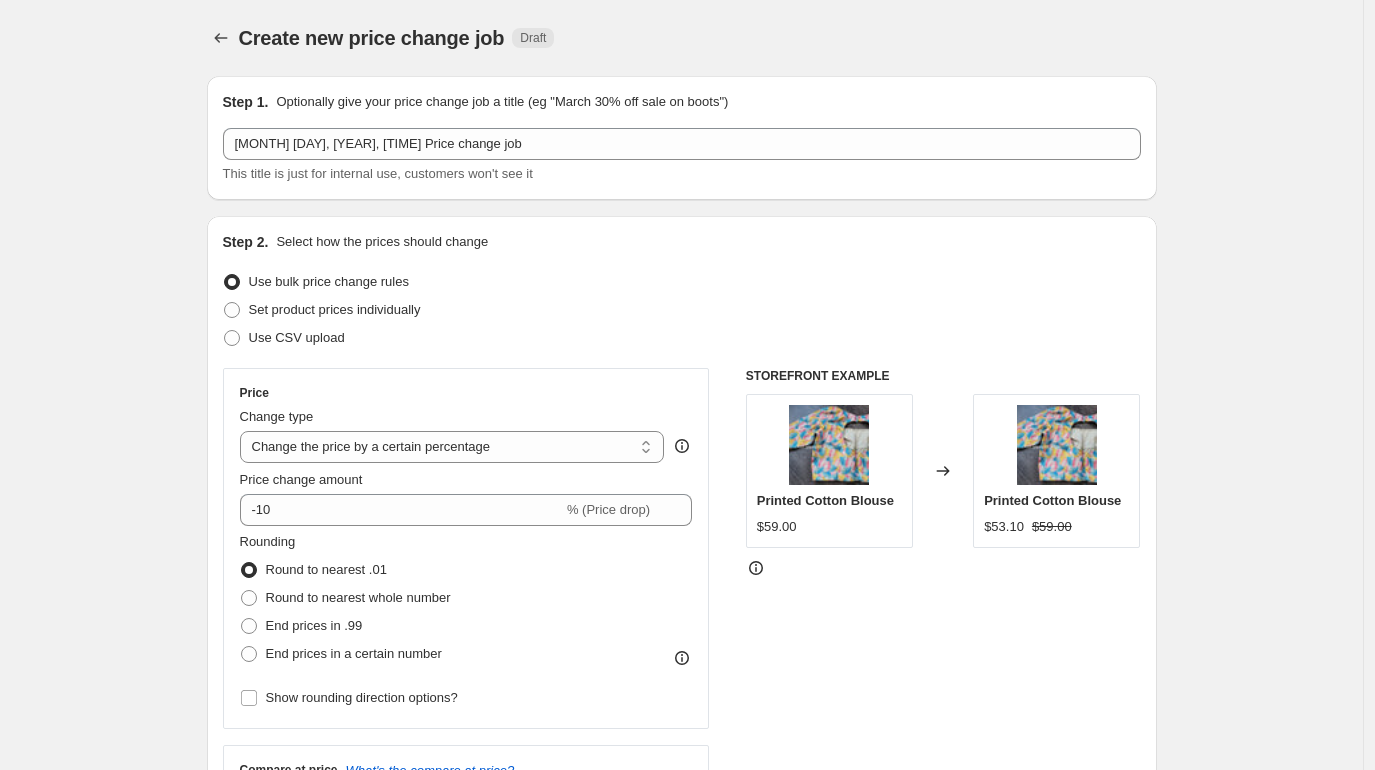 click on "Use bulk price change rules" at bounding box center (329, 282) 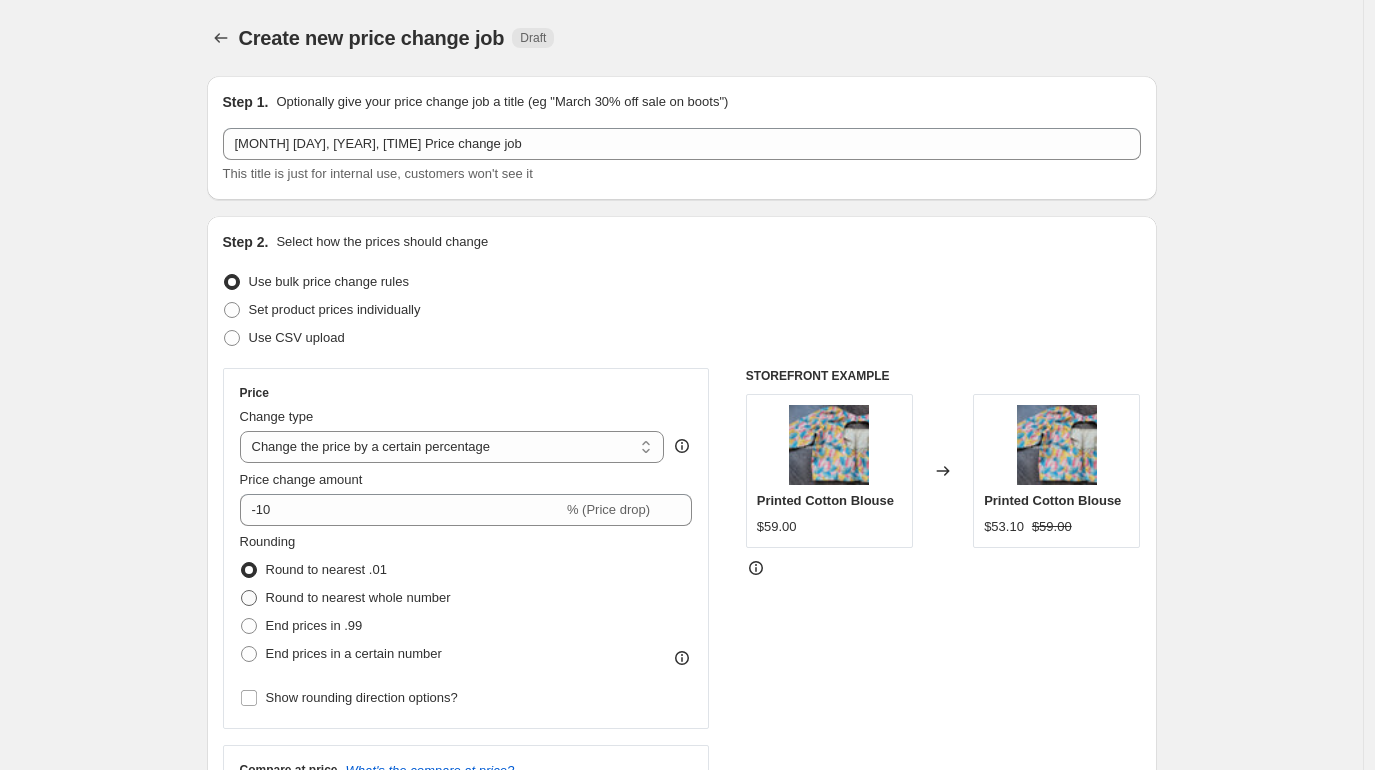 click on "Round to nearest whole number" at bounding box center (358, 597) 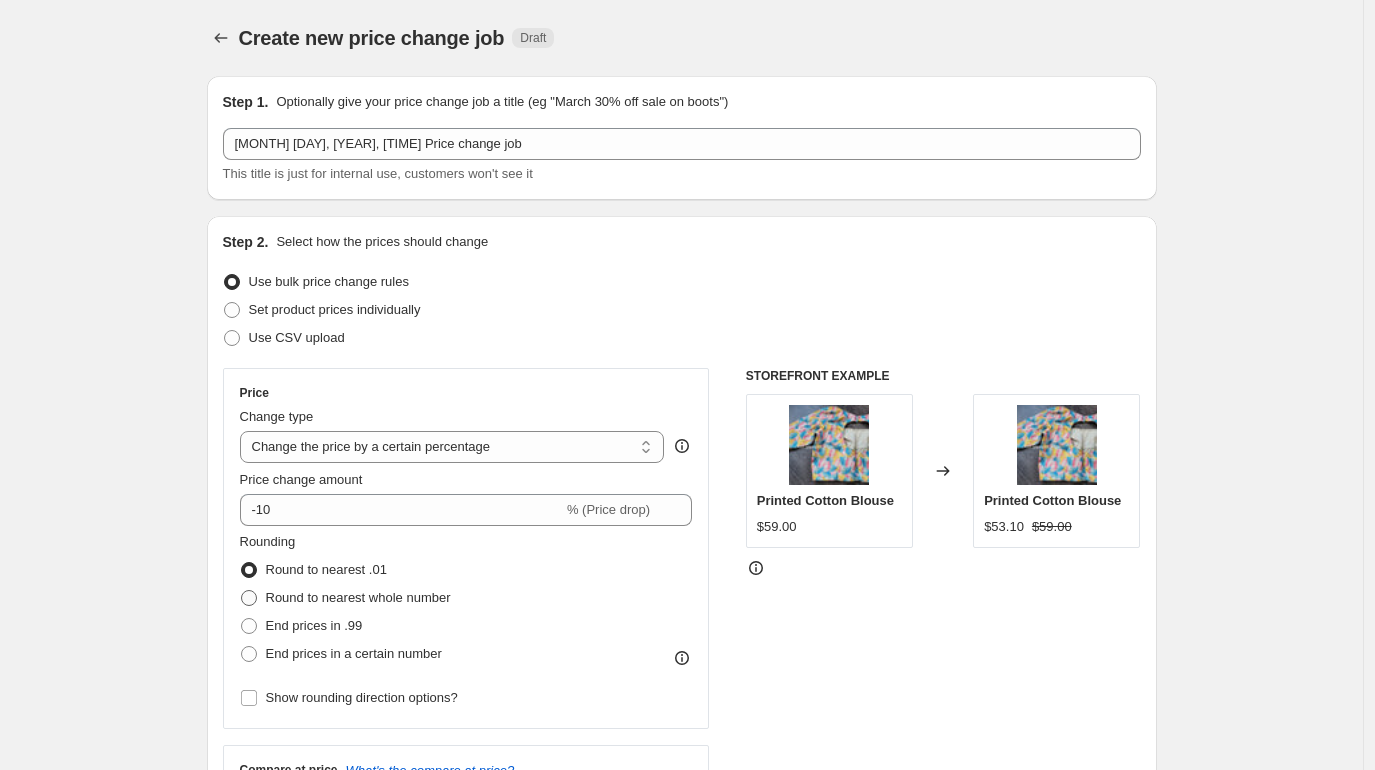 radio on "true" 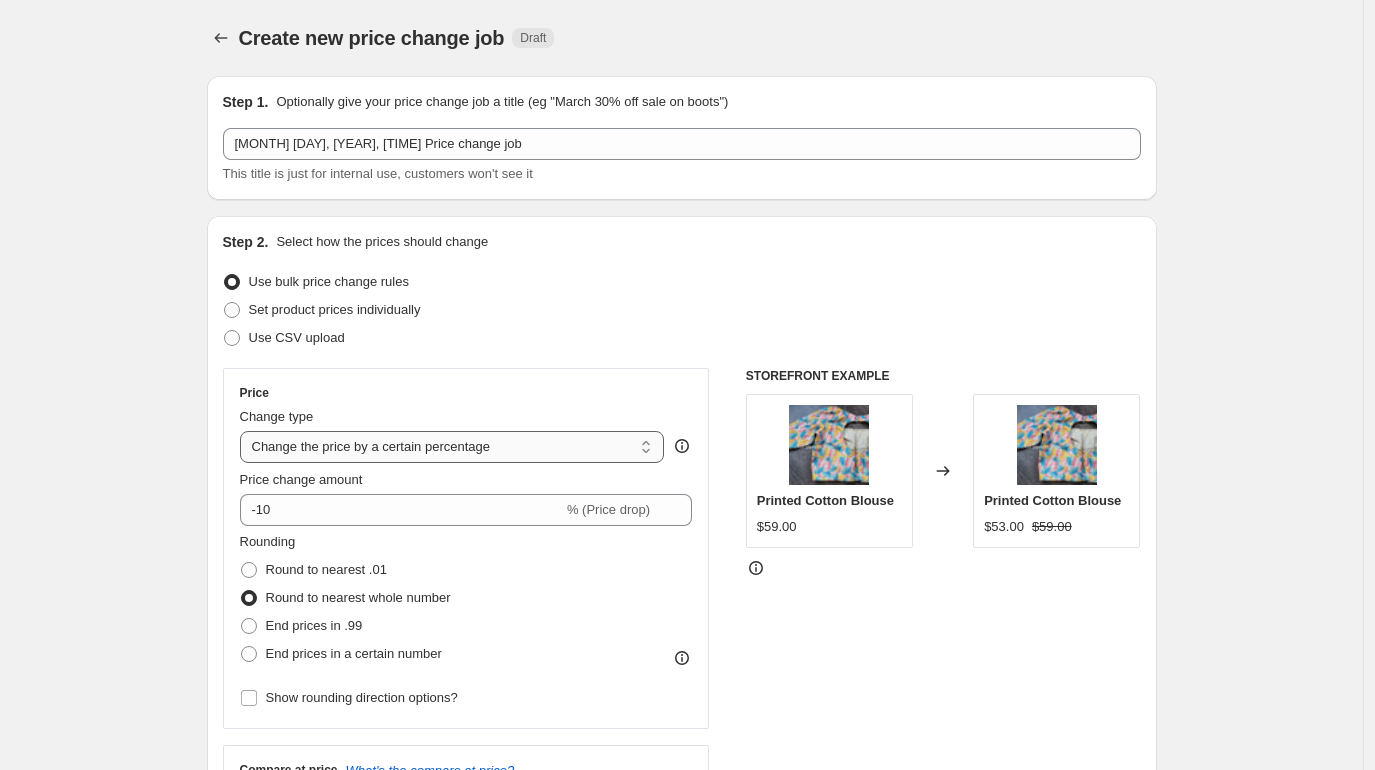 click on "Change the price to a certain amount Change the price by a certain amount Change the price by a certain percentage Change the price to the current compare at price (price before sale) Change the price by a certain amount relative to the compare at price Change the price by a certain percentage relative to the compare at price Don't change the price Change the price by a certain percentage relative to the cost per item Change price to certain cost margin" at bounding box center (452, 447) 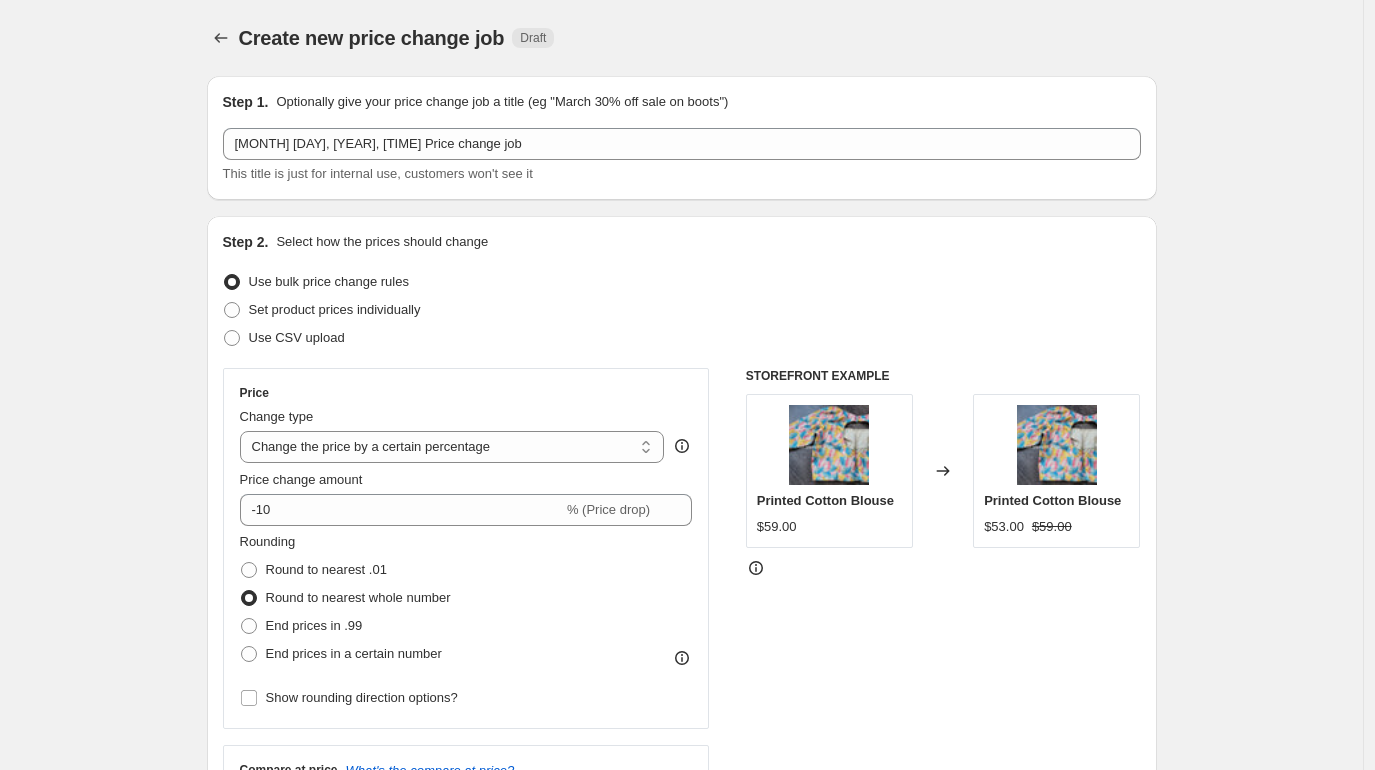 select on "by" 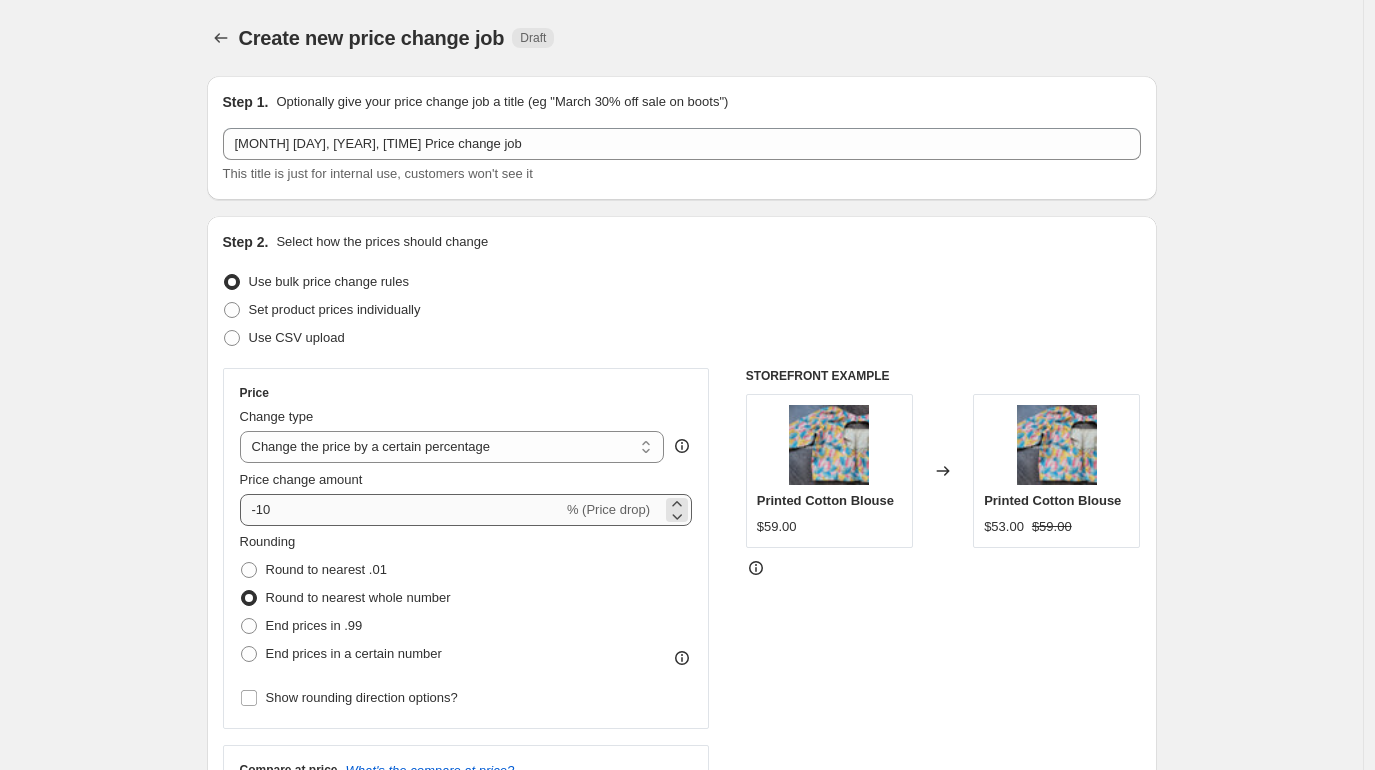 type on "-10.00" 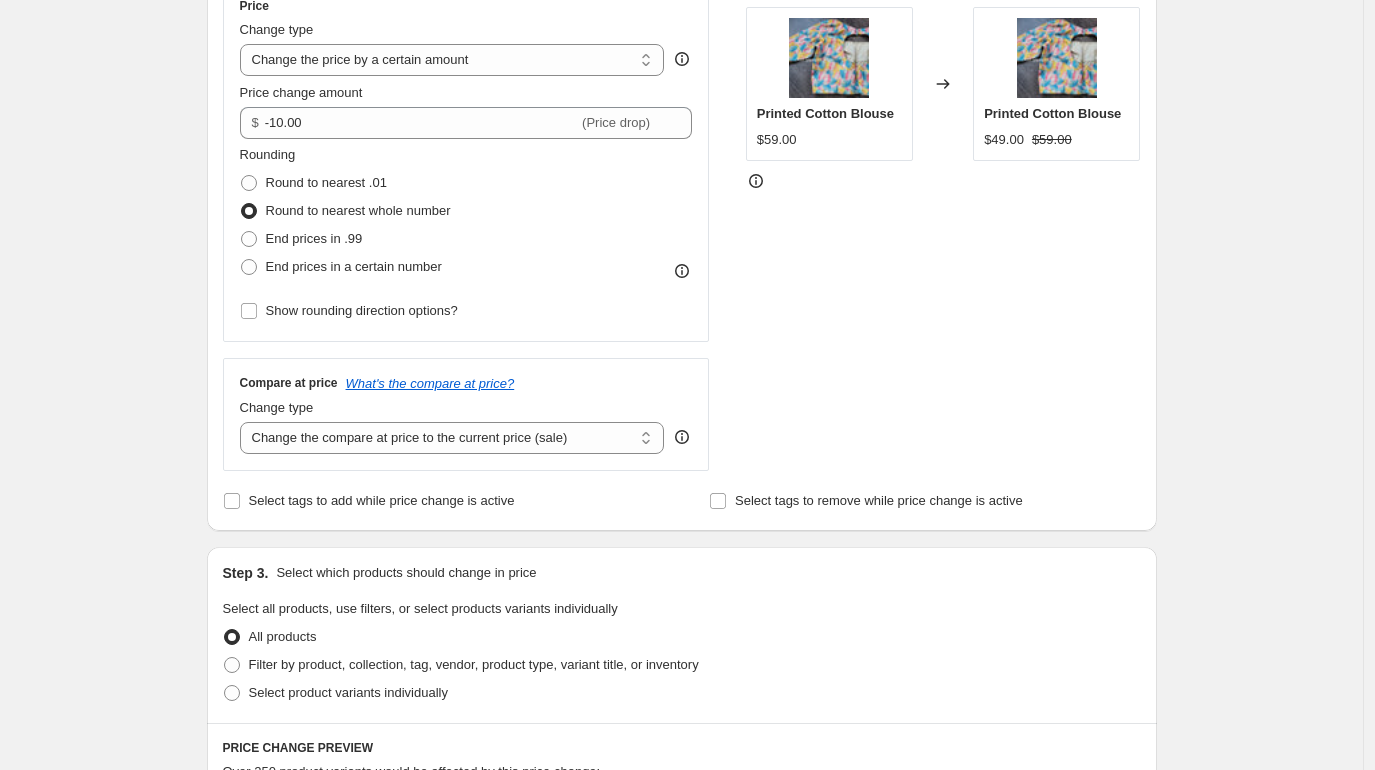 scroll, scrollTop: 397, scrollLeft: 0, axis: vertical 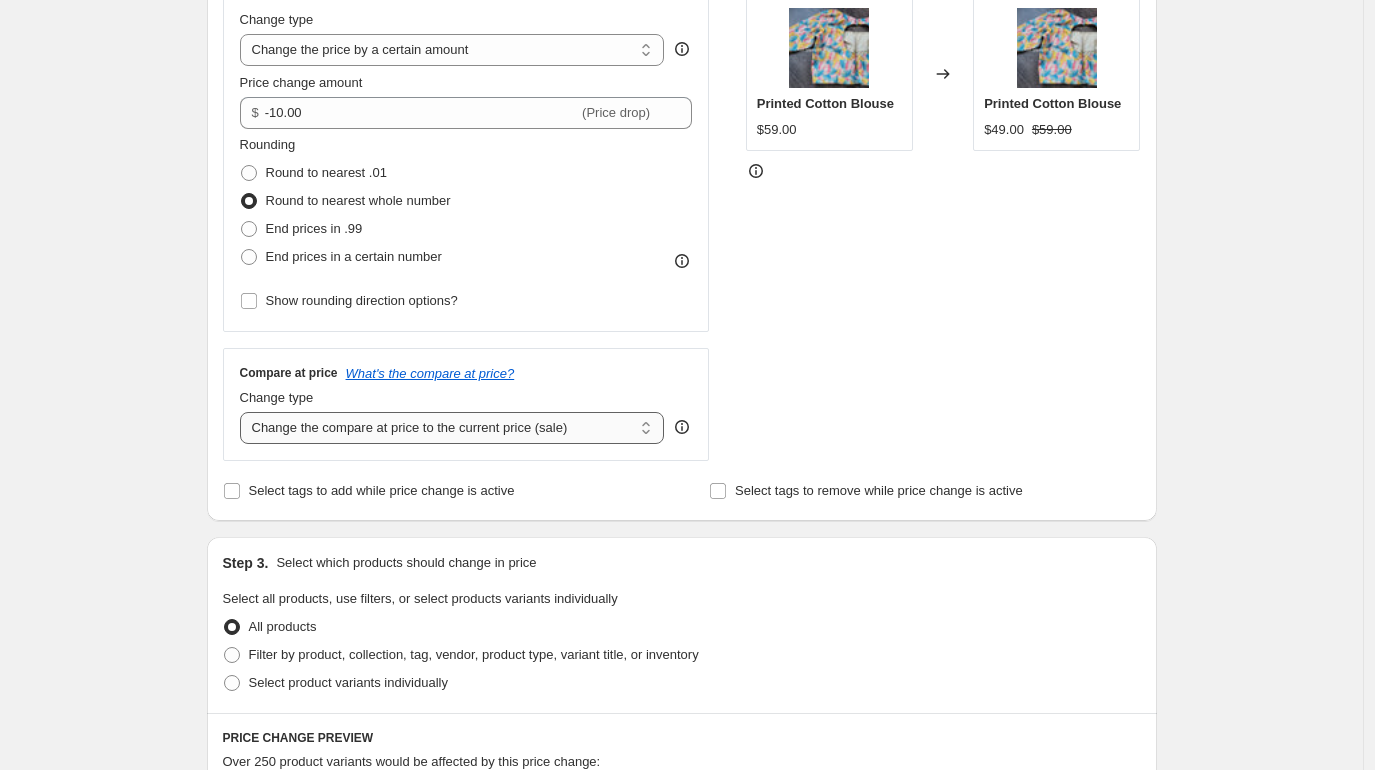 click on "Change the compare at price to the current price (sale) Change the compare at price to a certain amount Change the compare at price by a certain amount Change the compare at price by a certain percentage Change the compare at price by a certain amount relative to the actual price Change the compare at price by a certain percentage relative to the actual price Don't change the compare at price Remove the compare at price" at bounding box center [452, 428] 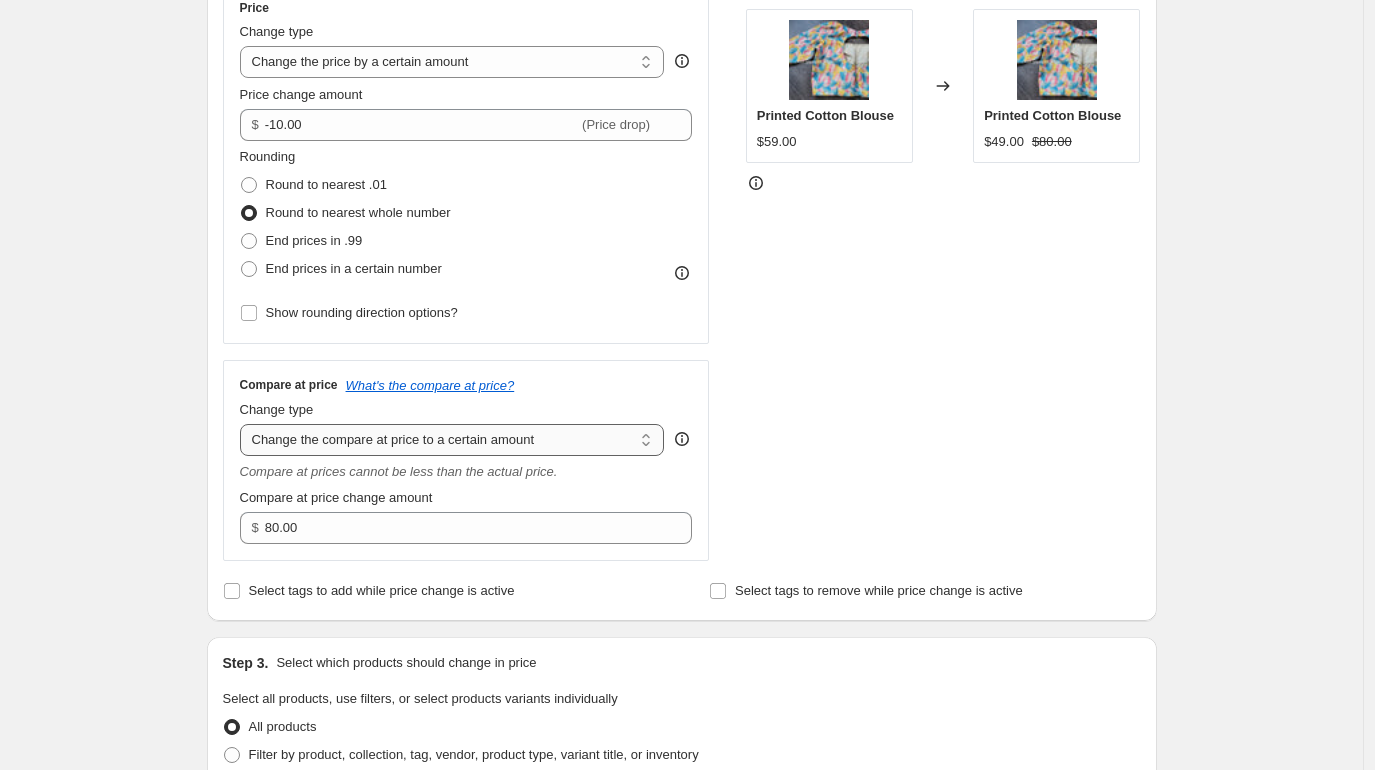 scroll, scrollTop: 383, scrollLeft: 0, axis: vertical 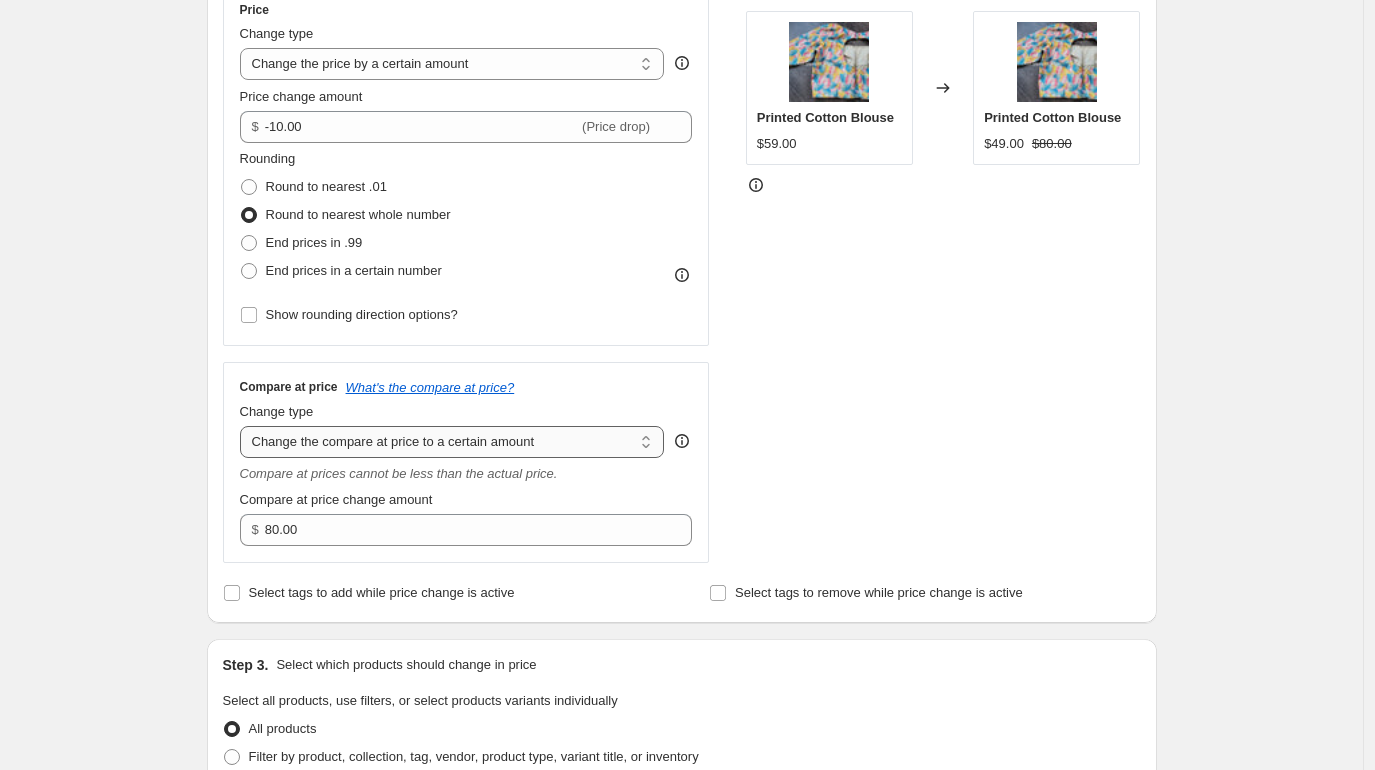 click on "Change the compare at price to the current price (sale) Change the compare at price to a certain amount Change the compare at price by a certain amount Change the compare at price by a certain percentage Change the compare at price by a certain amount relative to the actual price Change the compare at price by a certain percentage relative to the actual price Don't change the compare at price Remove the compare at price" at bounding box center (452, 442) 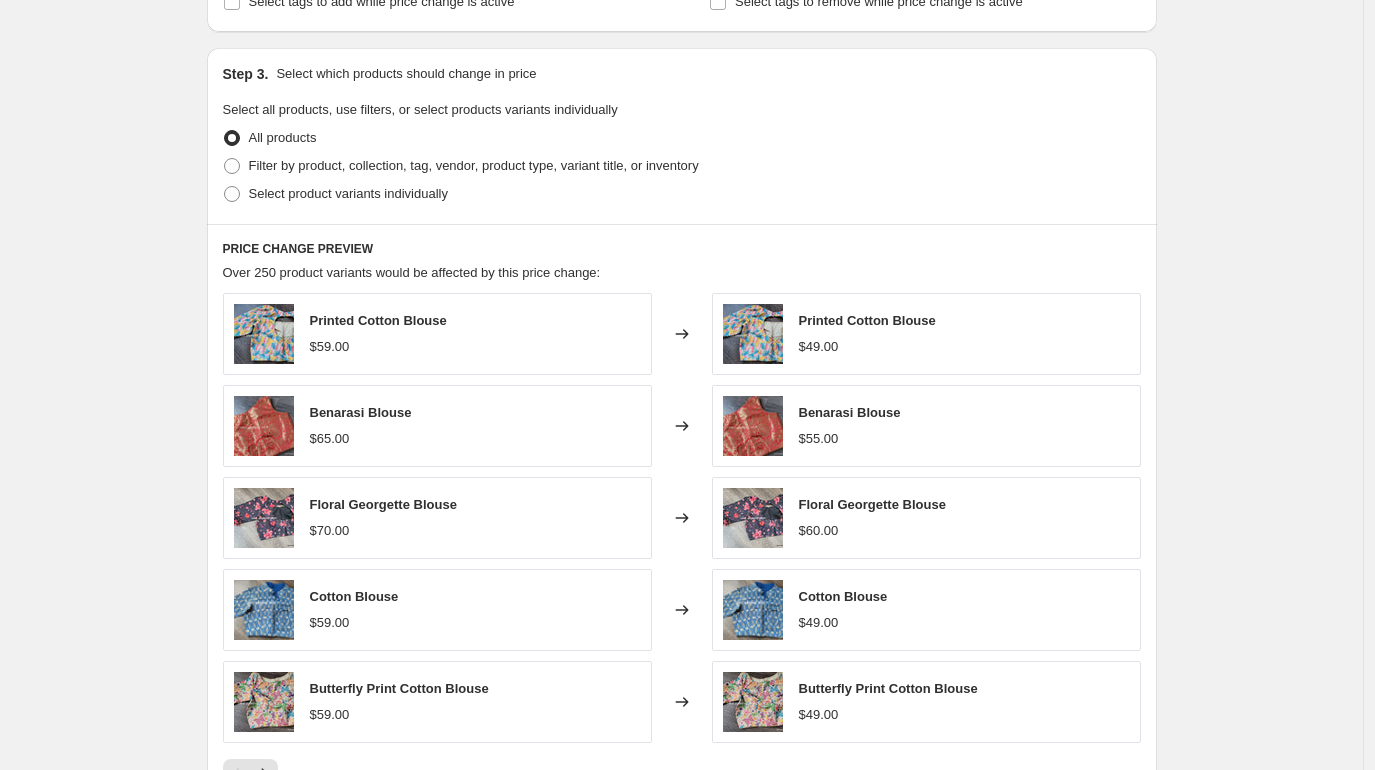 scroll, scrollTop: 866, scrollLeft: 0, axis: vertical 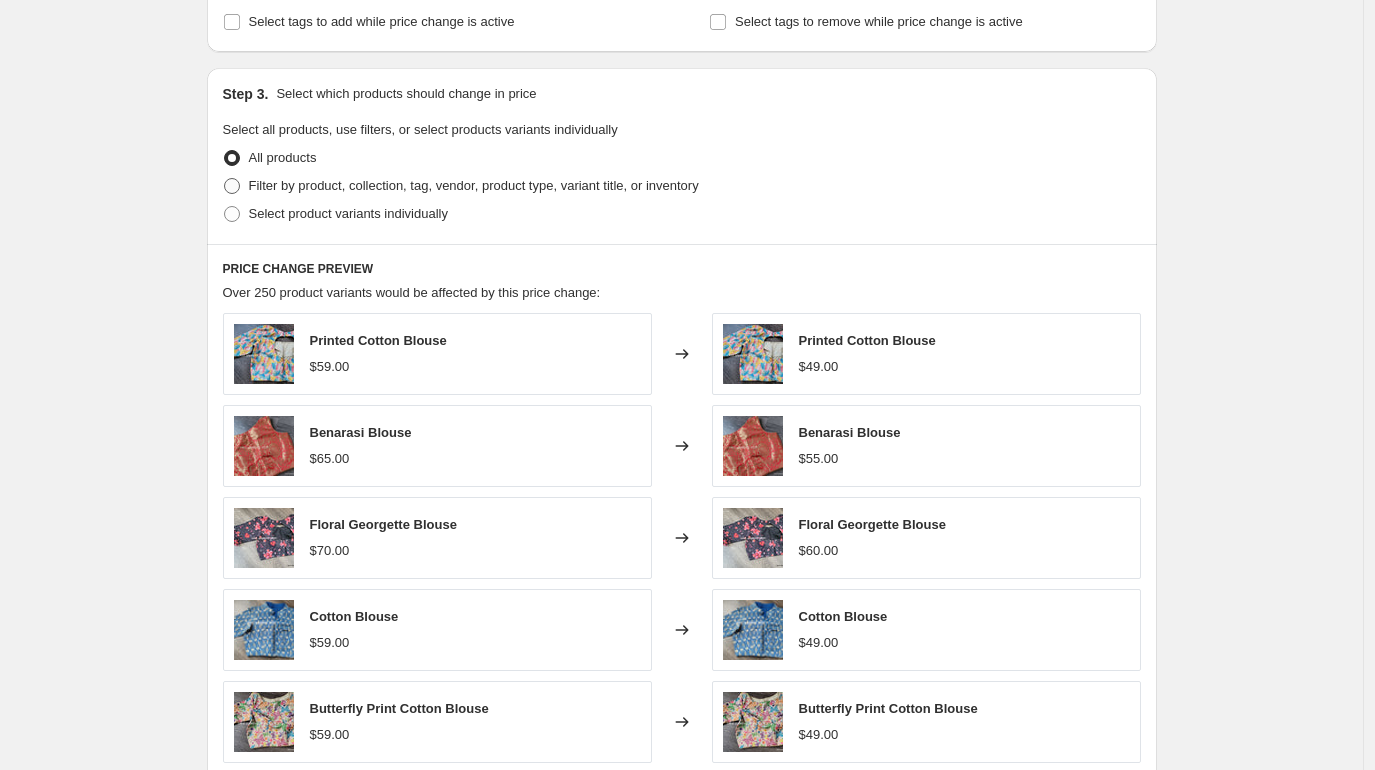 click on "Filter by product, collection, tag, vendor, product type, variant title, or inventory" at bounding box center (474, 185) 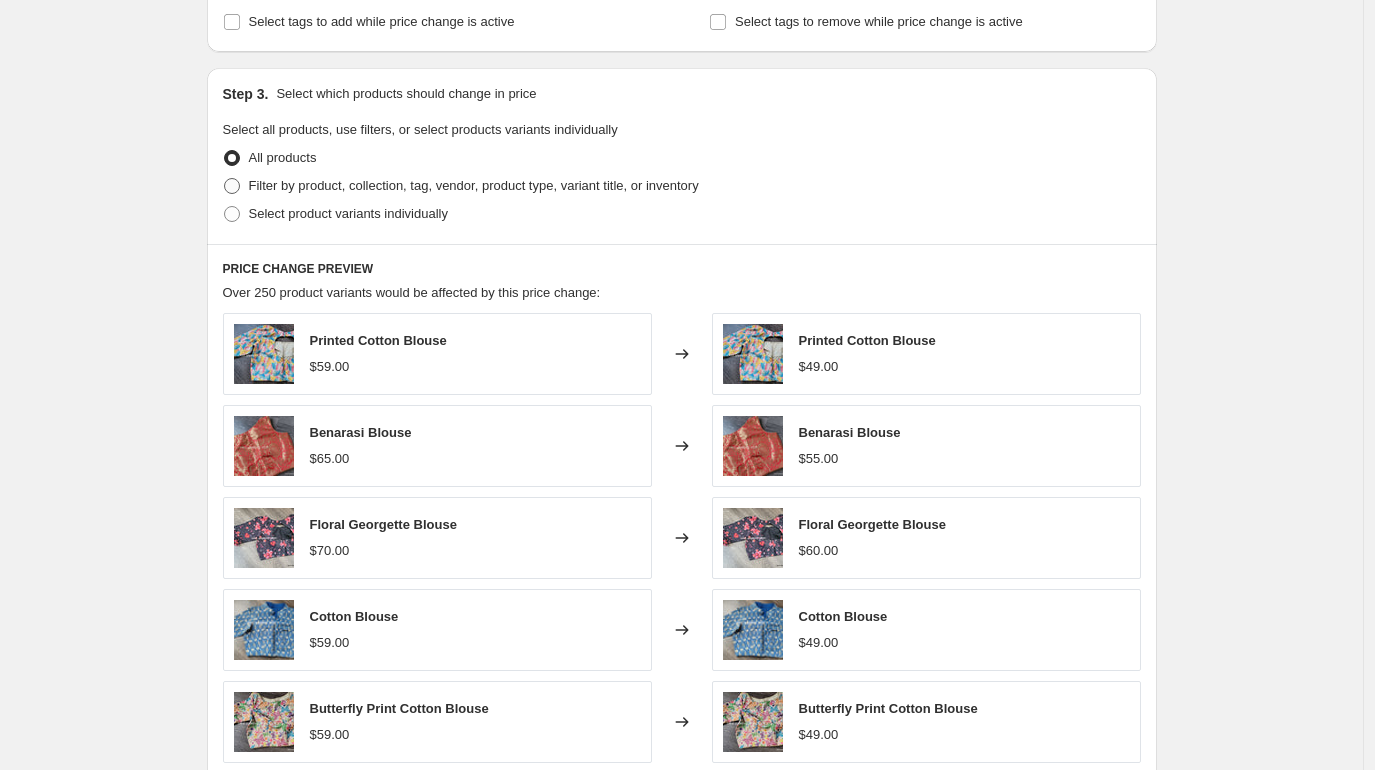 radio on "true" 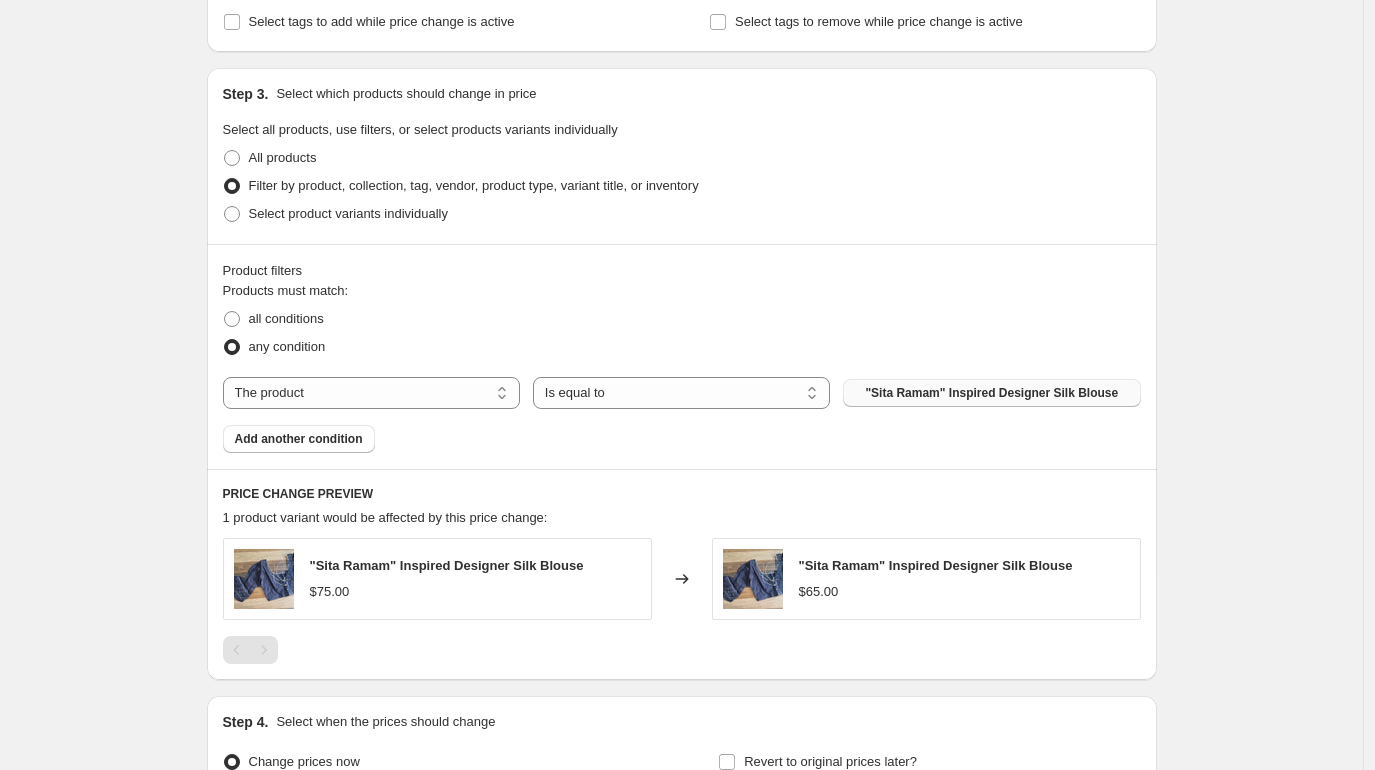 click on ""Sita Ramam" Inspired Designer Silk Blouse" at bounding box center [991, 393] 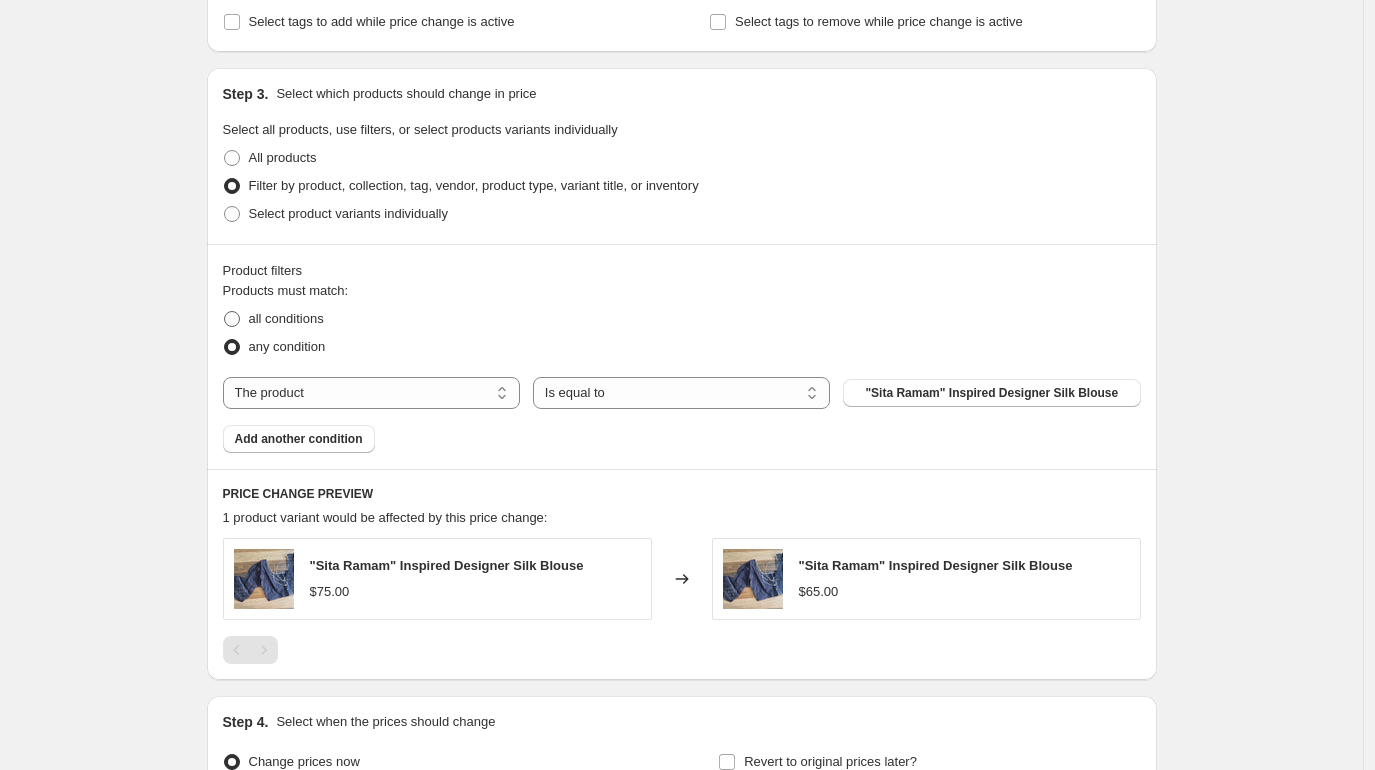 click on "all conditions" at bounding box center (286, 318) 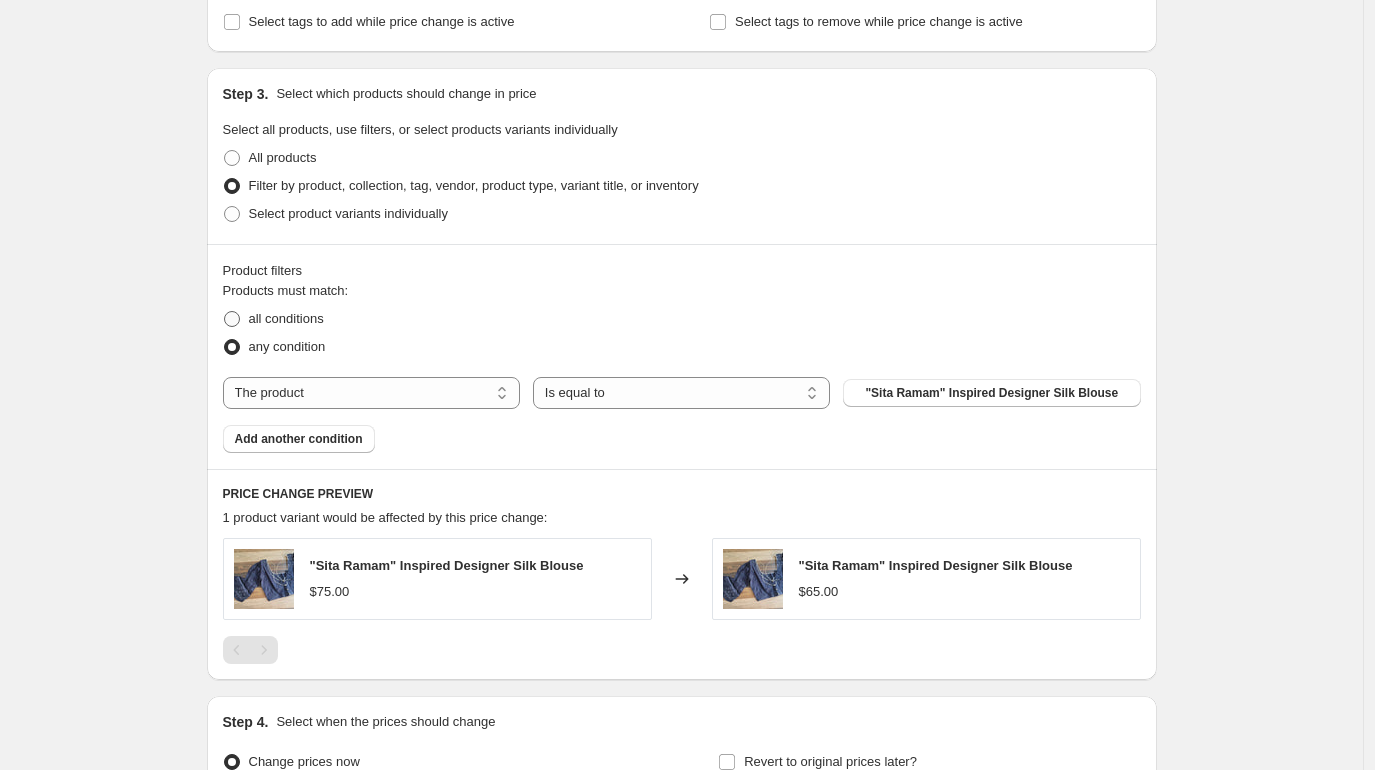 radio on "true" 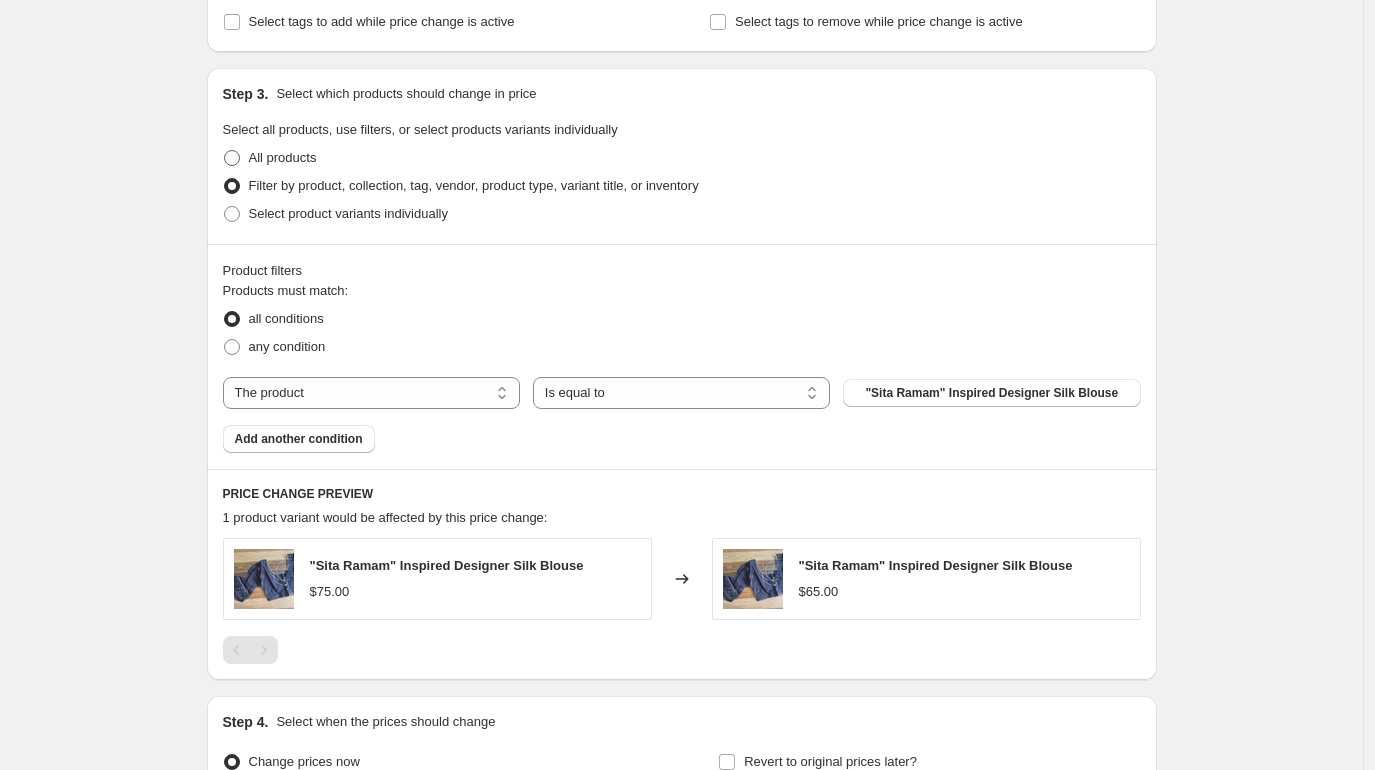 click on "All products" at bounding box center [283, 157] 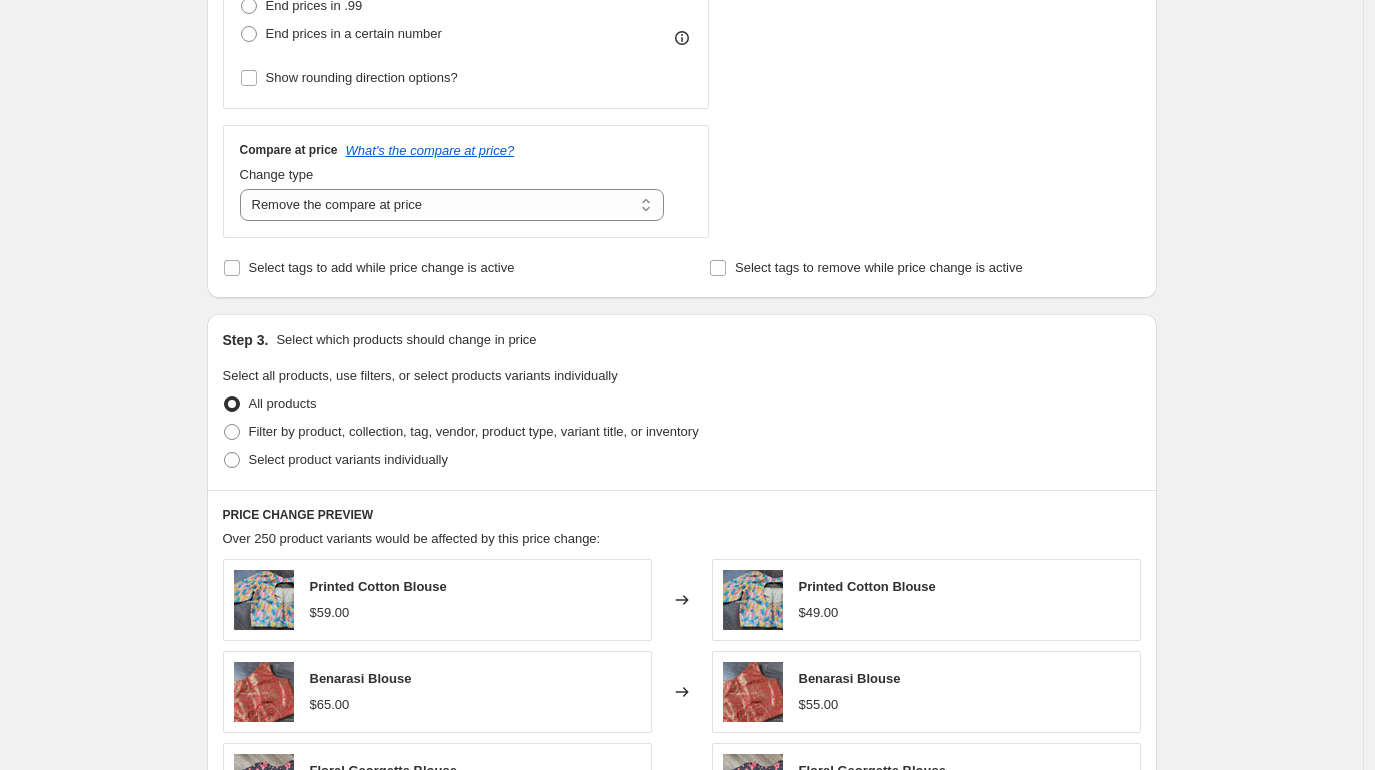 scroll, scrollTop: 617, scrollLeft: 0, axis: vertical 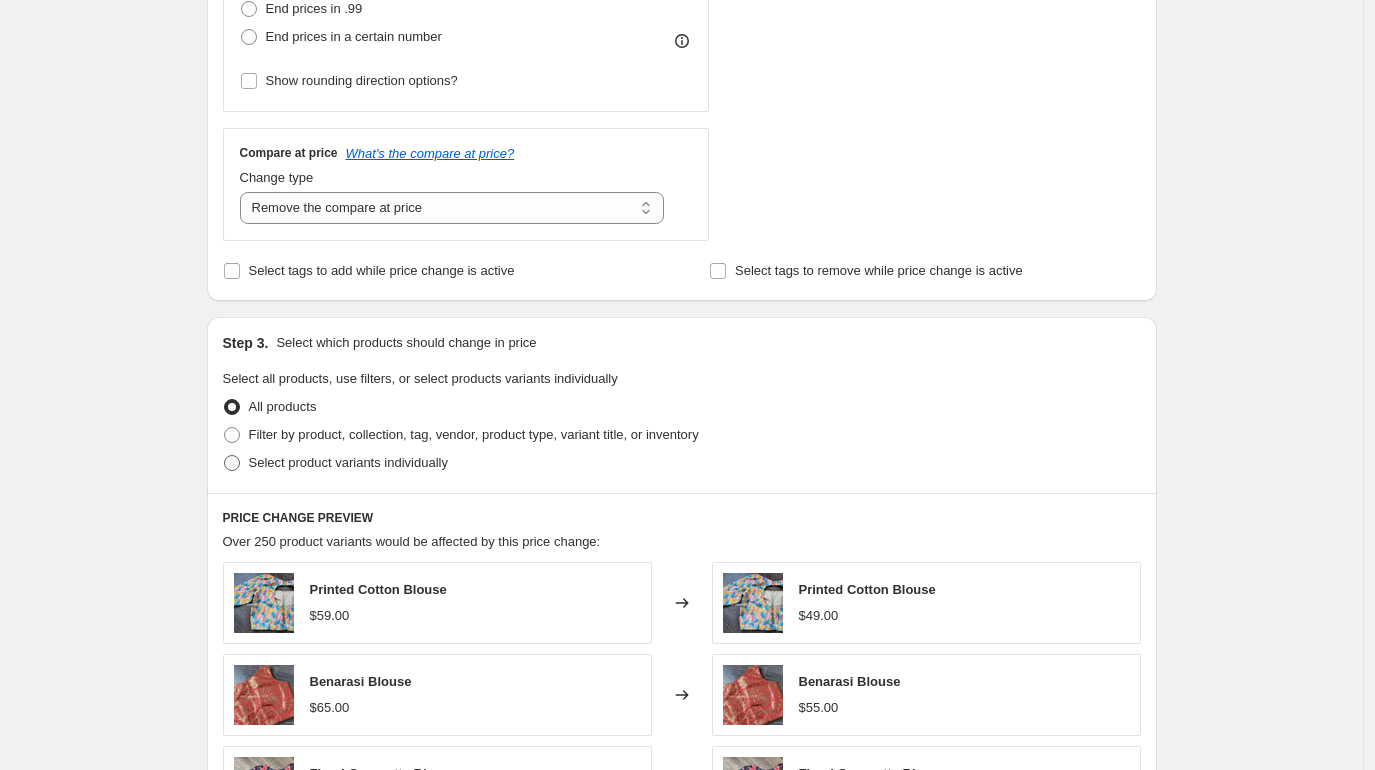click on "Select product variants individually" at bounding box center [348, 462] 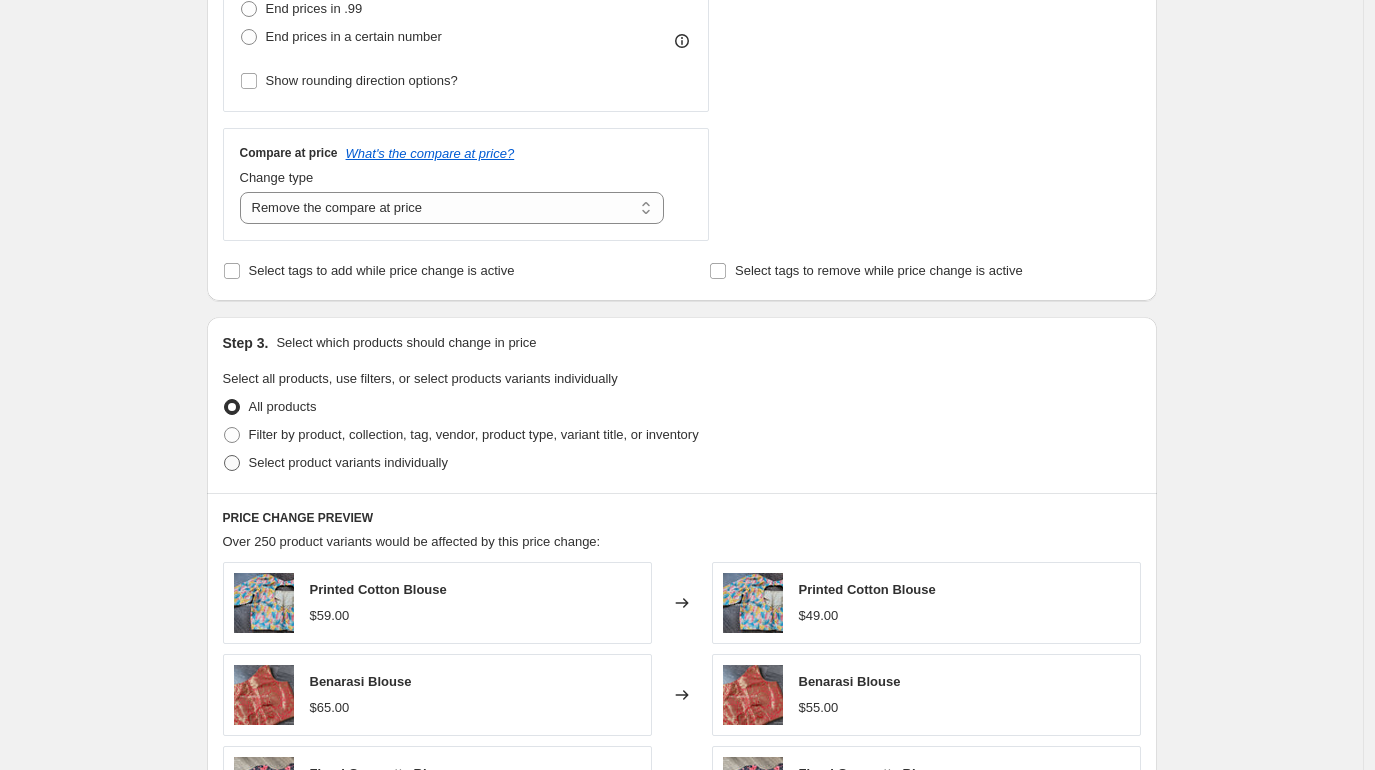 radio on "true" 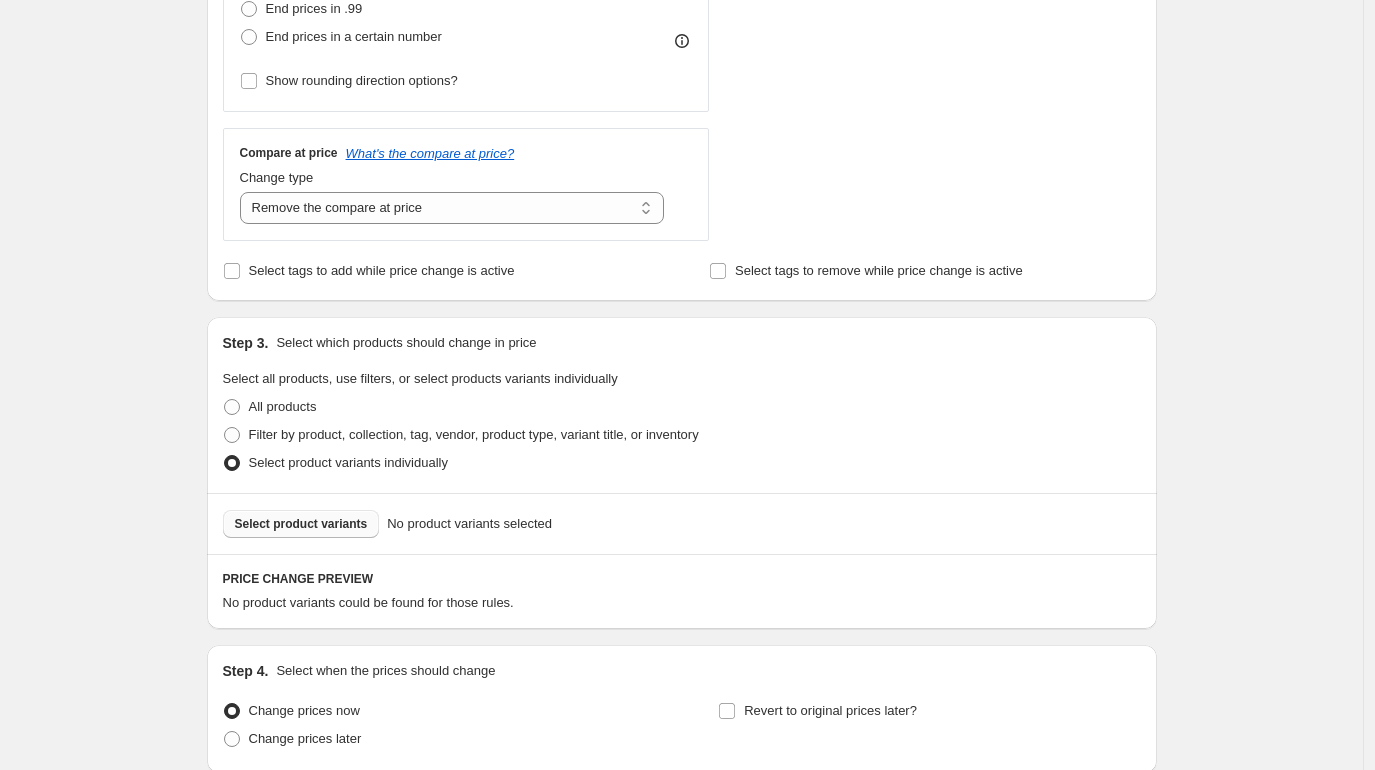 click on "Select product variants" at bounding box center (301, 524) 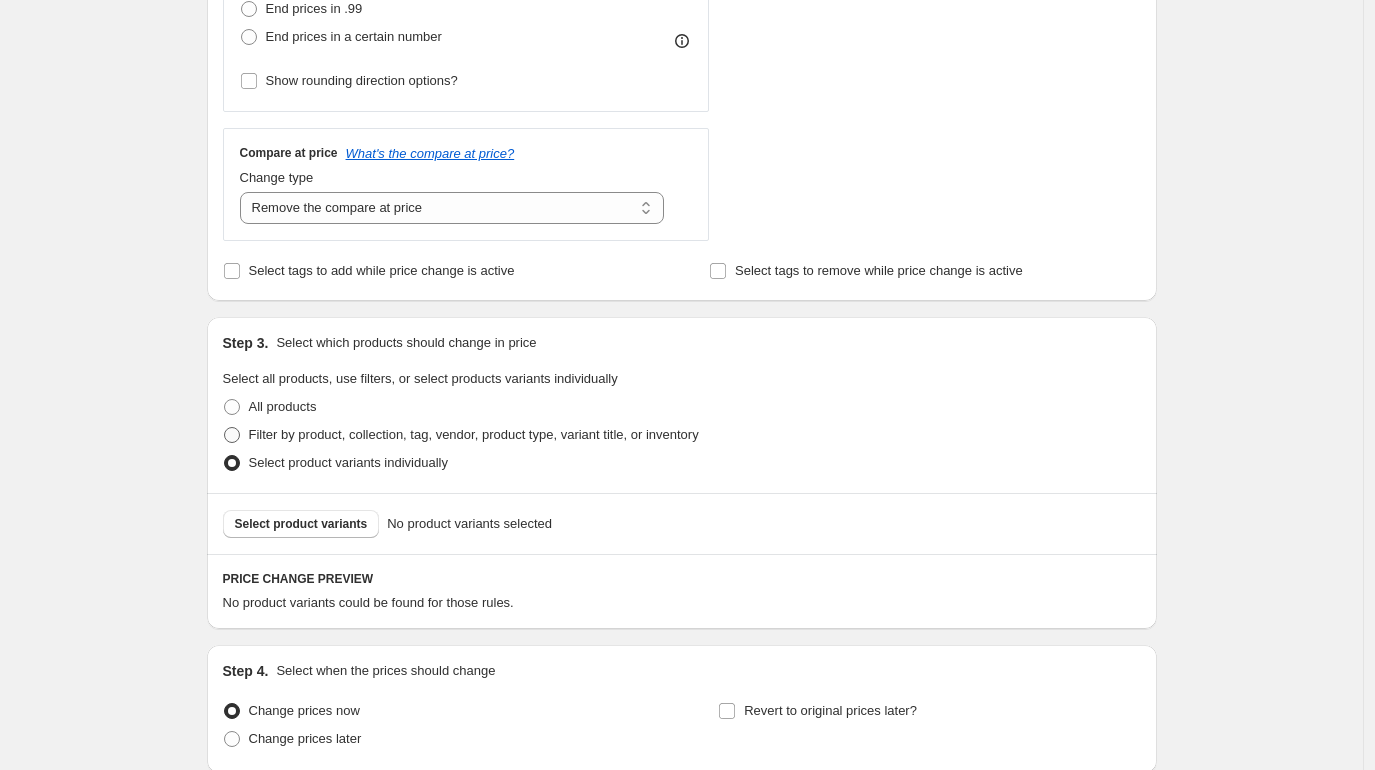 click on "Filter by product, collection, tag, vendor, product type, variant title, or inventory" at bounding box center (474, 434) 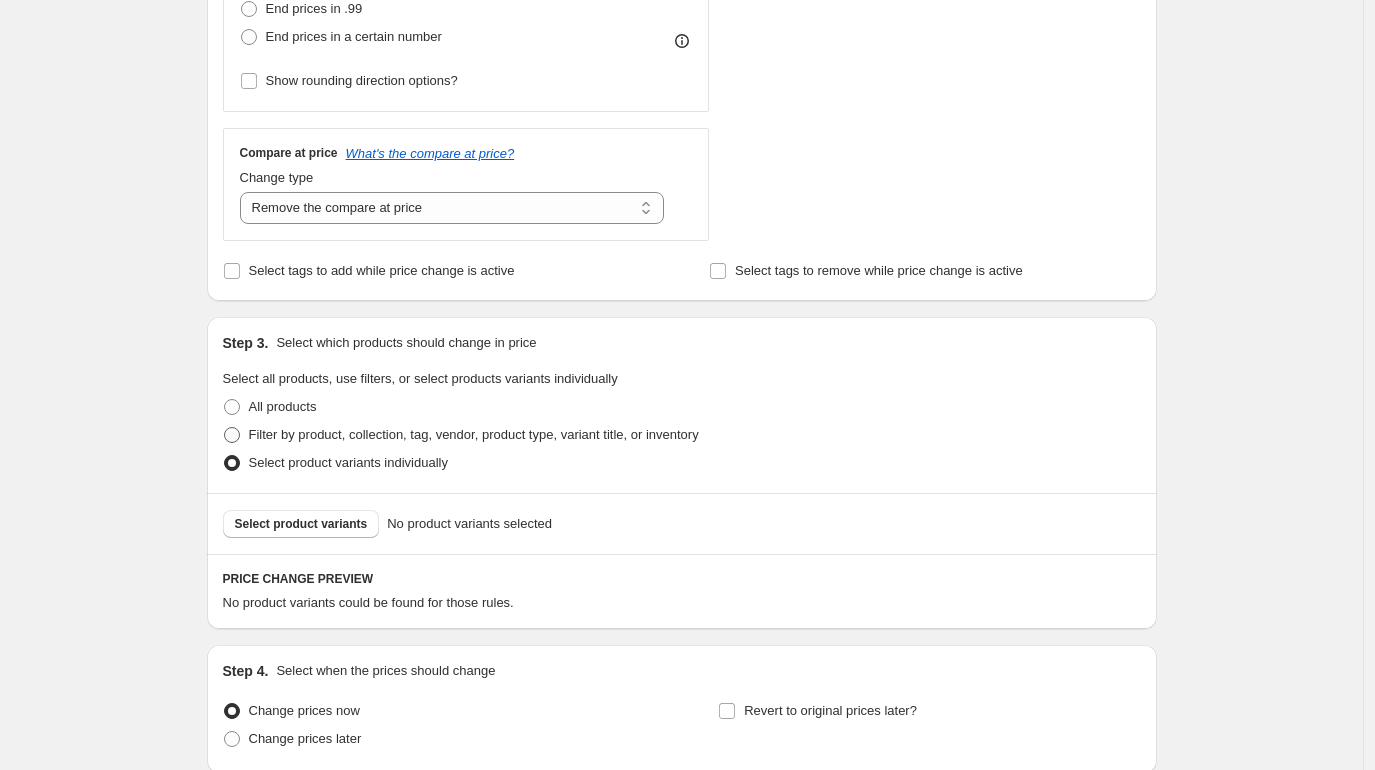 radio on "true" 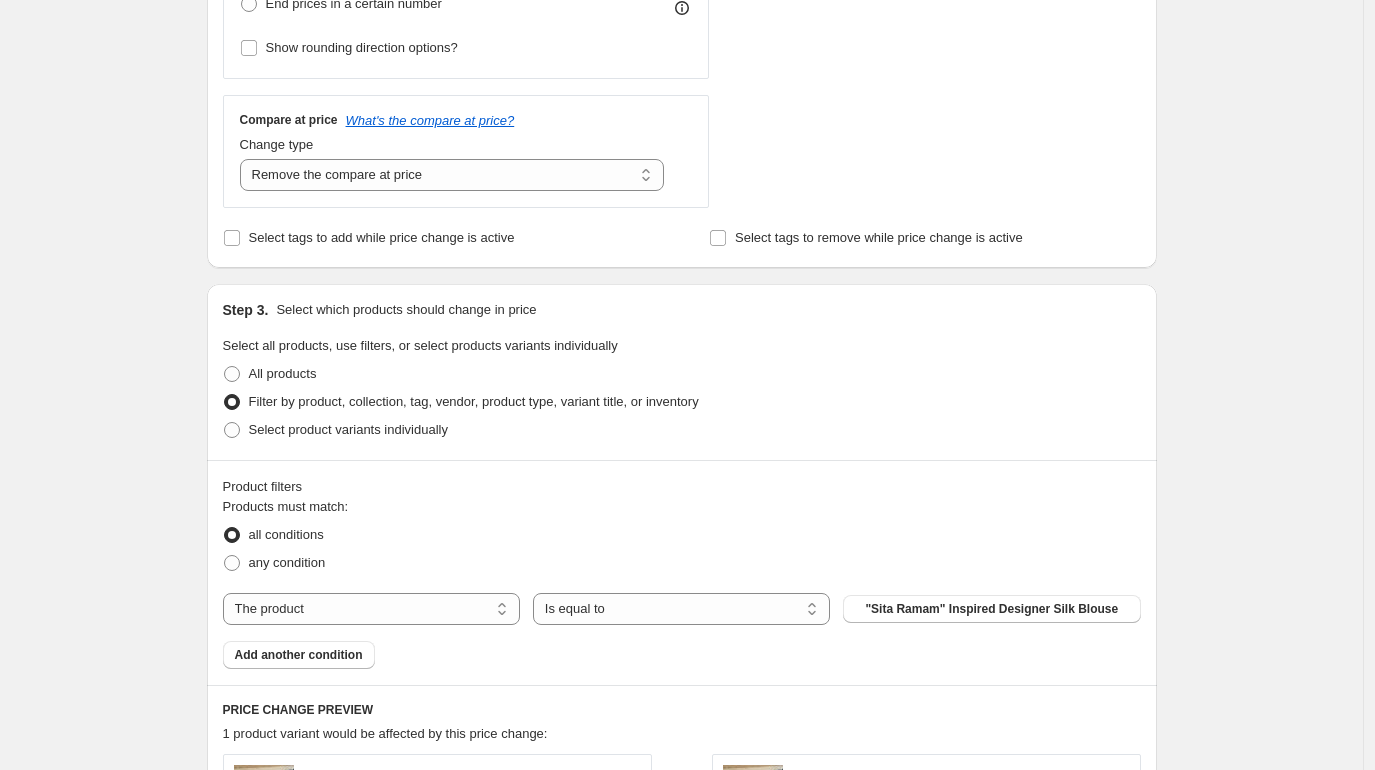 scroll, scrollTop: 660, scrollLeft: 0, axis: vertical 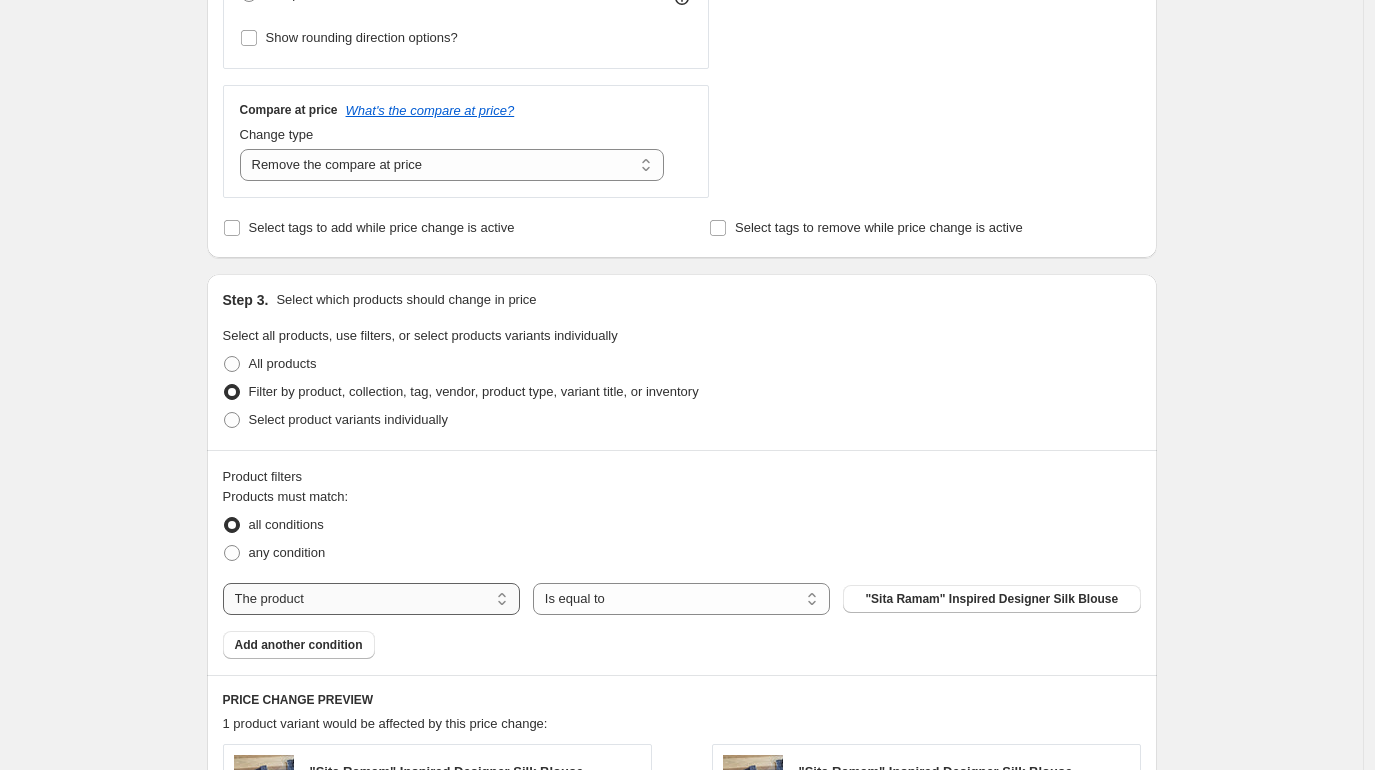 click on "The product The product's collection The product's tag The product's vendor The product's type The product's status The variant's title Inventory quantity" at bounding box center [371, 599] 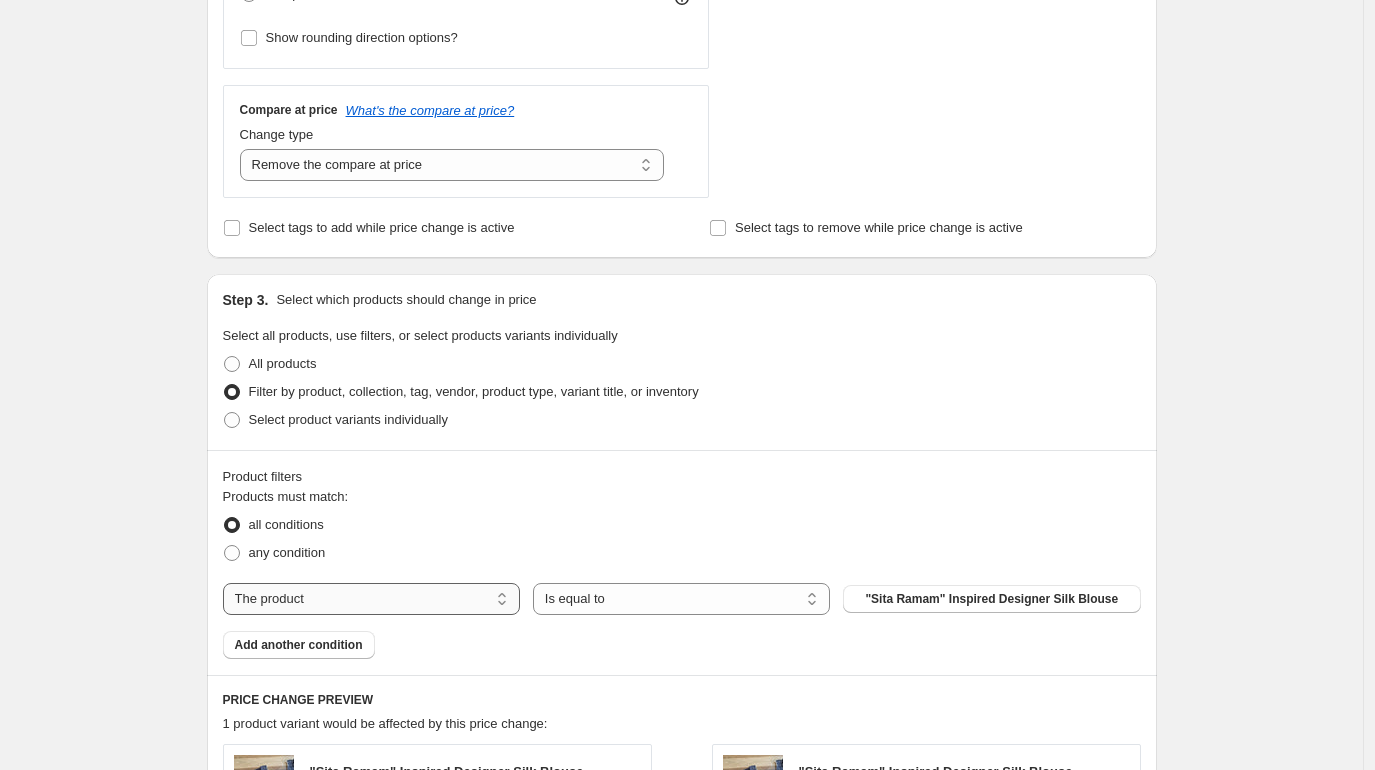 select on "collection" 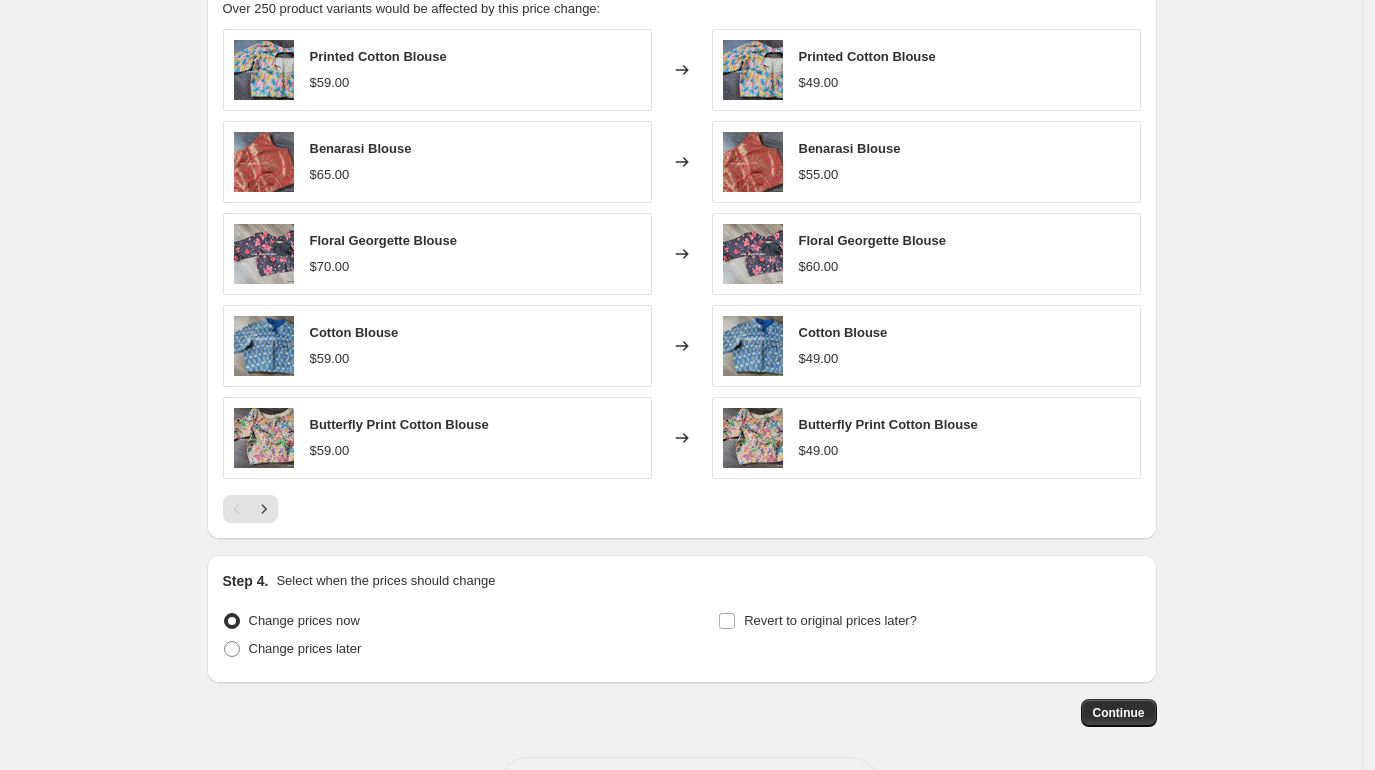 scroll, scrollTop: 1446, scrollLeft: 0, axis: vertical 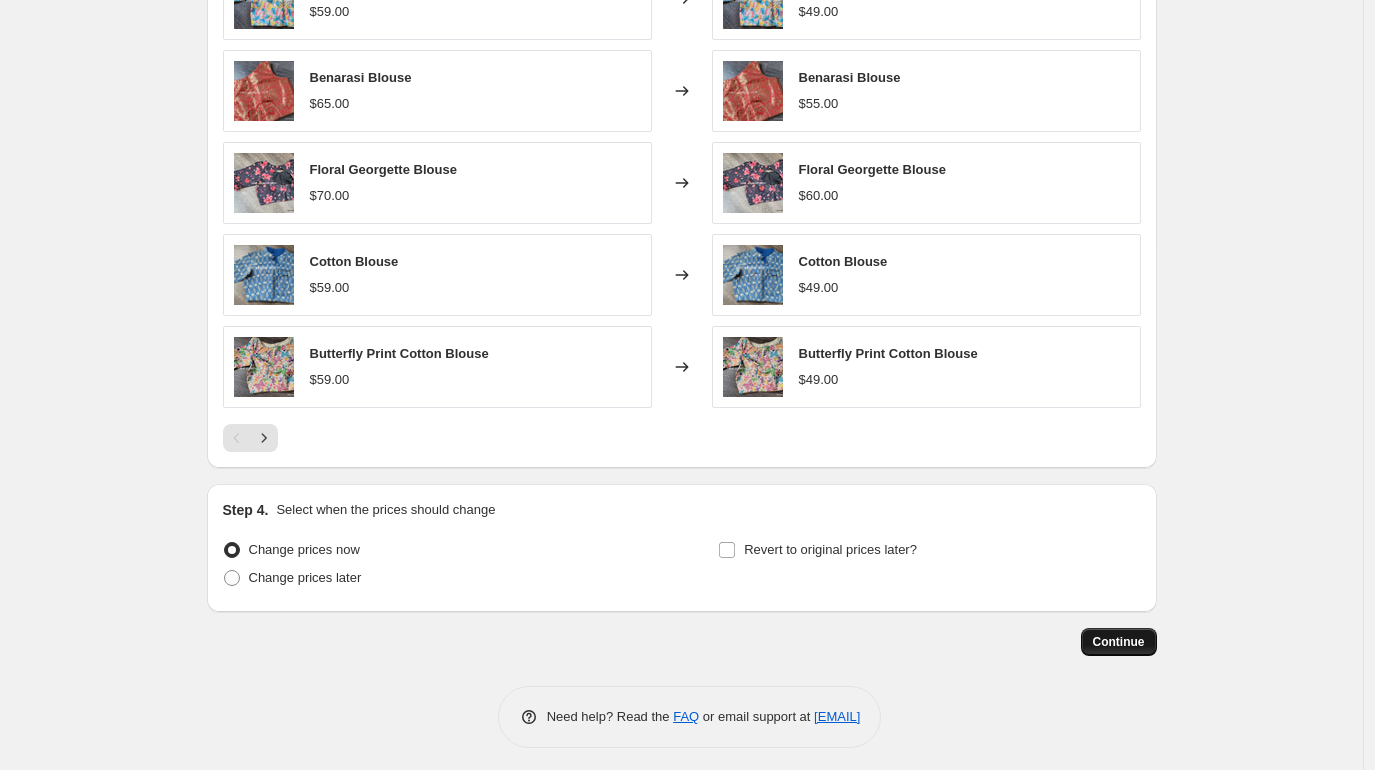 click on "Continue" at bounding box center (1119, 642) 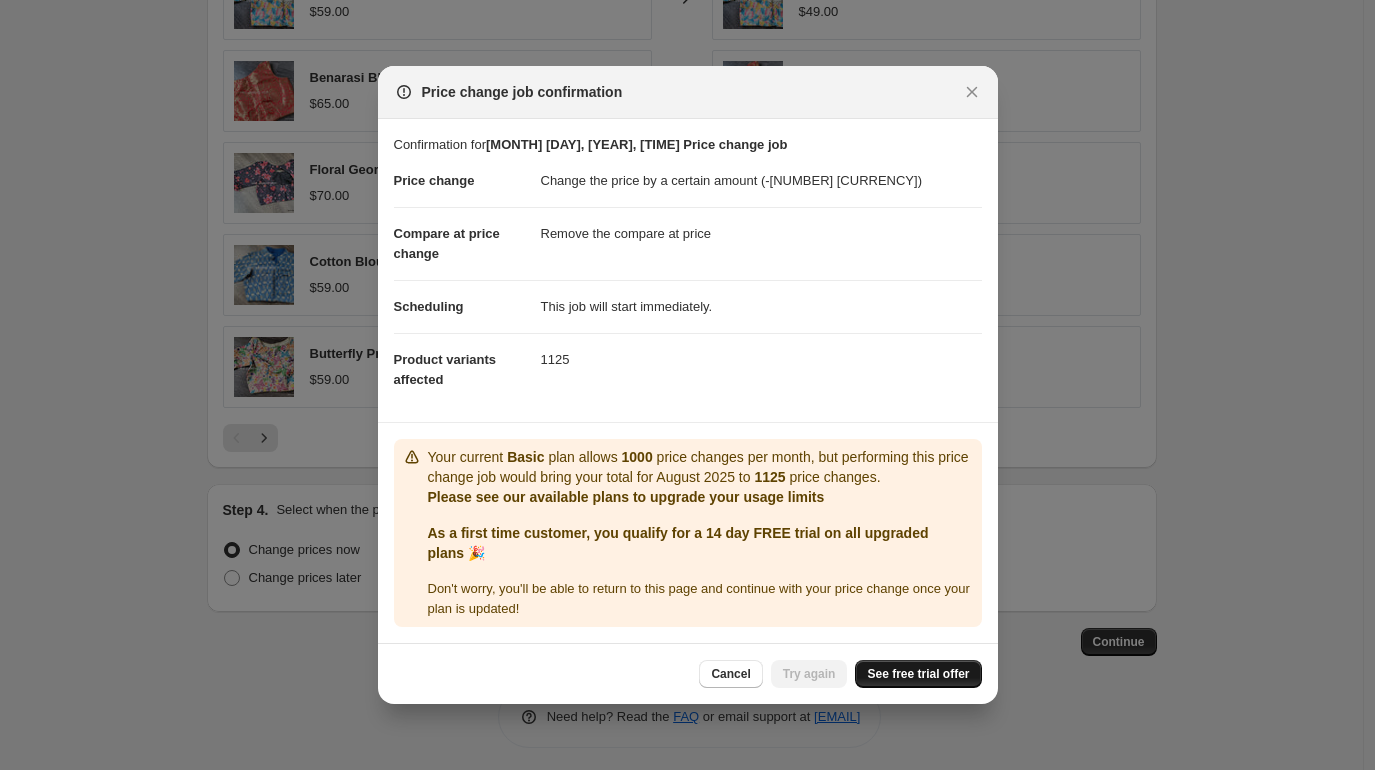 click on "See free trial offer" at bounding box center [918, 674] 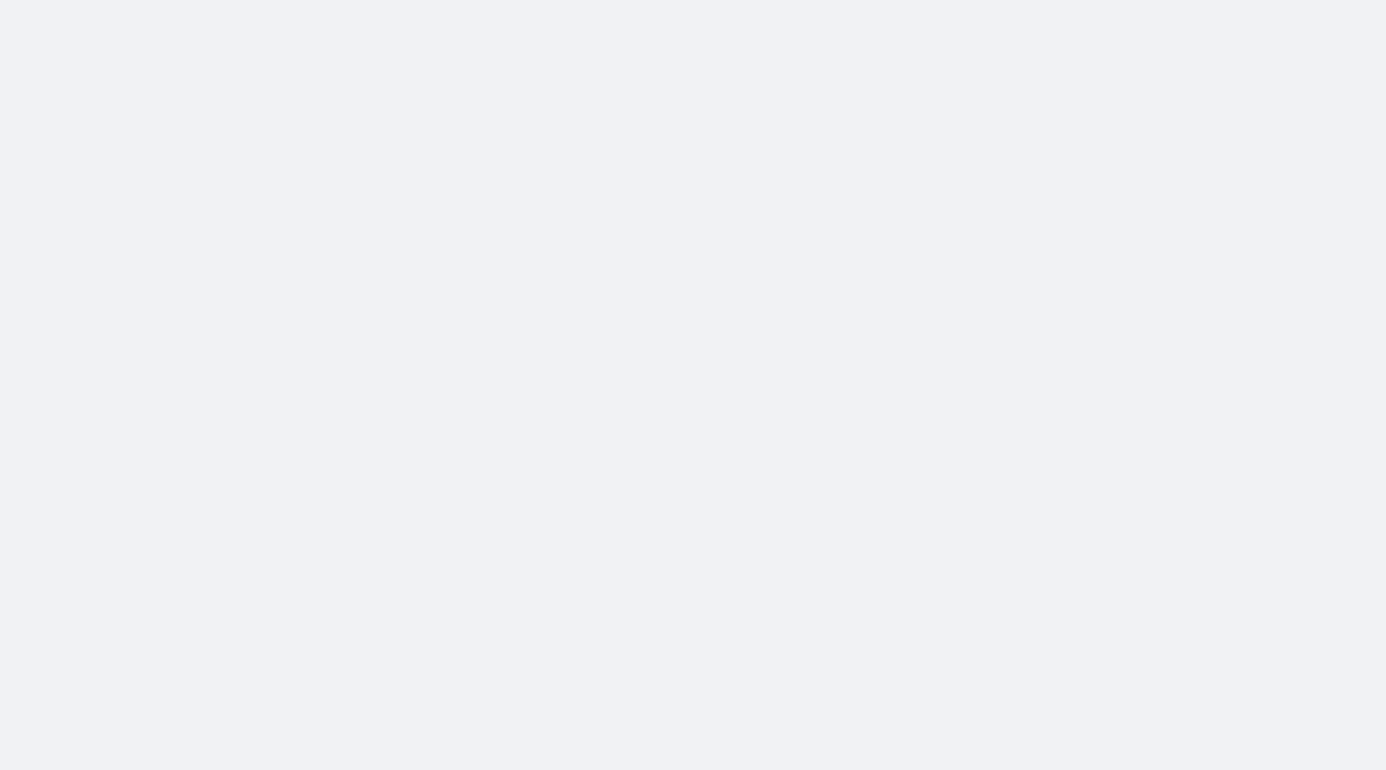 scroll, scrollTop: 0, scrollLeft: 0, axis: both 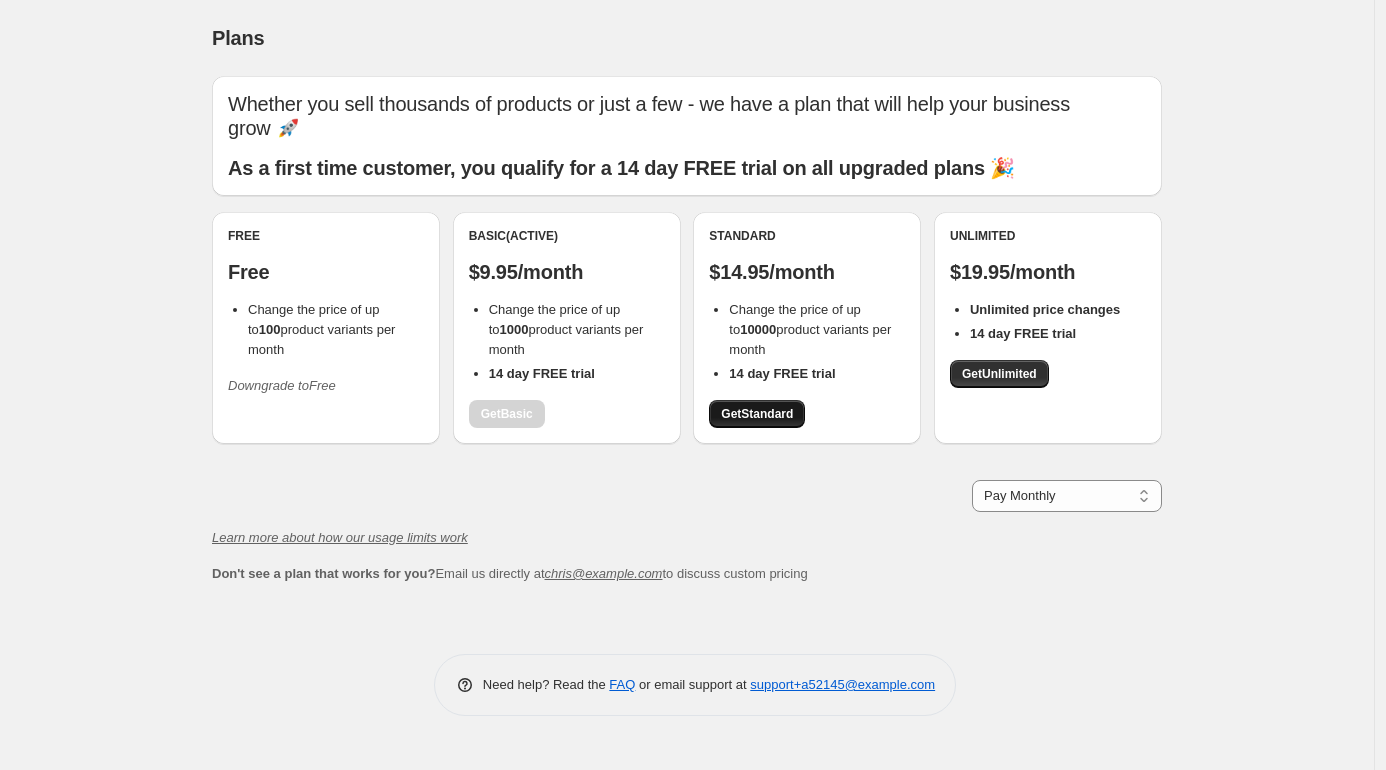click on "Get  Standard" at bounding box center [757, 414] 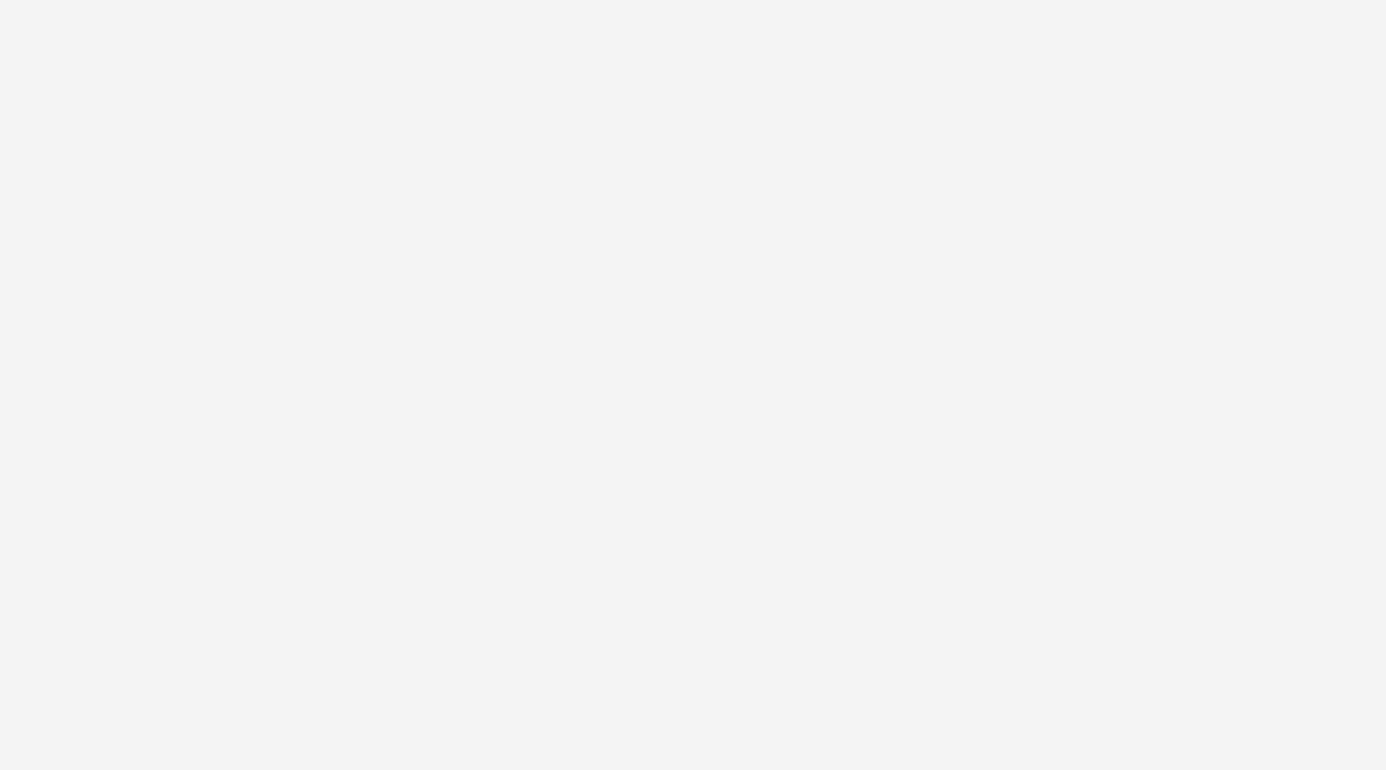 scroll, scrollTop: 0, scrollLeft: 0, axis: both 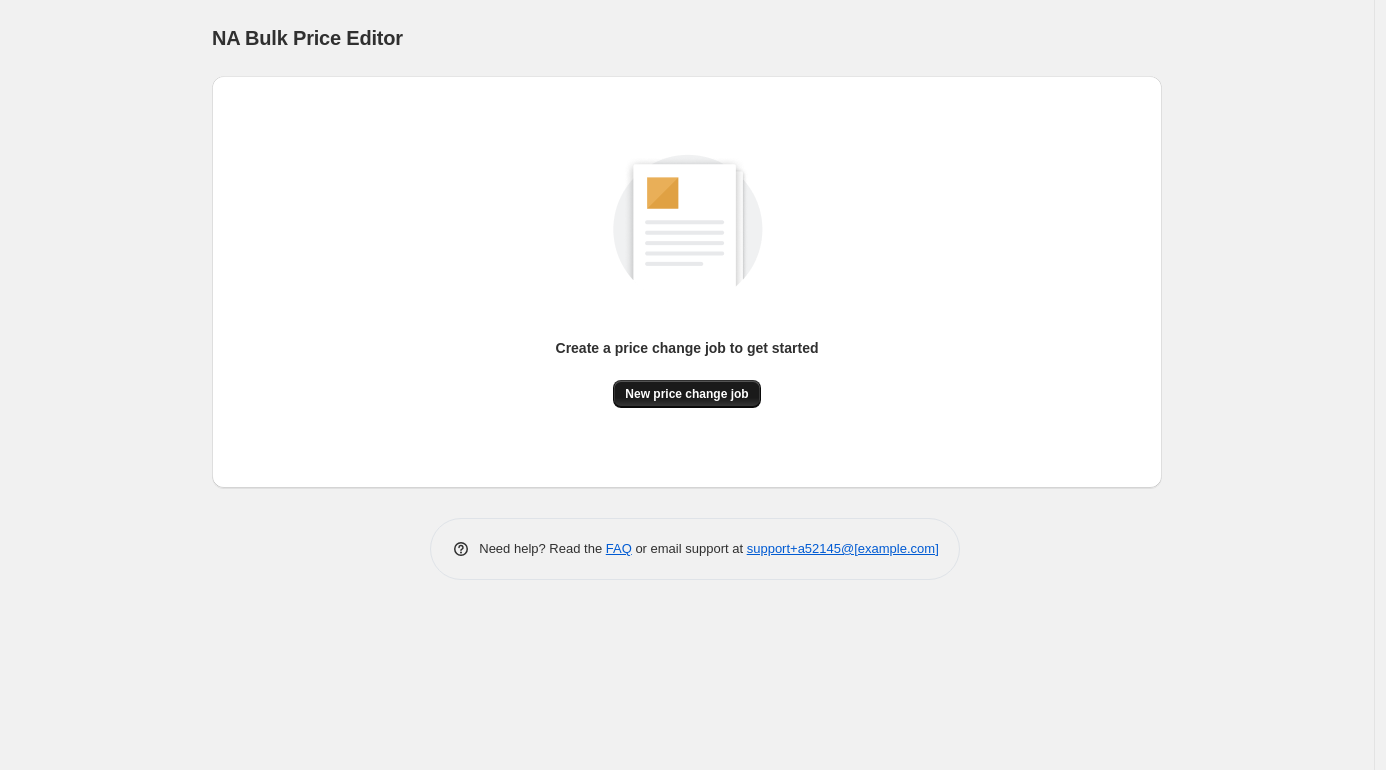 click on "New price change job" at bounding box center [686, 394] 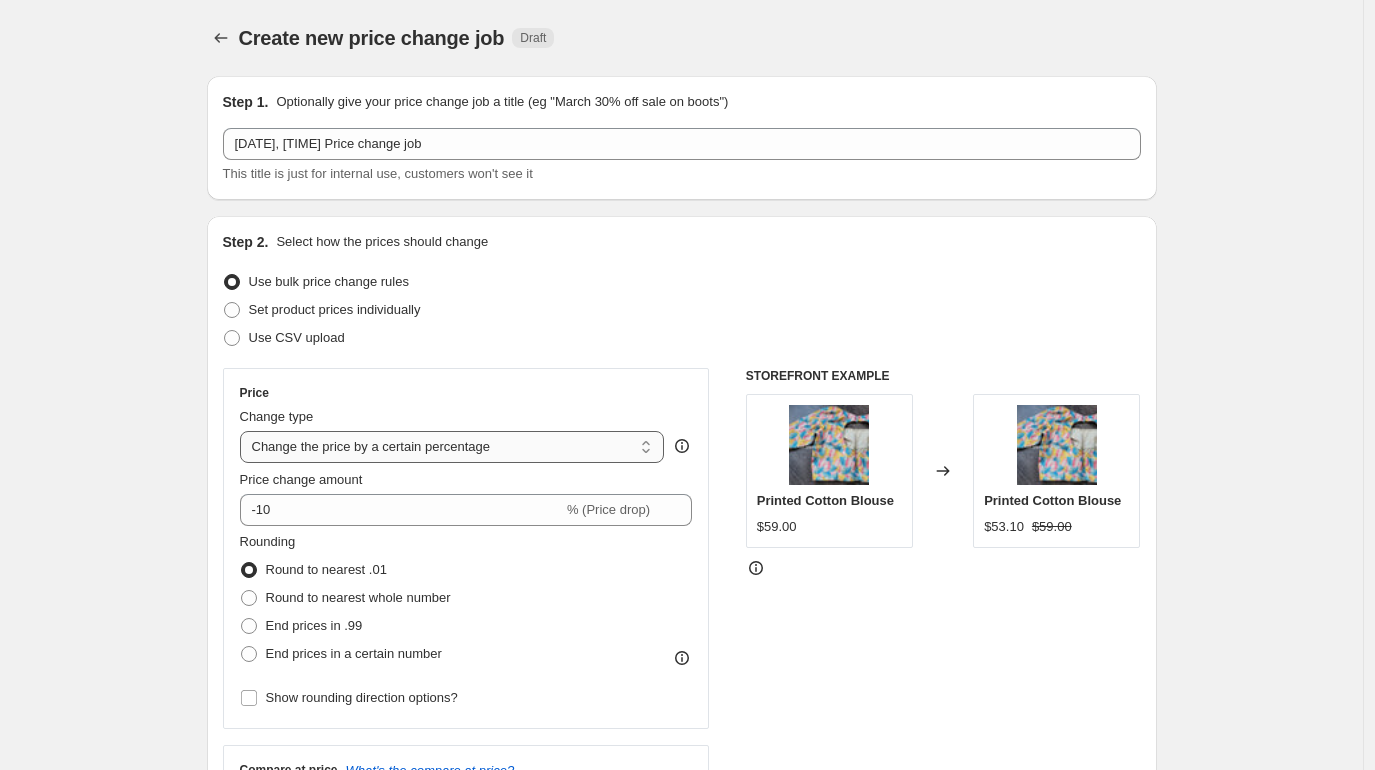 click on "Change the price to a certain amount Change the price by a certain amount Change the price by a certain percentage Change the price to the current compare at price (price before sale) Change the price by a certain amount relative to the compare at price Change the price by a certain percentage relative to the compare at price Don't change the price Change the price by a certain percentage relative to the cost per item Change price to certain cost margin" at bounding box center [452, 447] 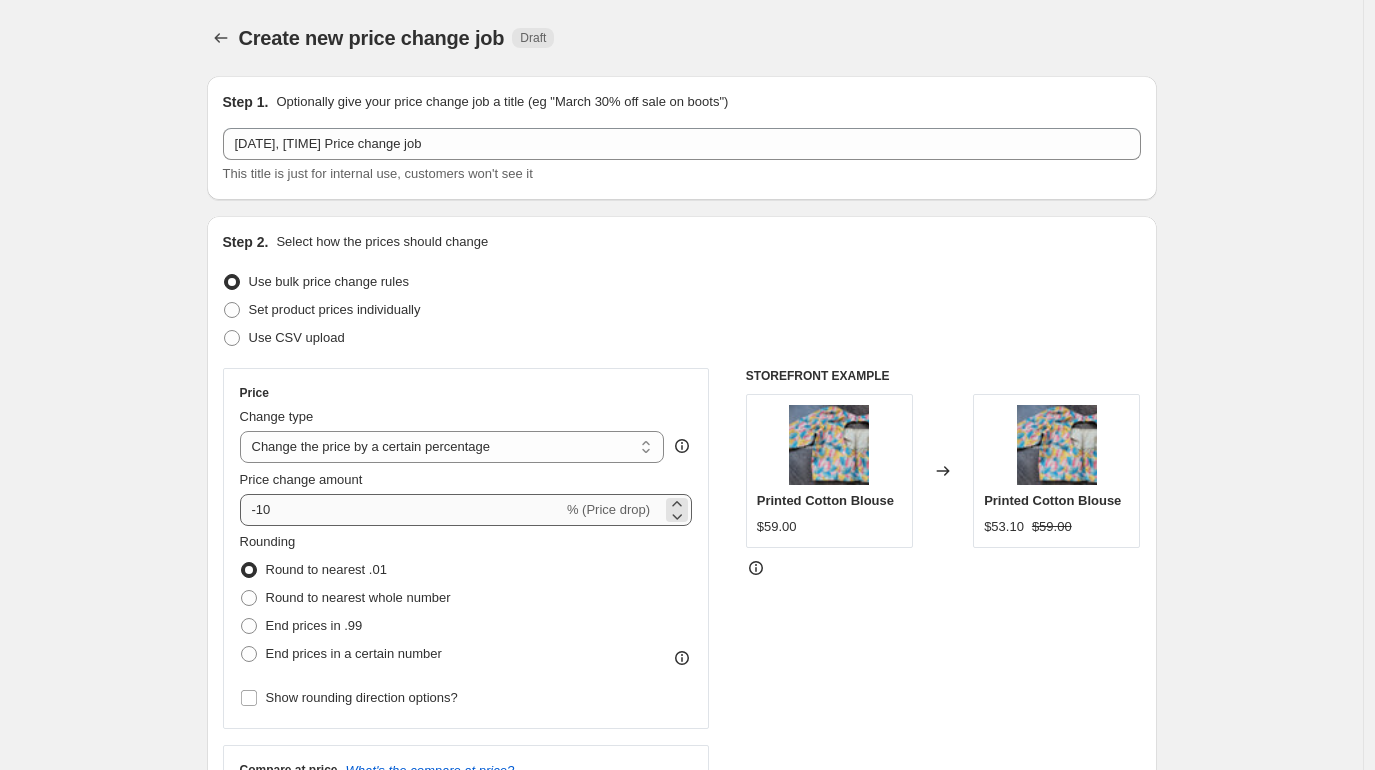 type on "-10.00" 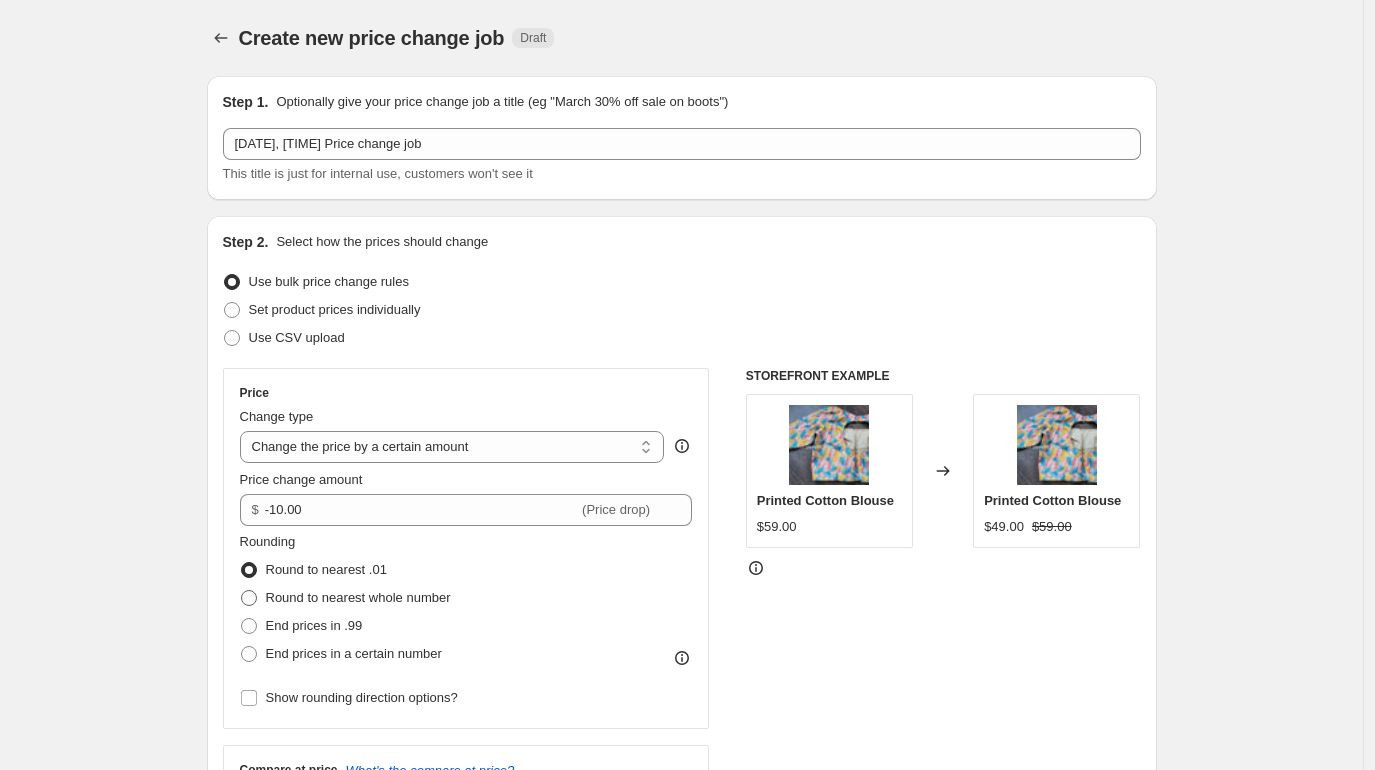 click on "Round to nearest whole number" at bounding box center [358, 597] 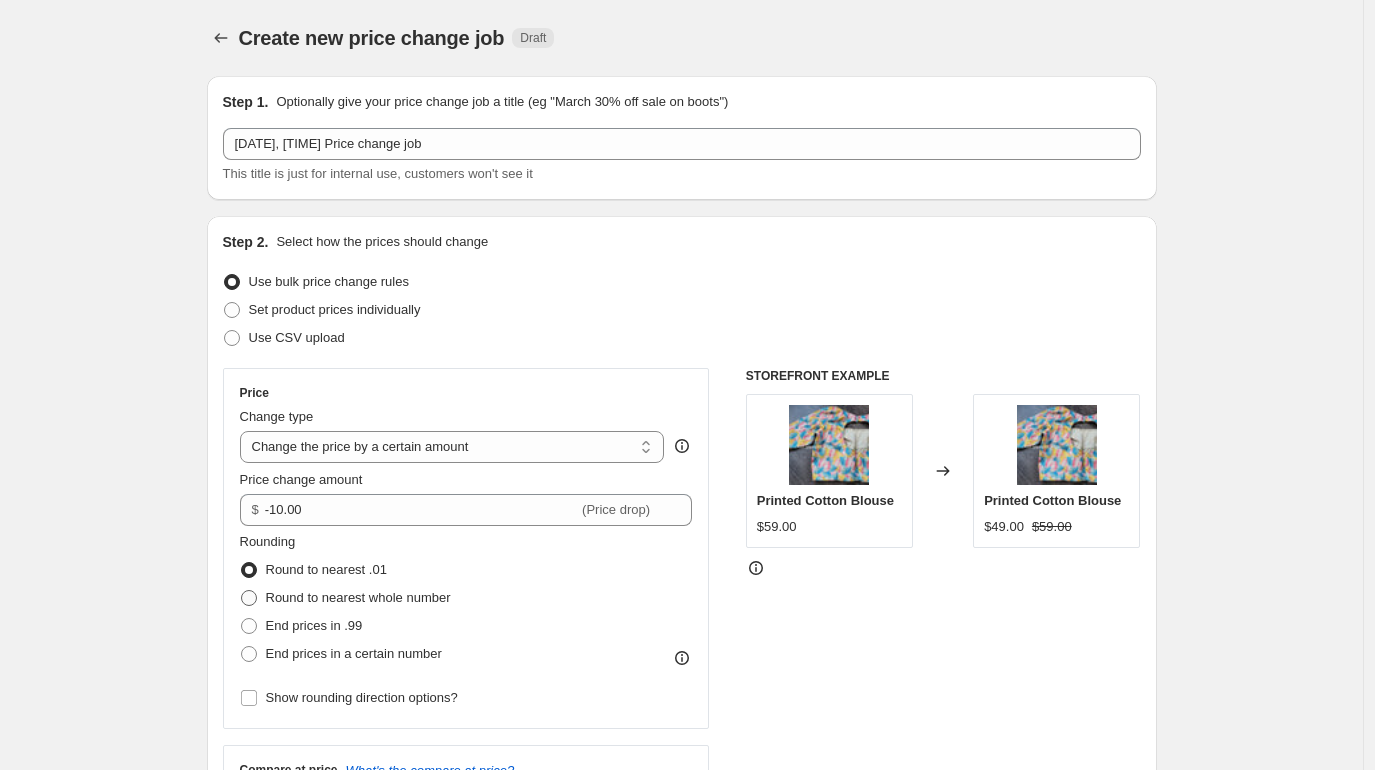 radio on "true" 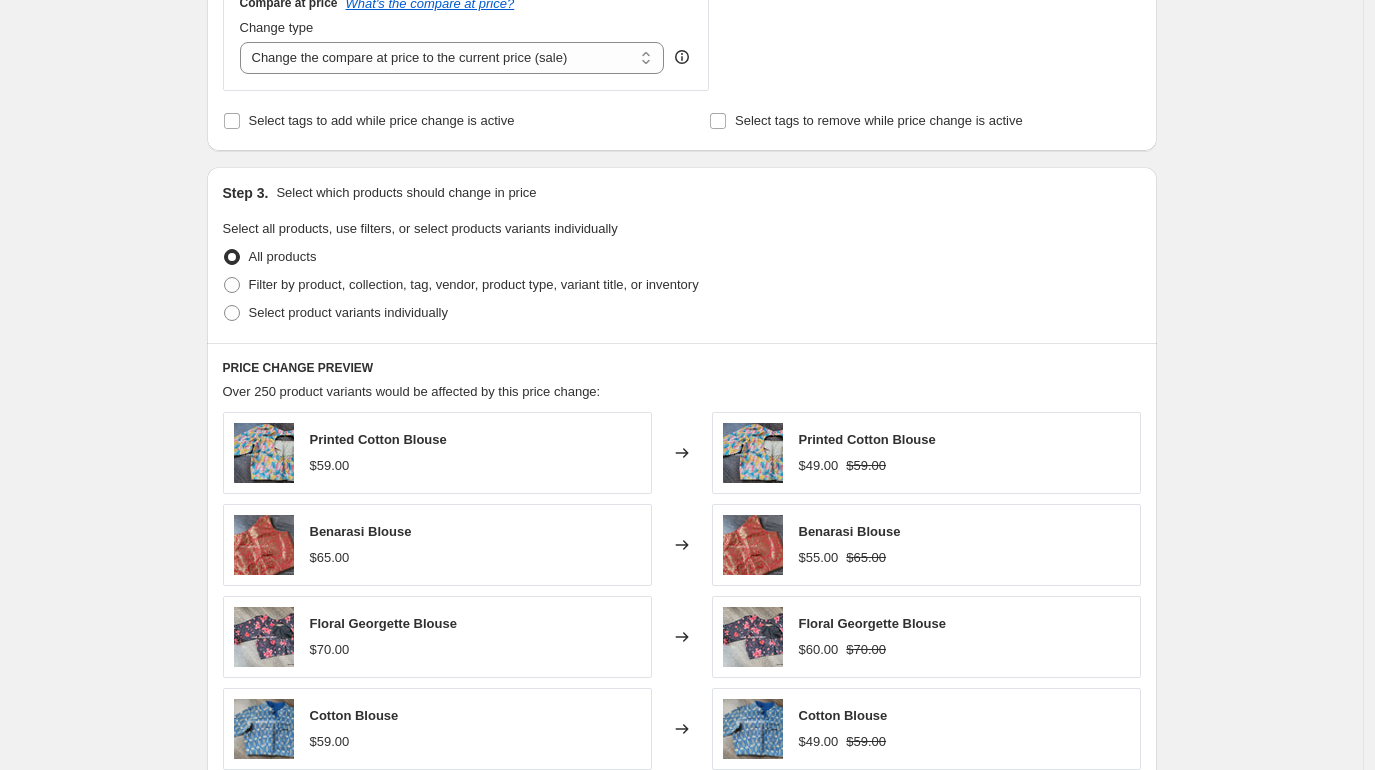 scroll, scrollTop: 770, scrollLeft: 0, axis: vertical 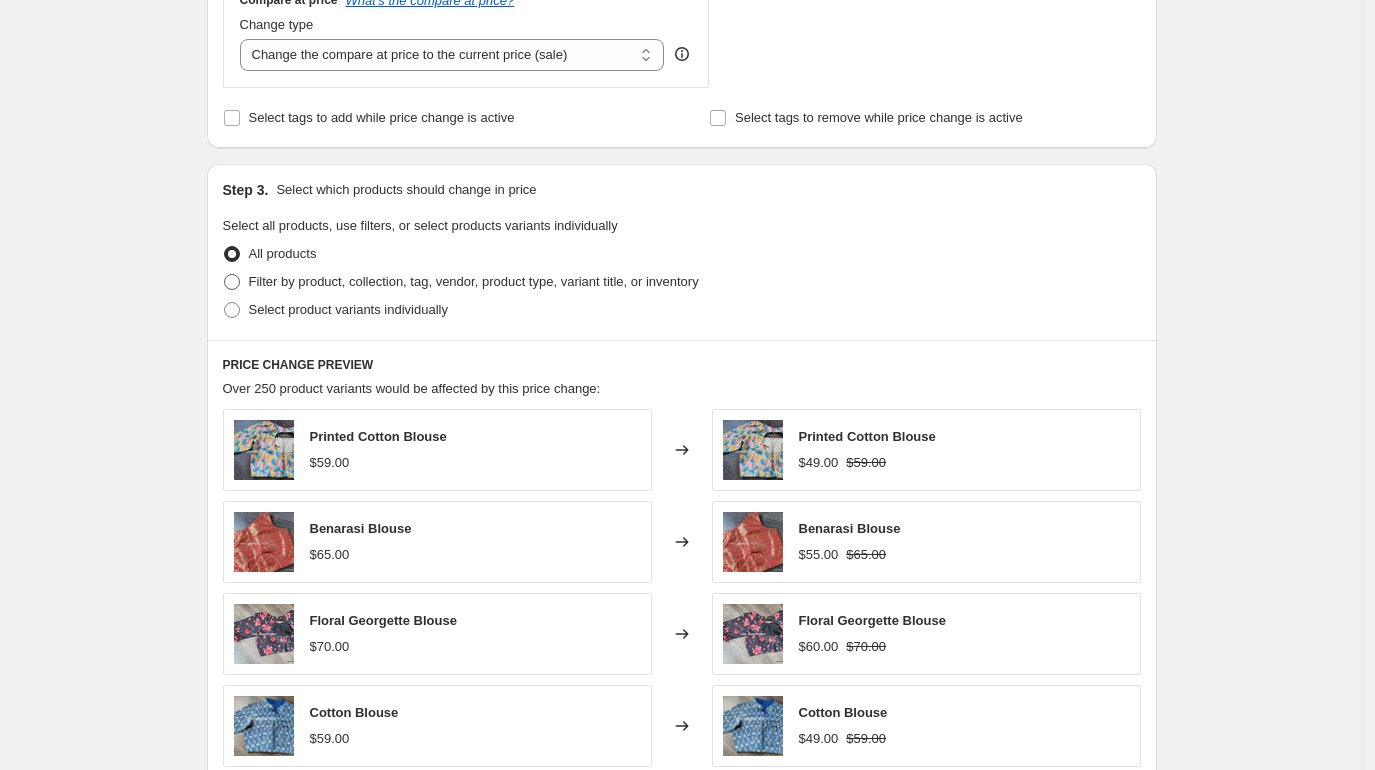 click on "Filter by product, collection, tag, vendor, product type, variant title, or inventory" at bounding box center (474, 281) 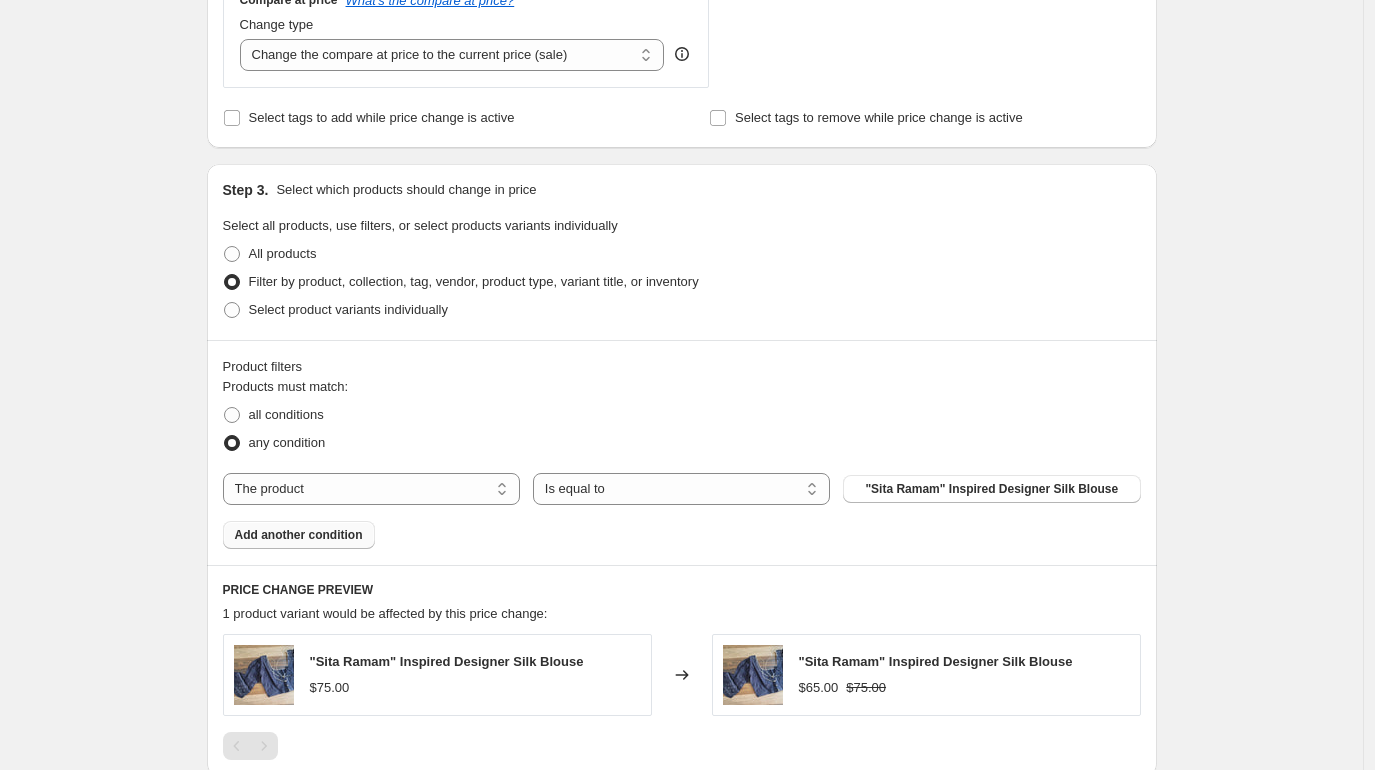 click on "Add another condition" at bounding box center [299, 535] 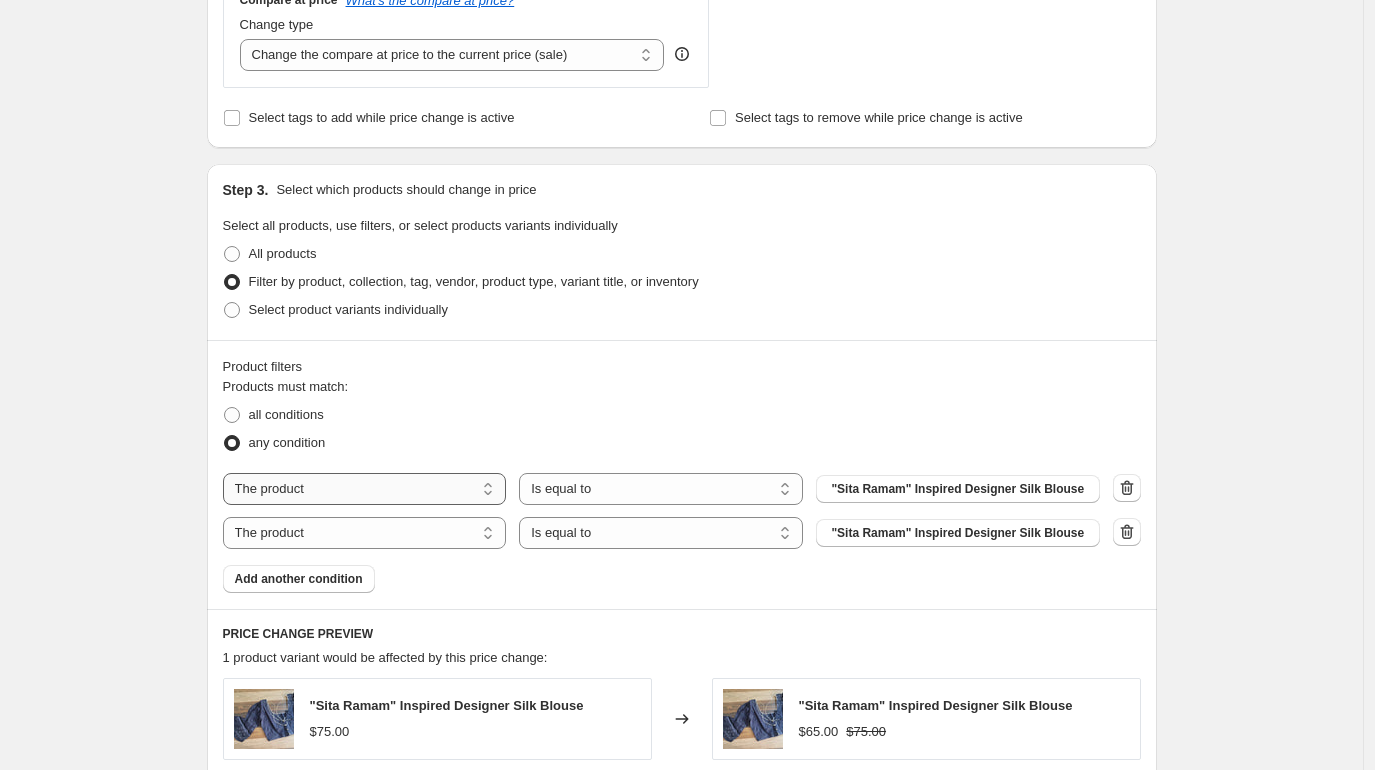 click on "The product The product's collection The product's tag The product's vendor The product's type The product's status The variant's title Inventory quantity" at bounding box center [365, 489] 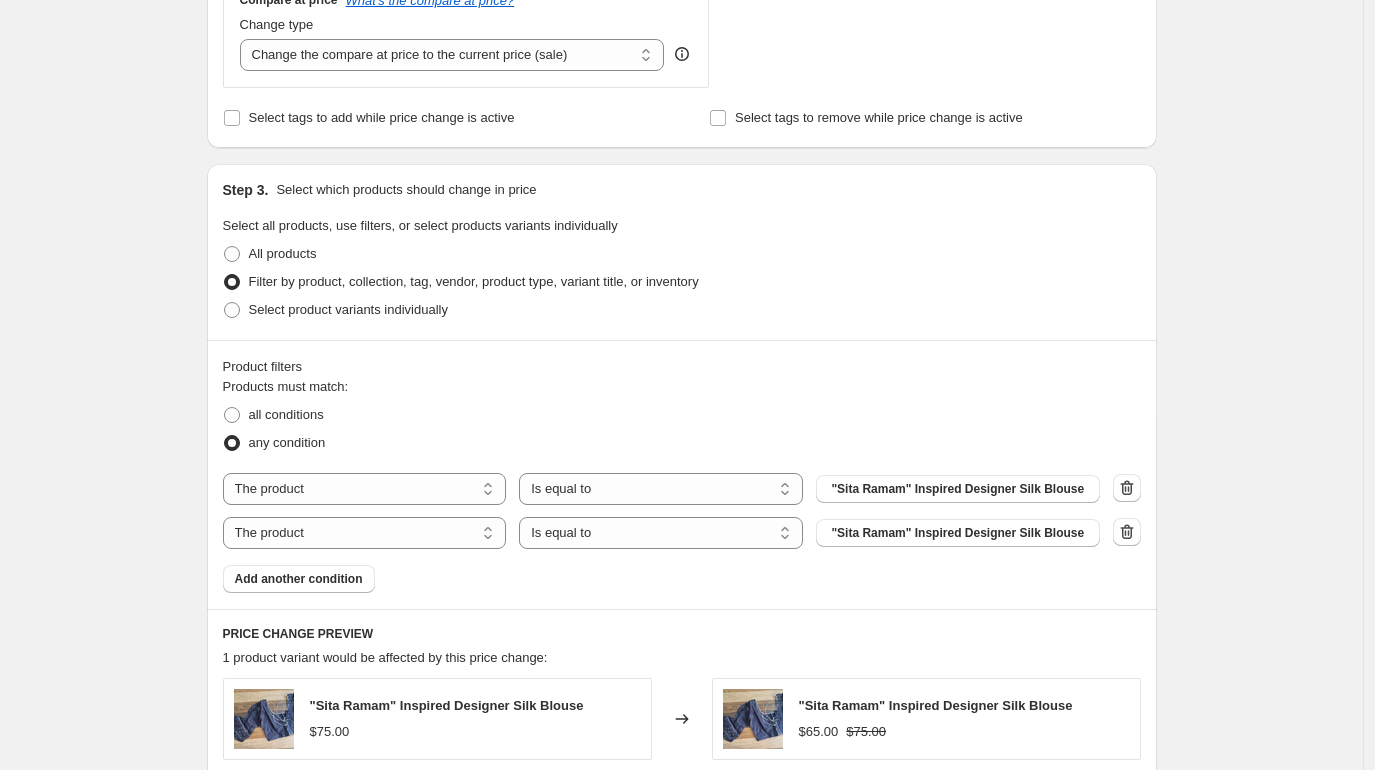 select on "collection" 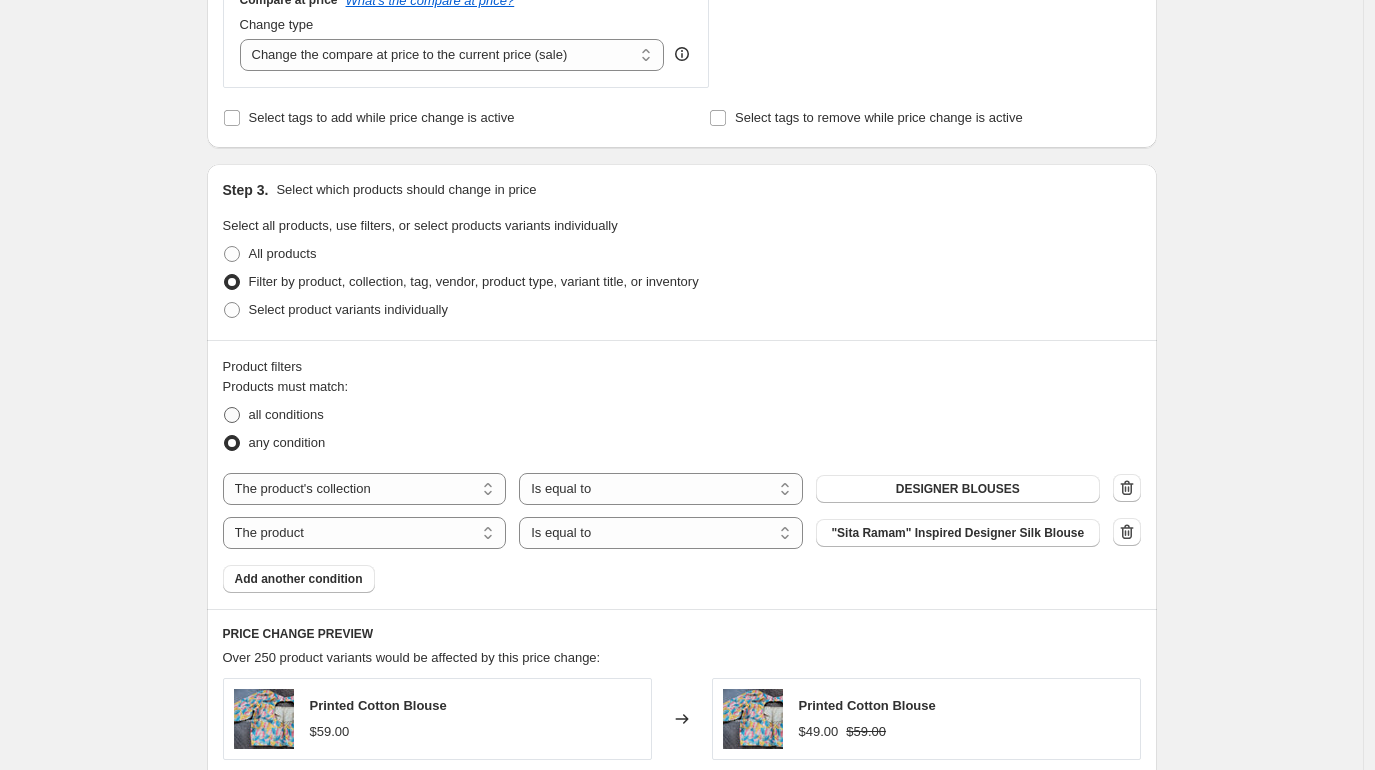 click on "all conditions" at bounding box center [286, 414] 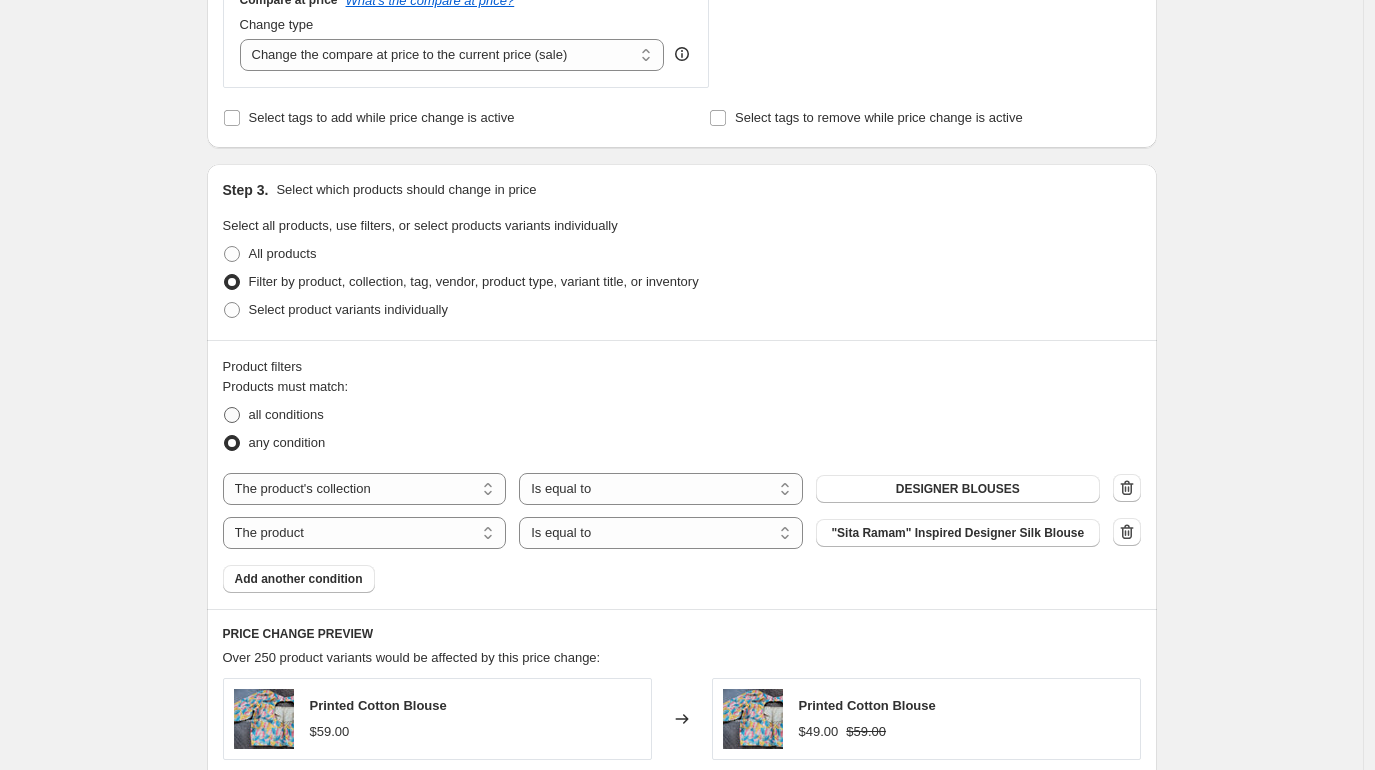 radio on "true" 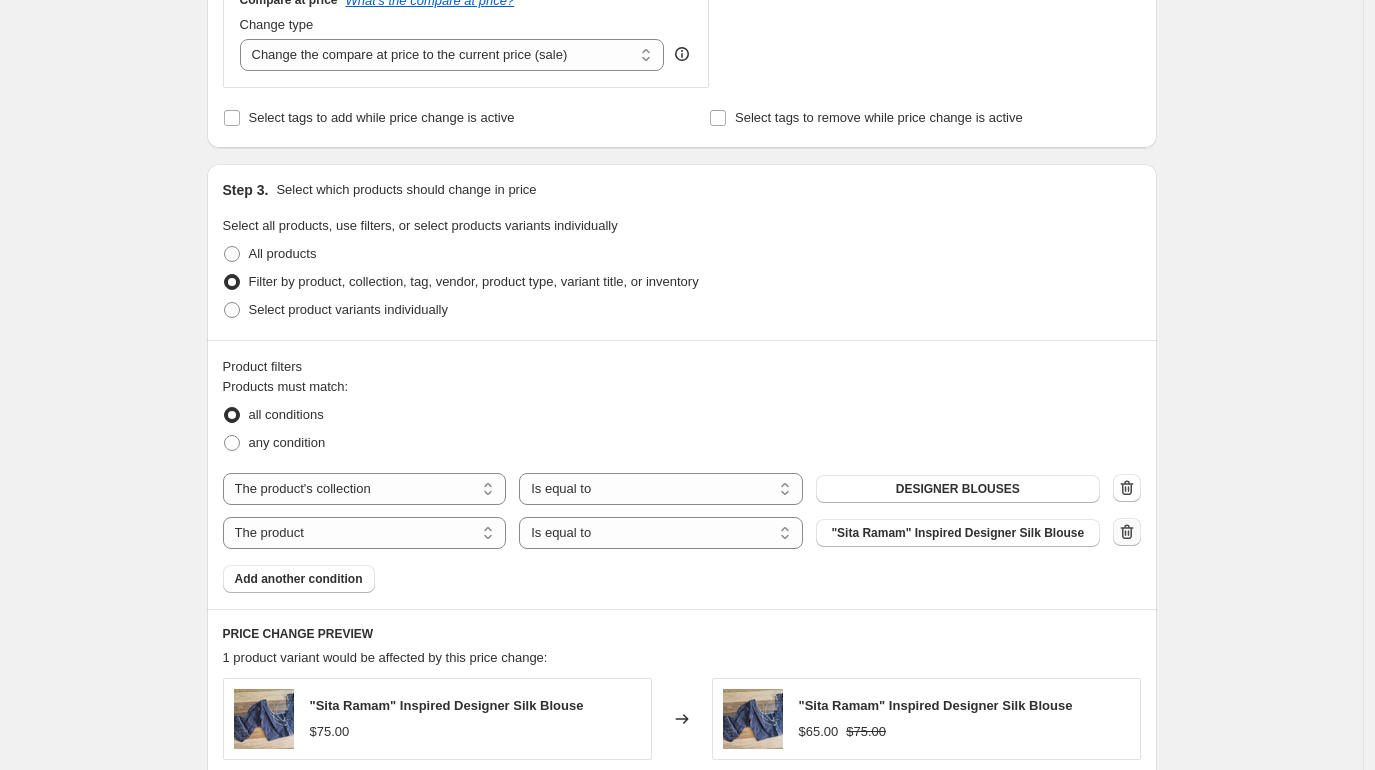 click at bounding box center [1127, 532] 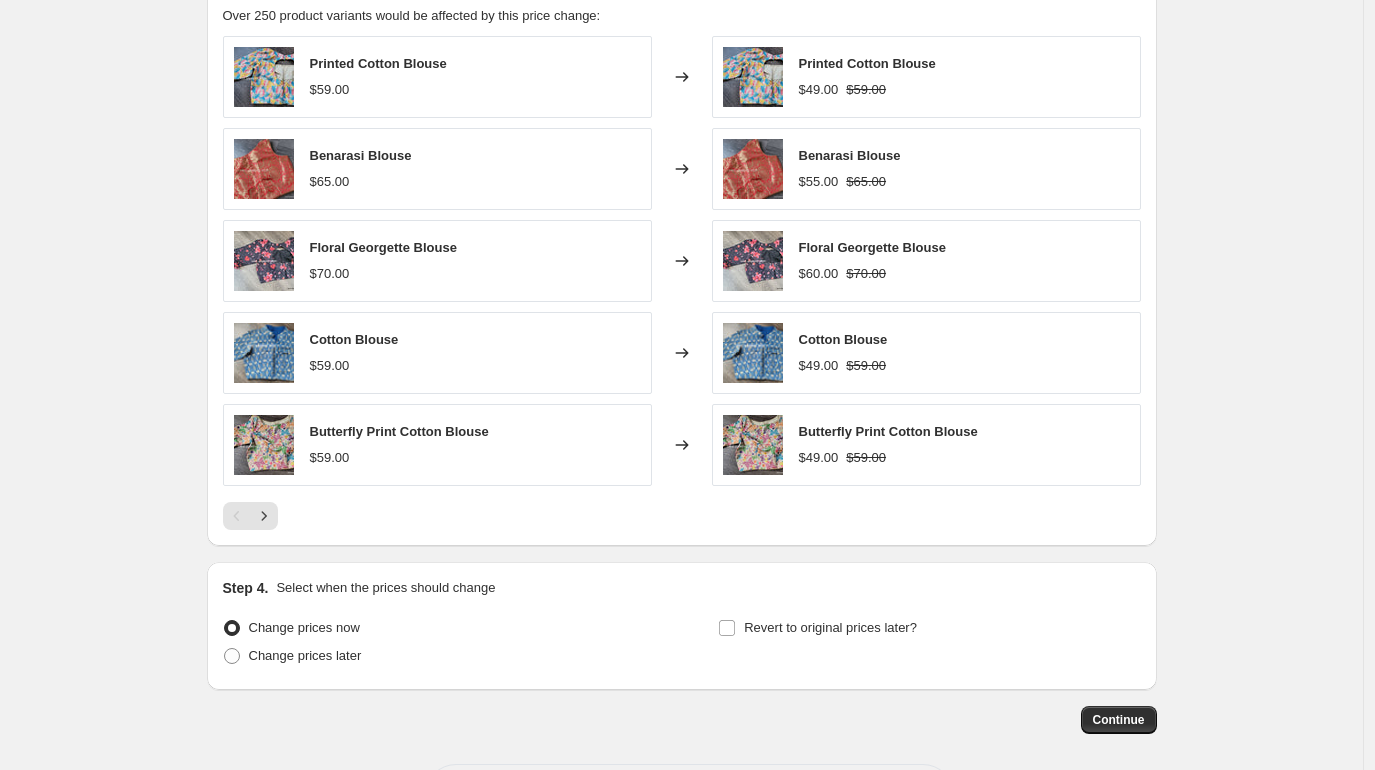 scroll, scrollTop: 1446, scrollLeft: 0, axis: vertical 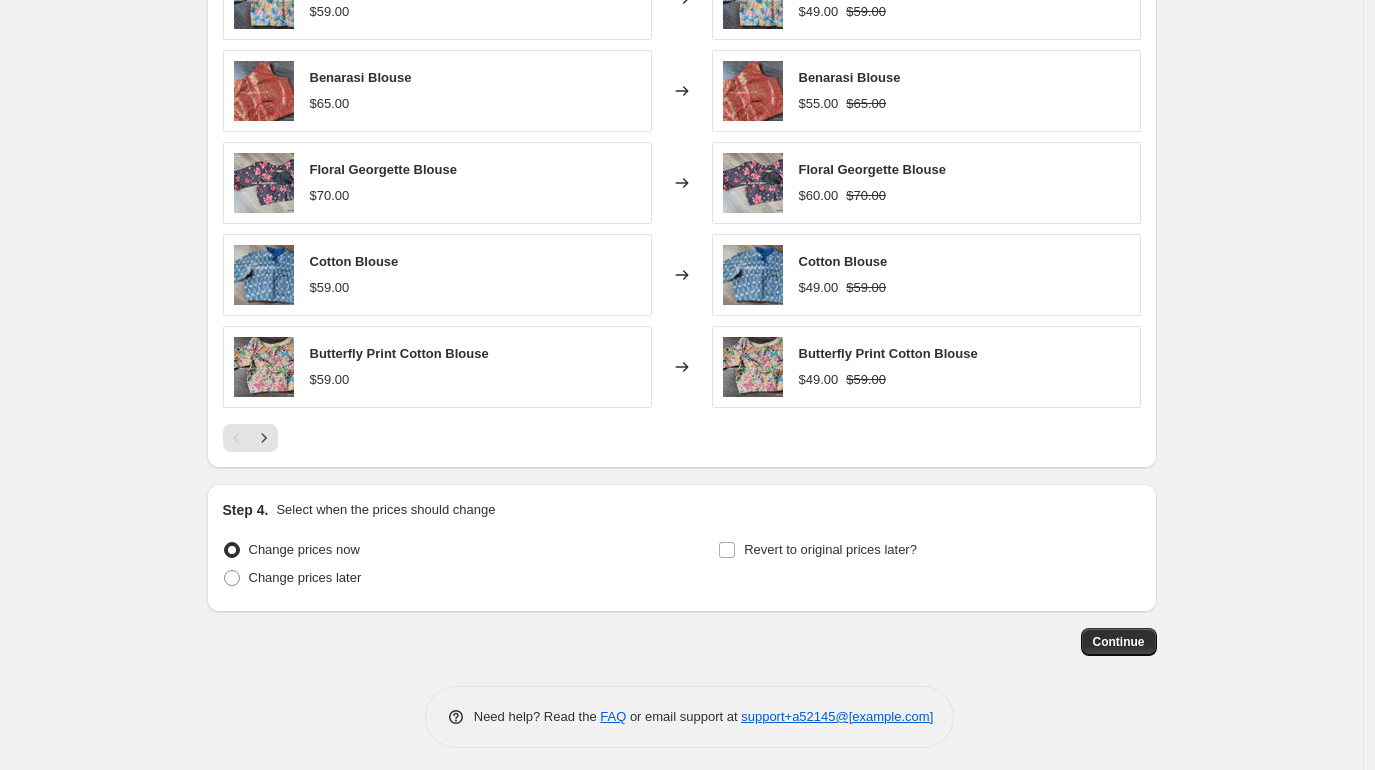 click on "Create new price change job. This page is ready Create new price change job Draft Step 1. Optionally give your price change job a title (eg "March 30% off sale on boots") [DATE], [TIME] Price change job This title is just for internal use, customers won't see it Step 2. Select how the prices should change Use bulk price change rules Set product prices individually Use CSV upload Price Change type Change the price to a certain amount Change the price by a certain amount Change the price by a certain percentage Change the price to the current compare at price (price before sale) Change the price by a certain amount relative to the compare at price Change the price by a certain percentage relative to the compare at price Don't change the price Change the price by a certain percentage relative to the cost per item Change price to certain cost margin Change the price by a certain amount Price change amount $ -10.00  (Price drop) Rounding Round to nearest .01 Round to nearest whole number Compare at price" at bounding box center [682, -334] 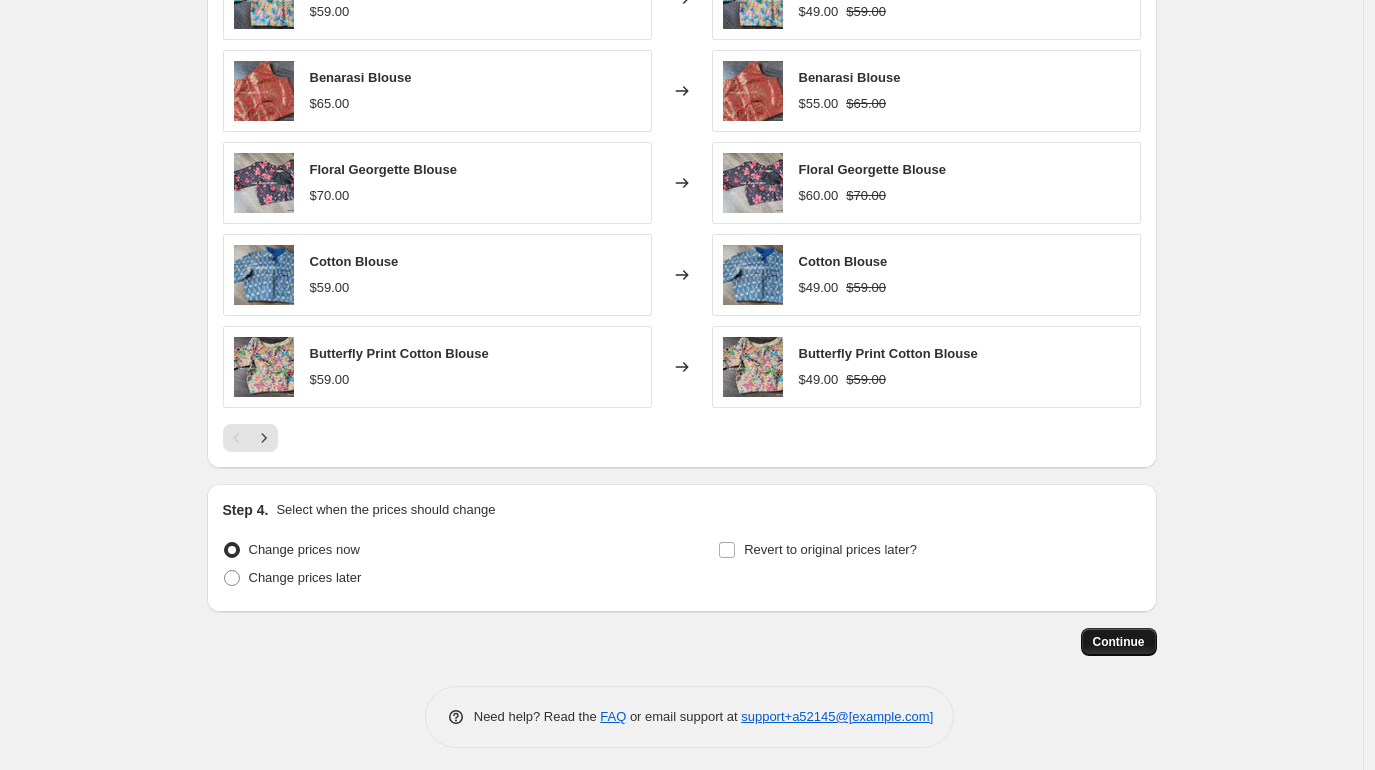 click on "Continue" at bounding box center [1119, 642] 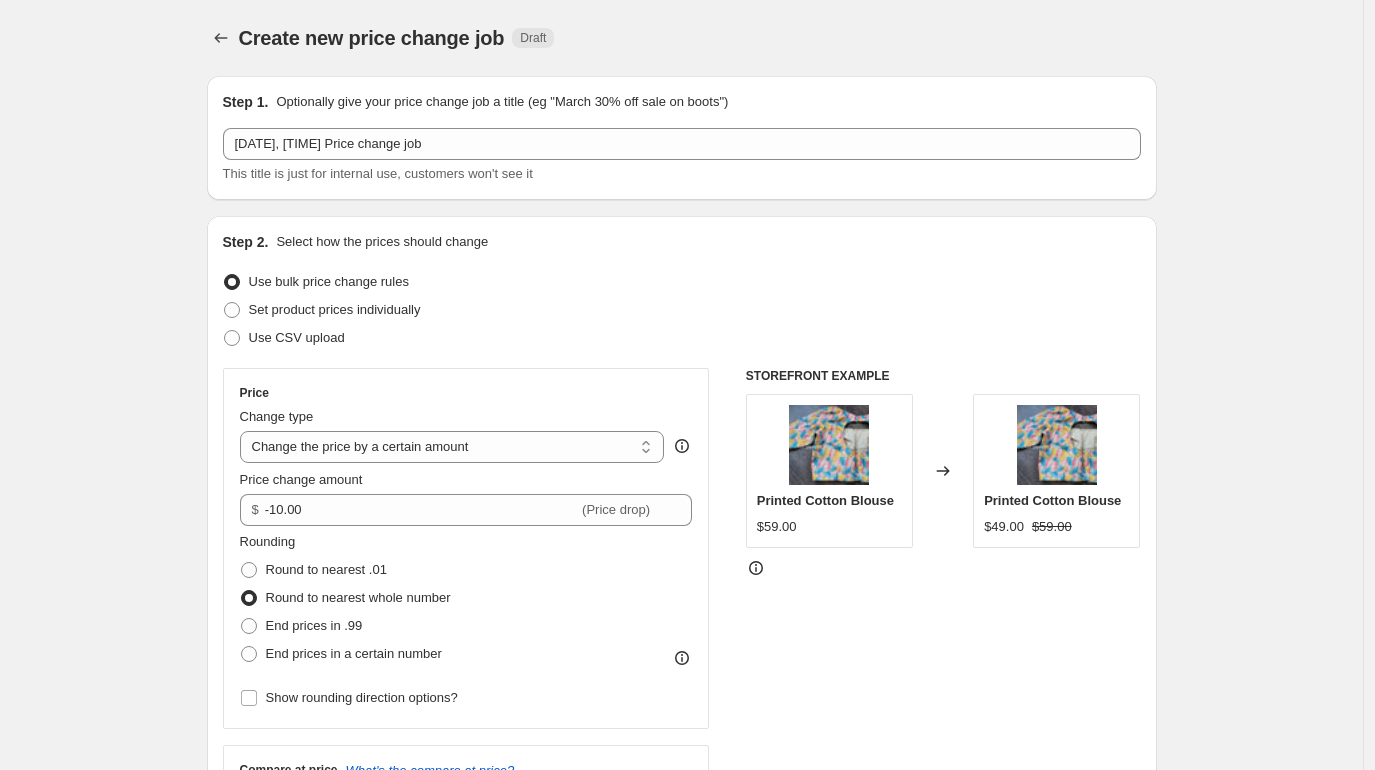 scroll, scrollTop: 1446, scrollLeft: 0, axis: vertical 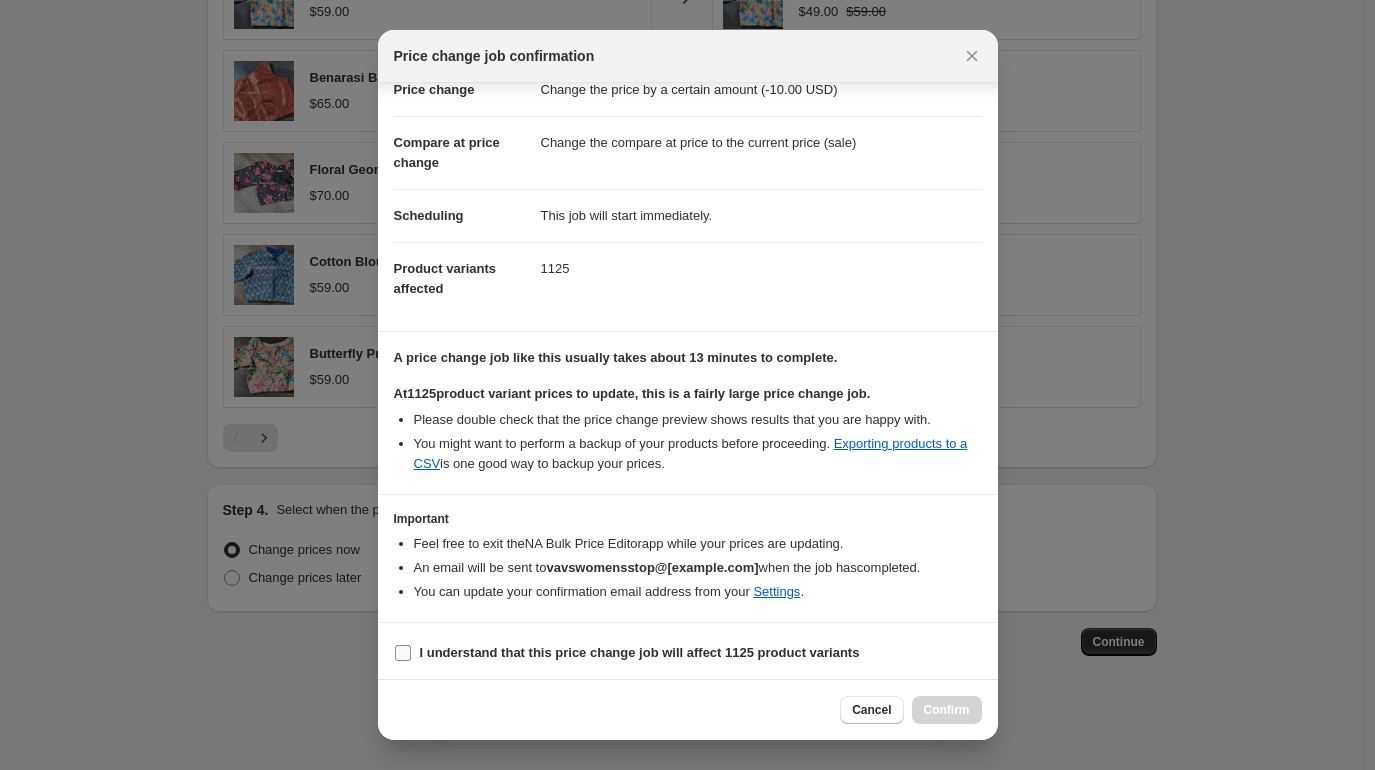 click on "I understand that this price change job will affect 1125 product variants" at bounding box center (640, 652) 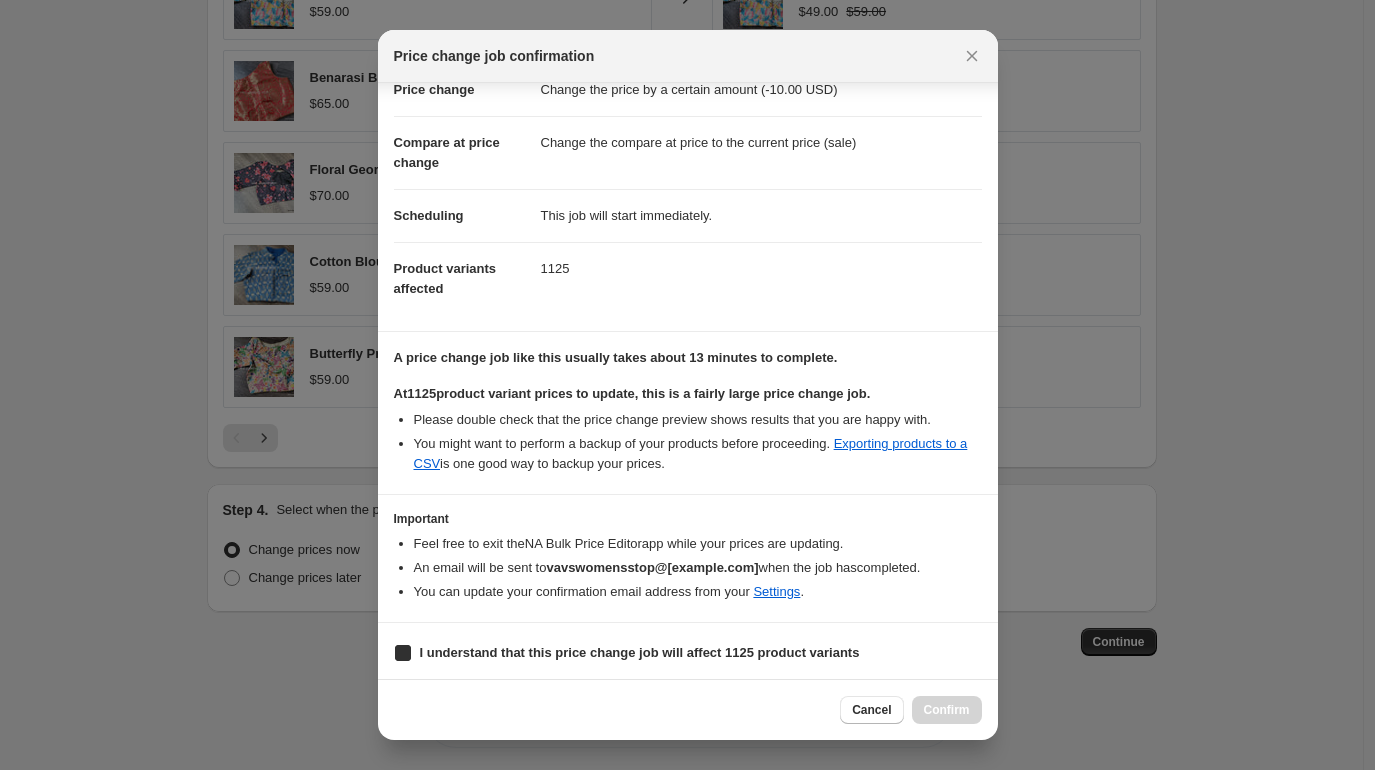 checkbox on "true" 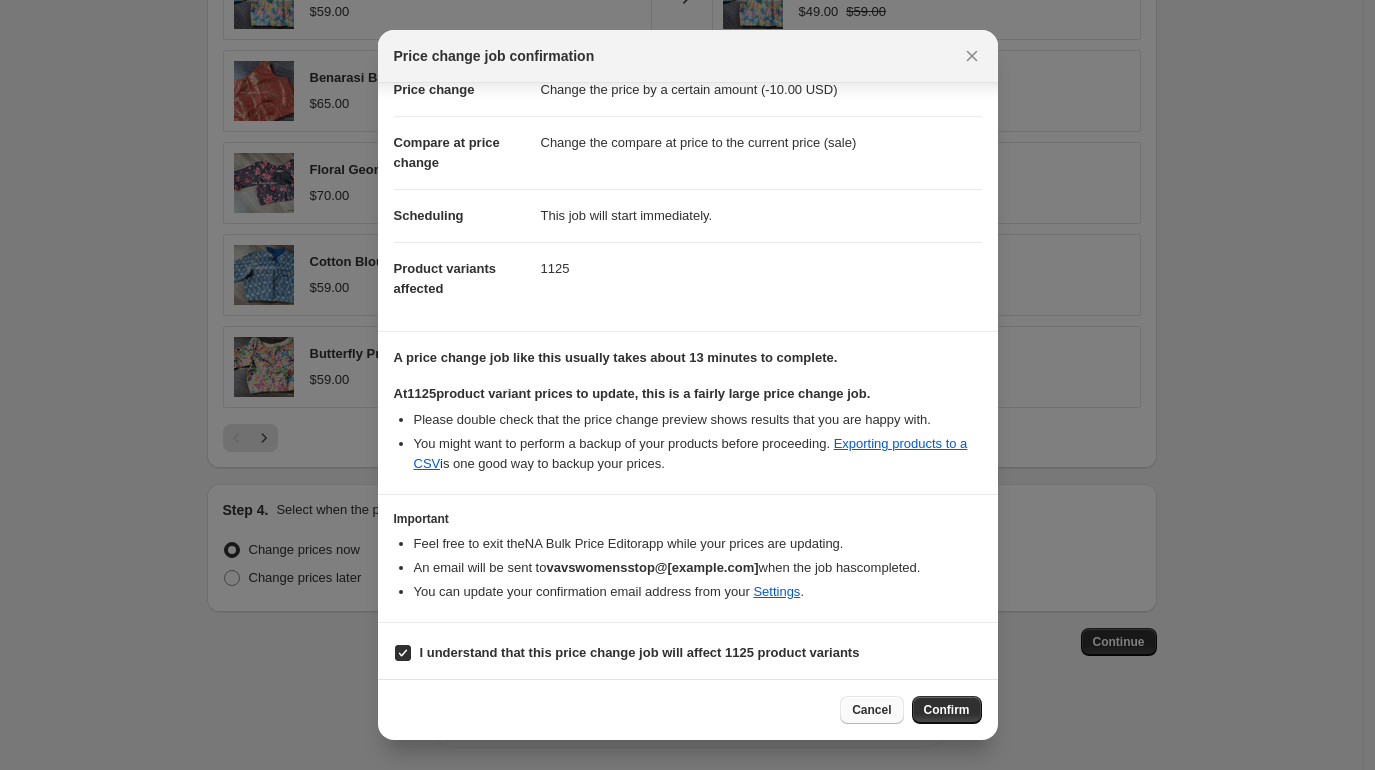 click on "Cancel" at bounding box center [871, 710] 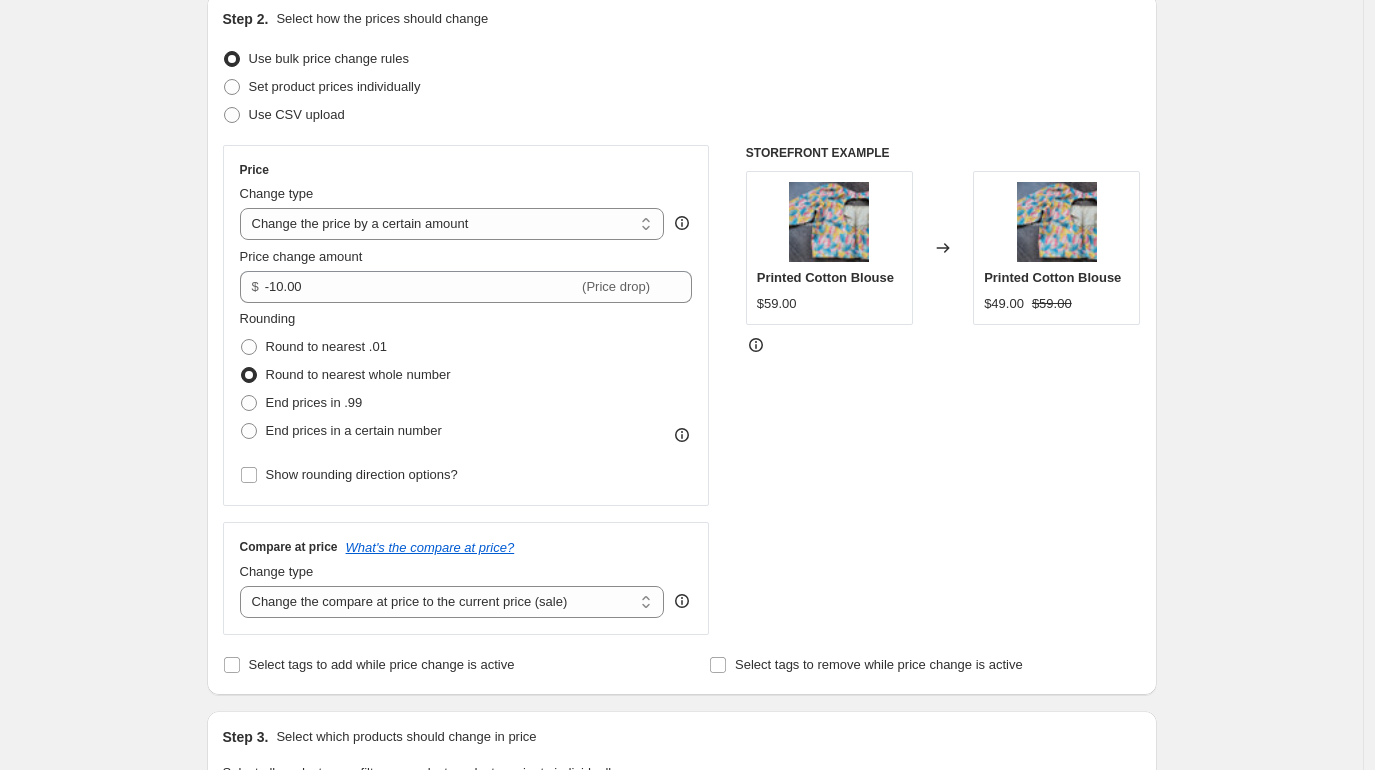 scroll, scrollTop: 222, scrollLeft: 0, axis: vertical 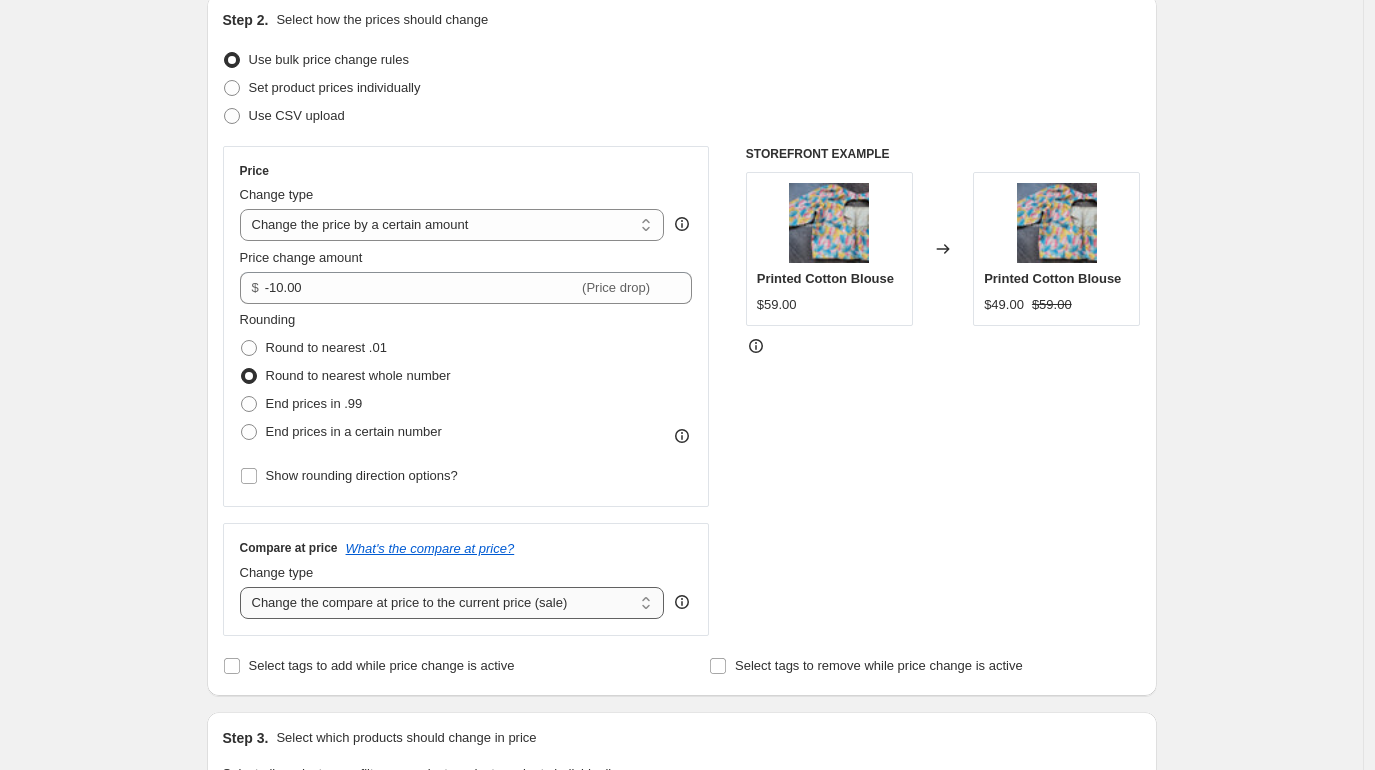 click on "Change the compare at price to the current price (sale) Change the compare at price to a certain amount Change the compare at price by a certain amount Change the compare at price by a certain percentage Change the compare at price by a certain amount relative to the actual price Change the compare at price by a certain percentage relative to the actual price Don't change the compare at price Remove the compare at price" at bounding box center [452, 603] 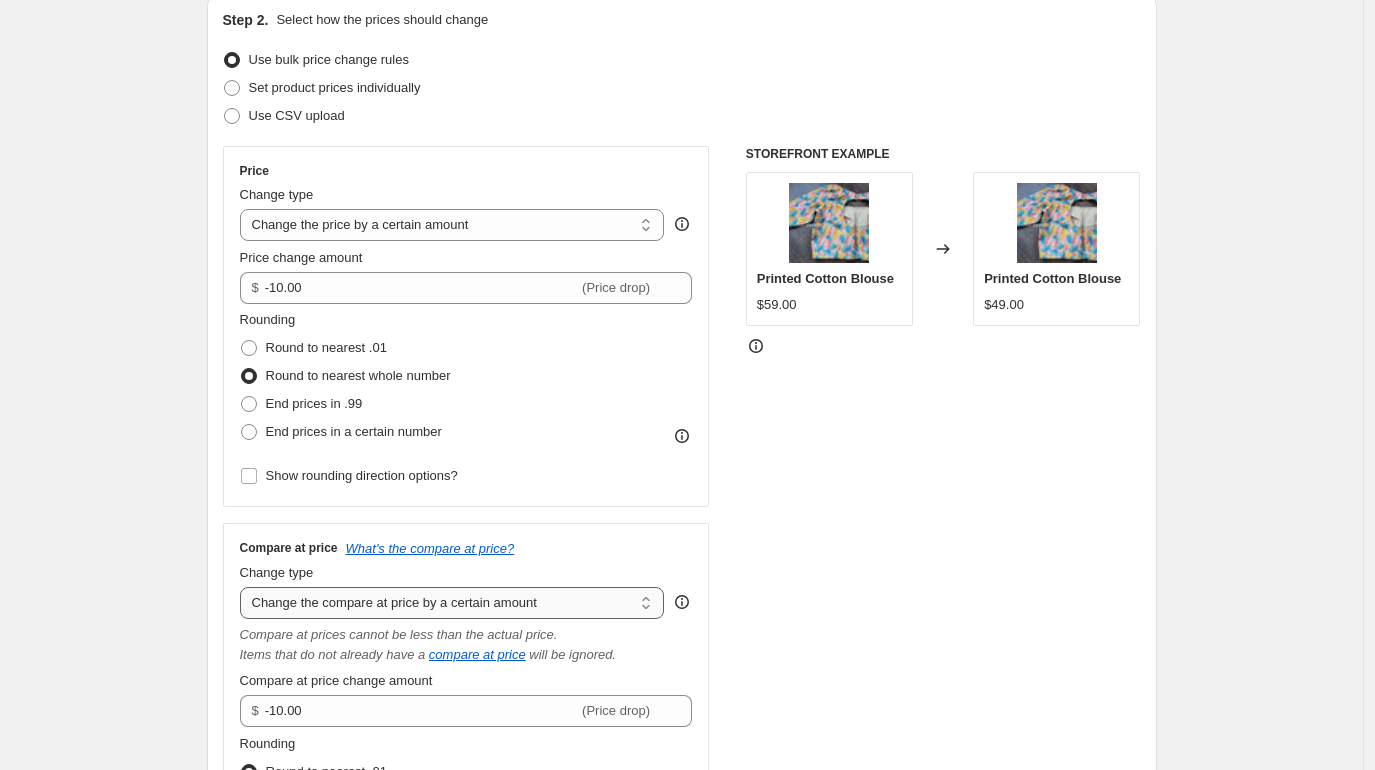 click on "Change the compare at price to the current price (sale) Change the compare at price to a certain amount Change the compare at price by a certain amount Change the compare at price by a certain percentage Change the compare at price by a certain amount relative to the actual price Change the compare at price by a certain percentage relative to the actual price Don't change the compare at price Remove the compare at price" at bounding box center [452, 603] 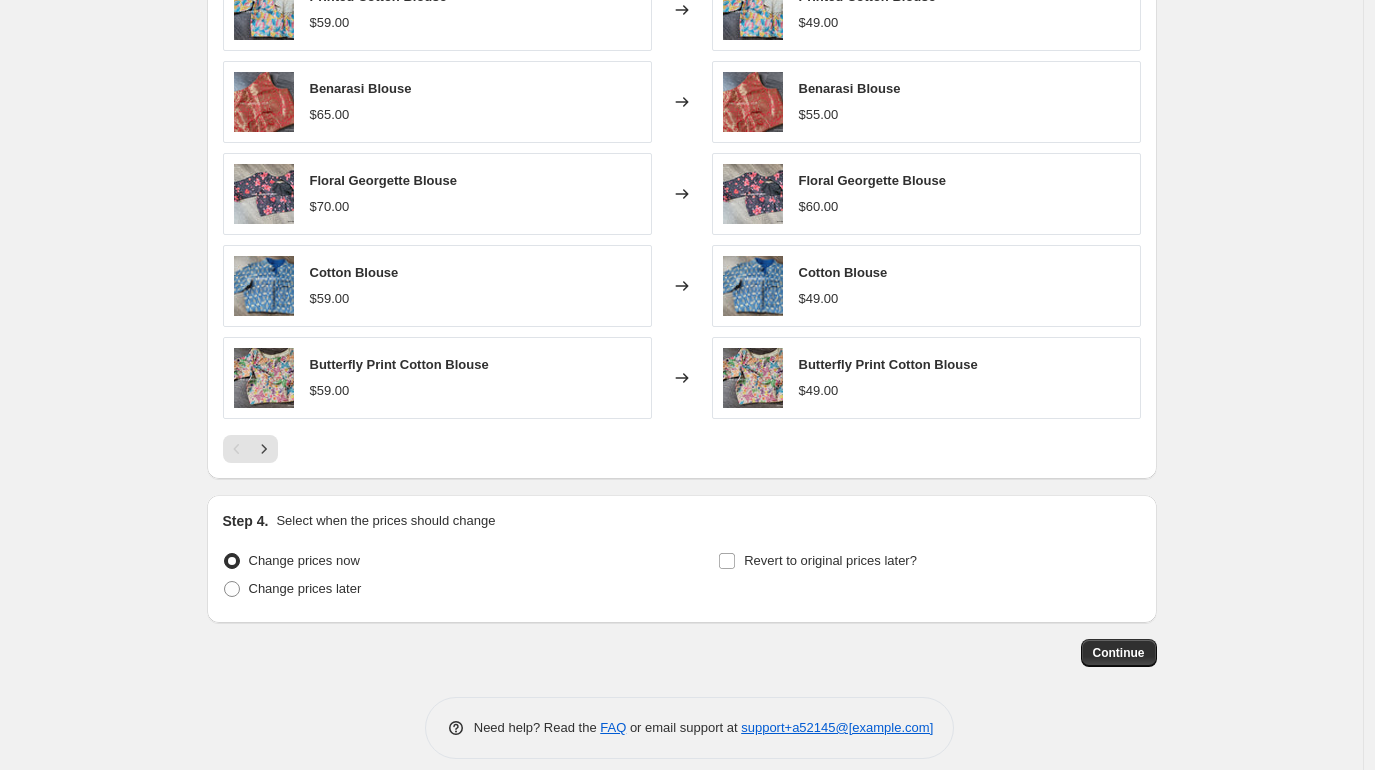 scroll, scrollTop: 1446, scrollLeft: 0, axis: vertical 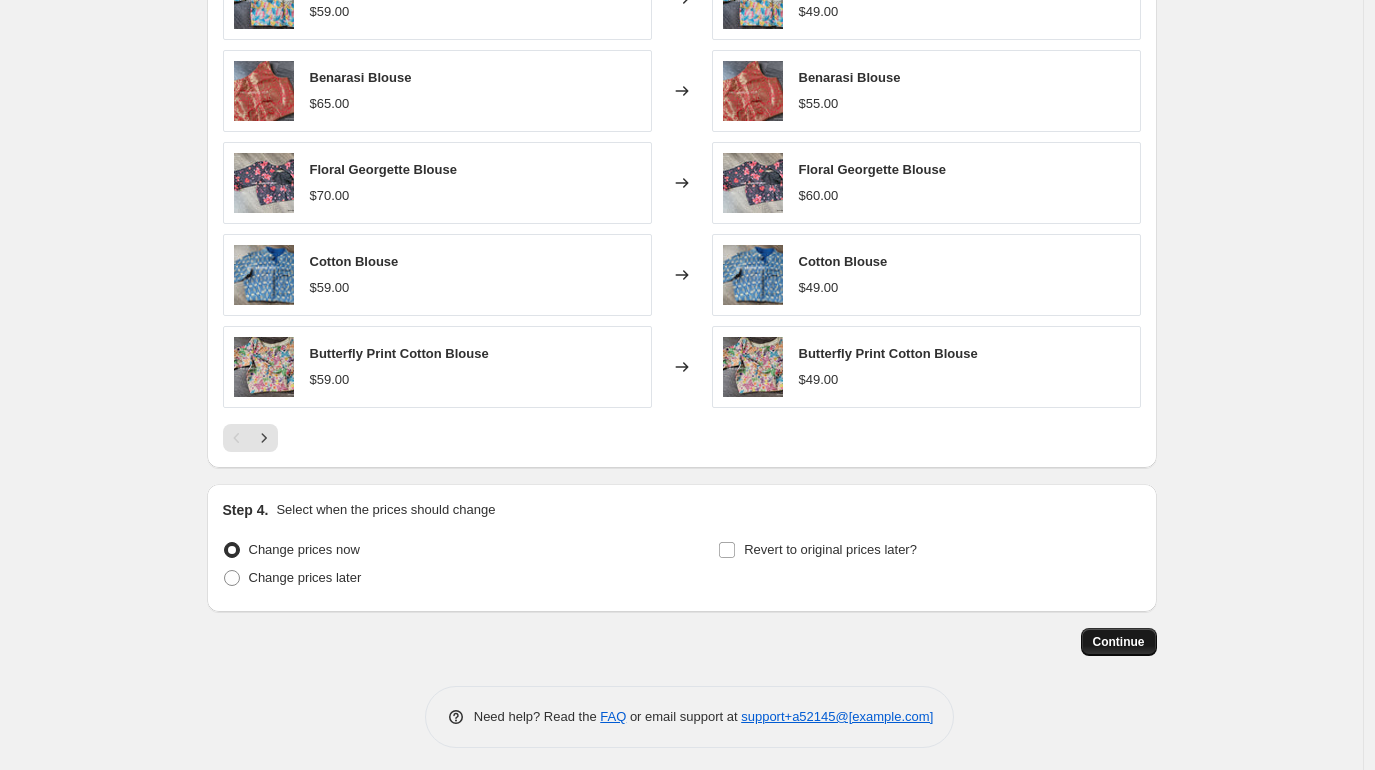 click on "Continue" at bounding box center (1119, 642) 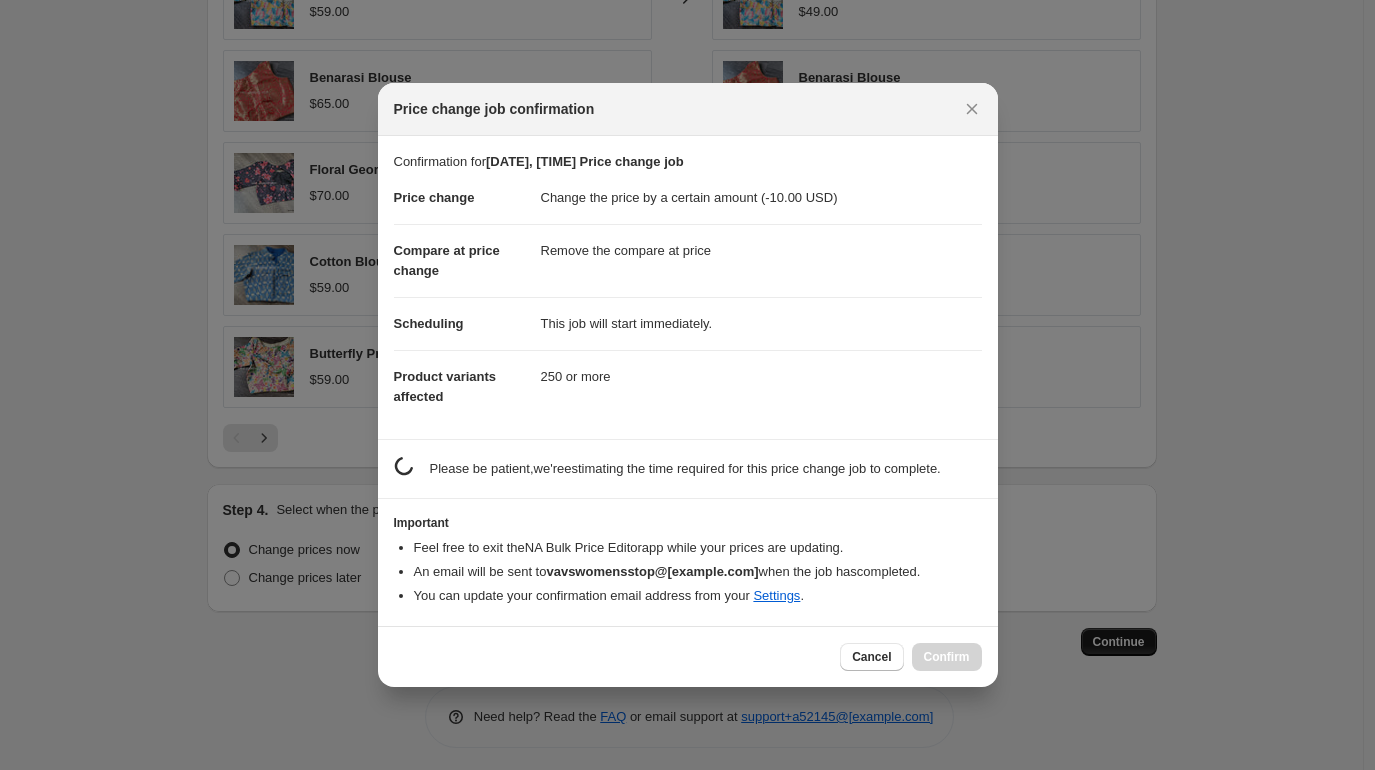 scroll, scrollTop: 0, scrollLeft: 0, axis: both 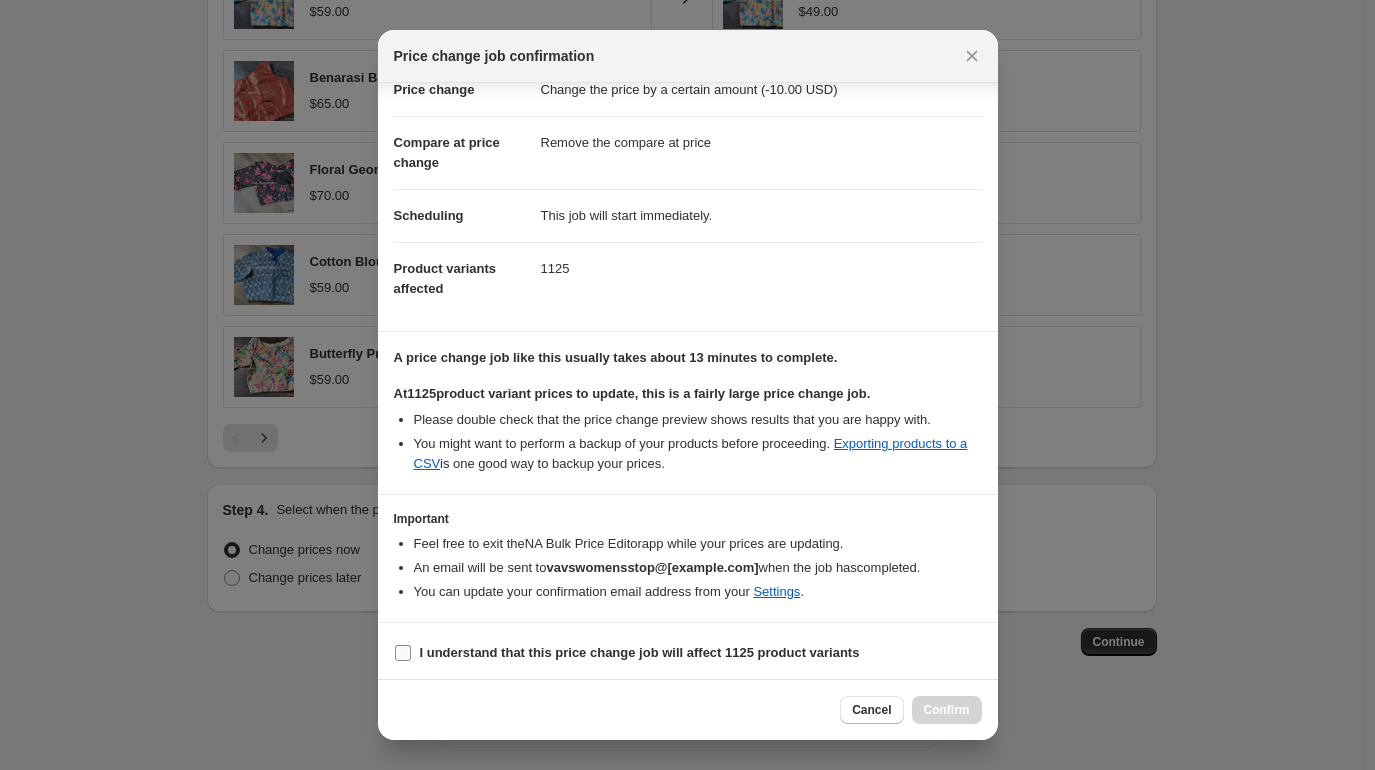 click on "I understand that this price change job will affect 1125 product variants" at bounding box center (640, 652) 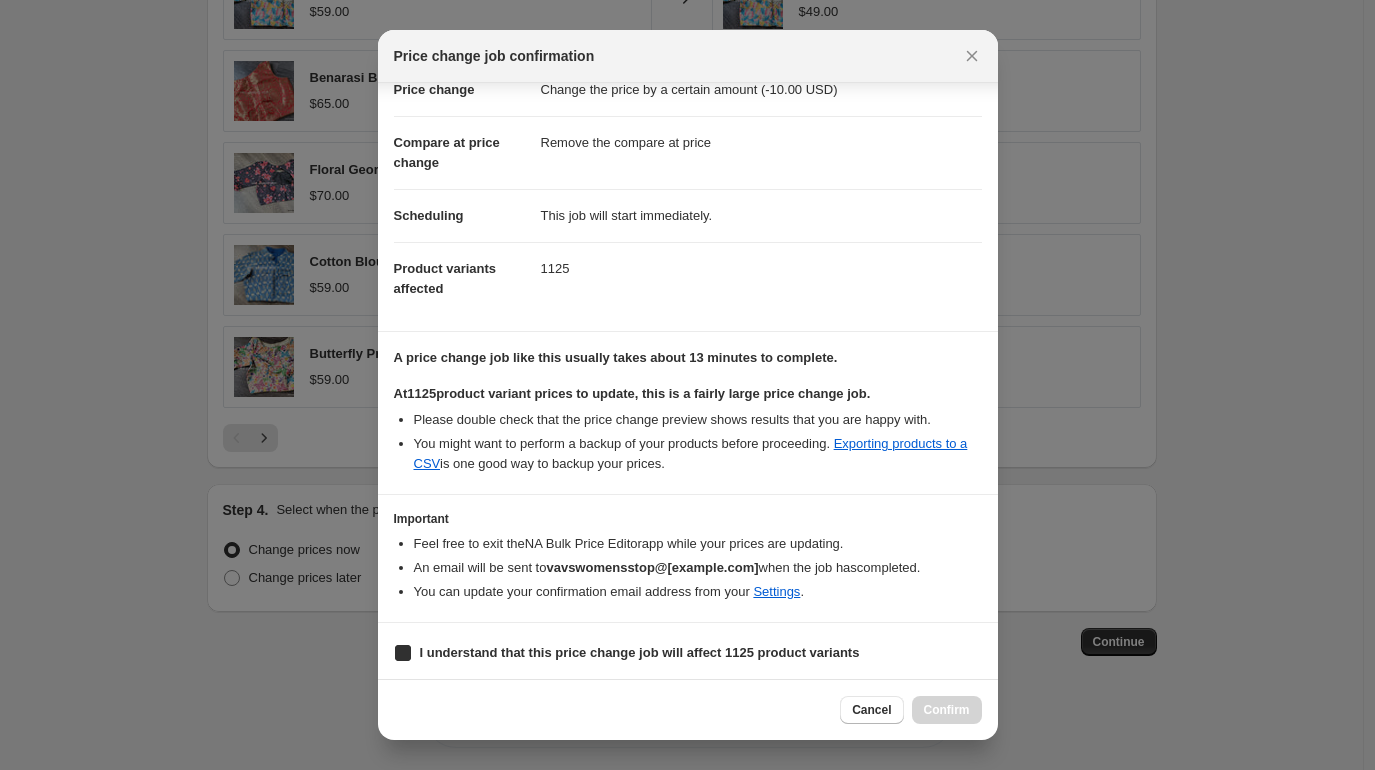 checkbox on "true" 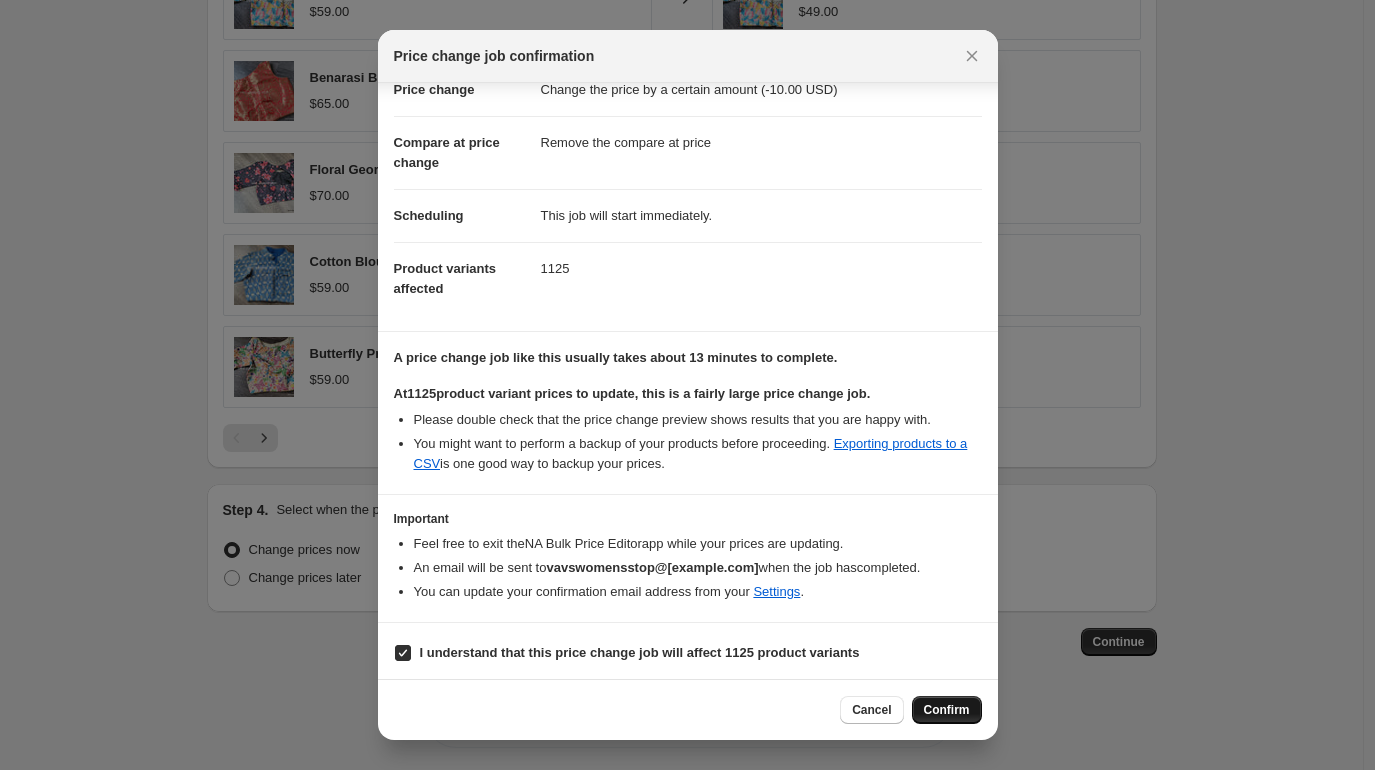 click on "Confirm" at bounding box center (947, 710) 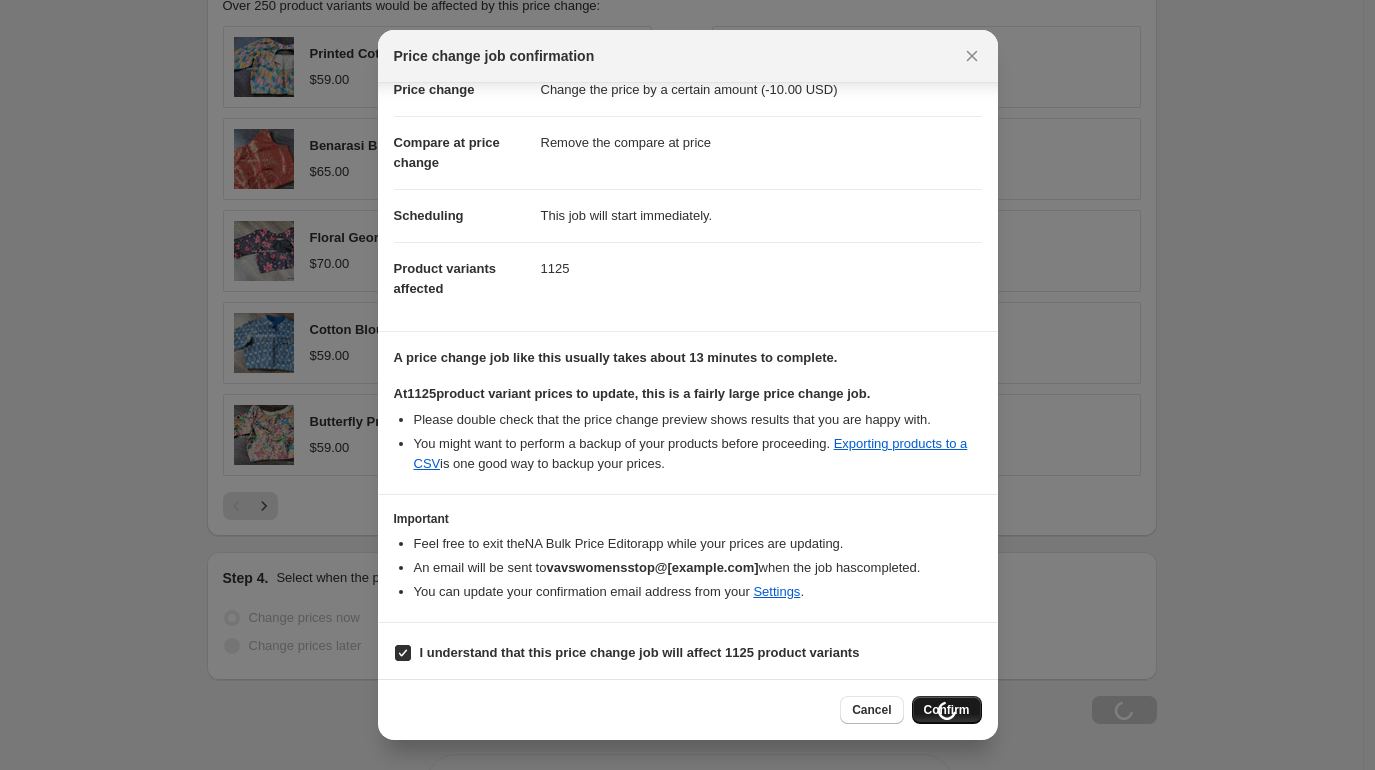 scroll, scrollTop: 1514, scrollLeft: 0, axis: vertical 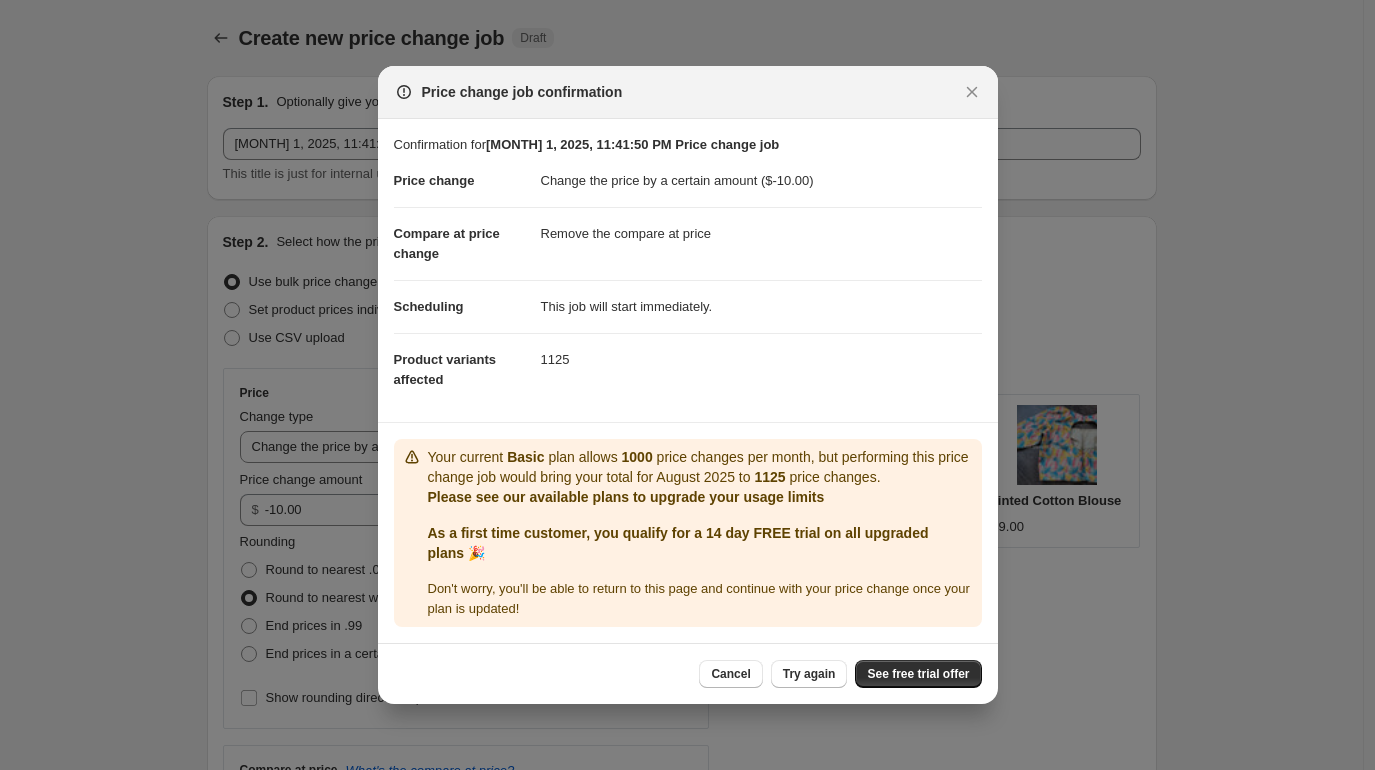 select on "by" 